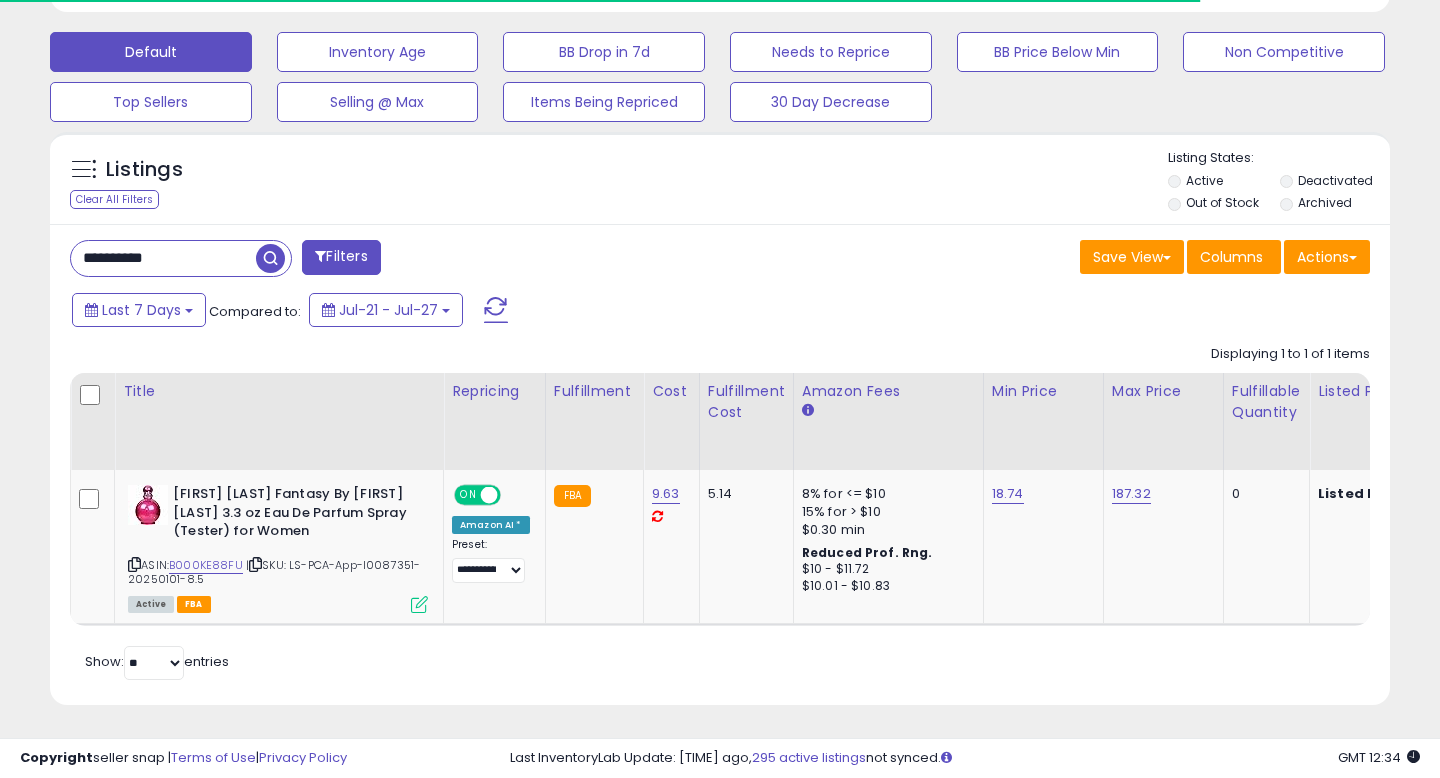 scroll, scrollTop: 600, scrollLeft: 0, axis: vertical 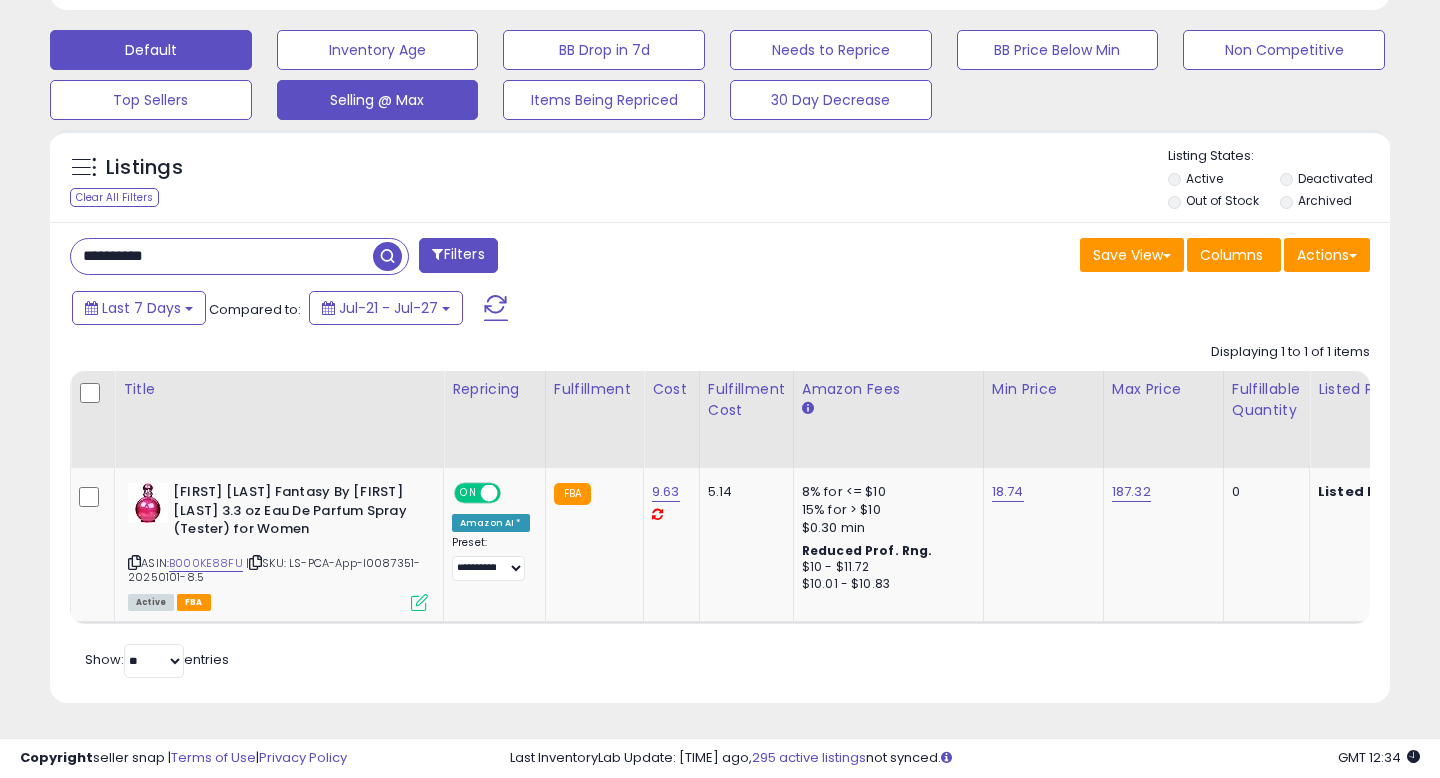 drag, startPoint x: 210, startPoint y: 247, endPoint x: 312, endPoint y: 111, distance: 170 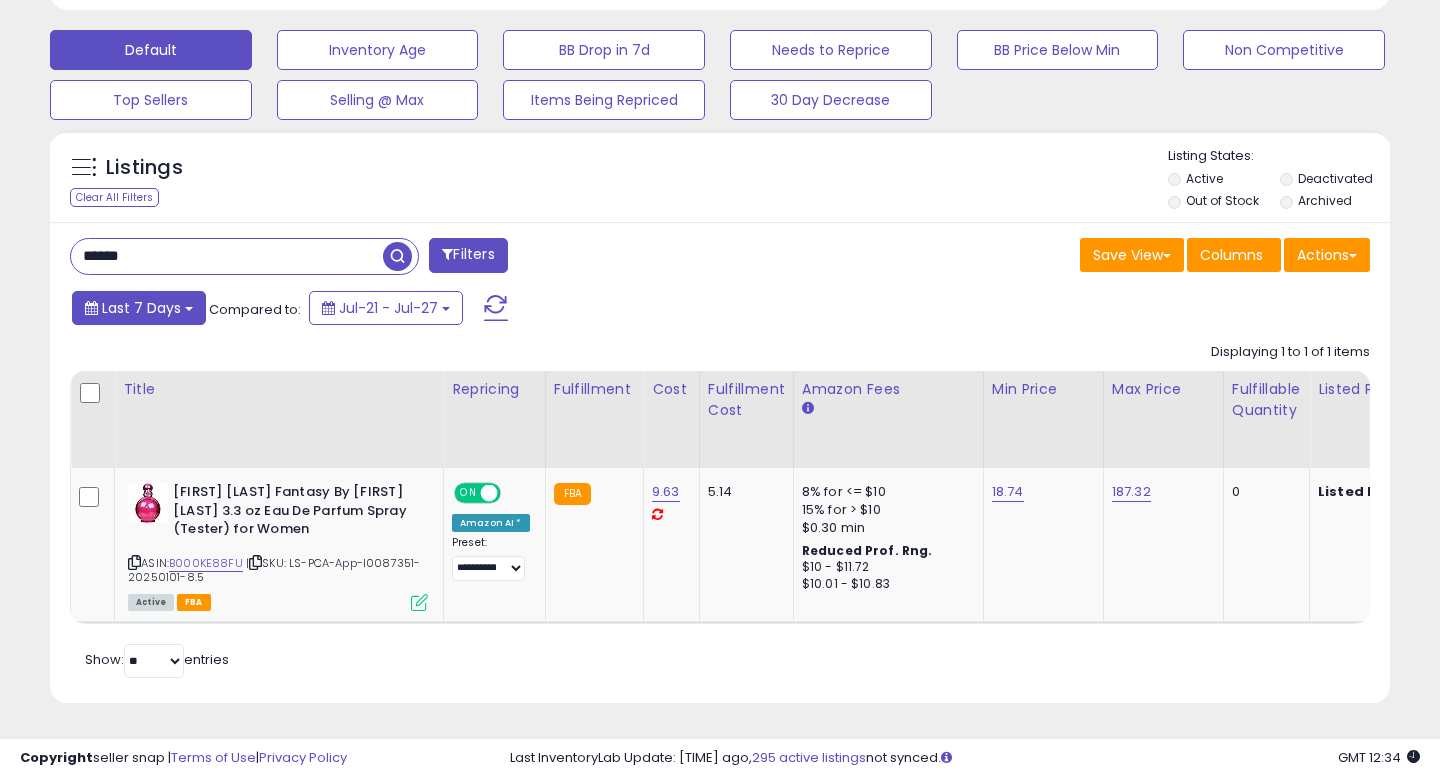 type on "******" 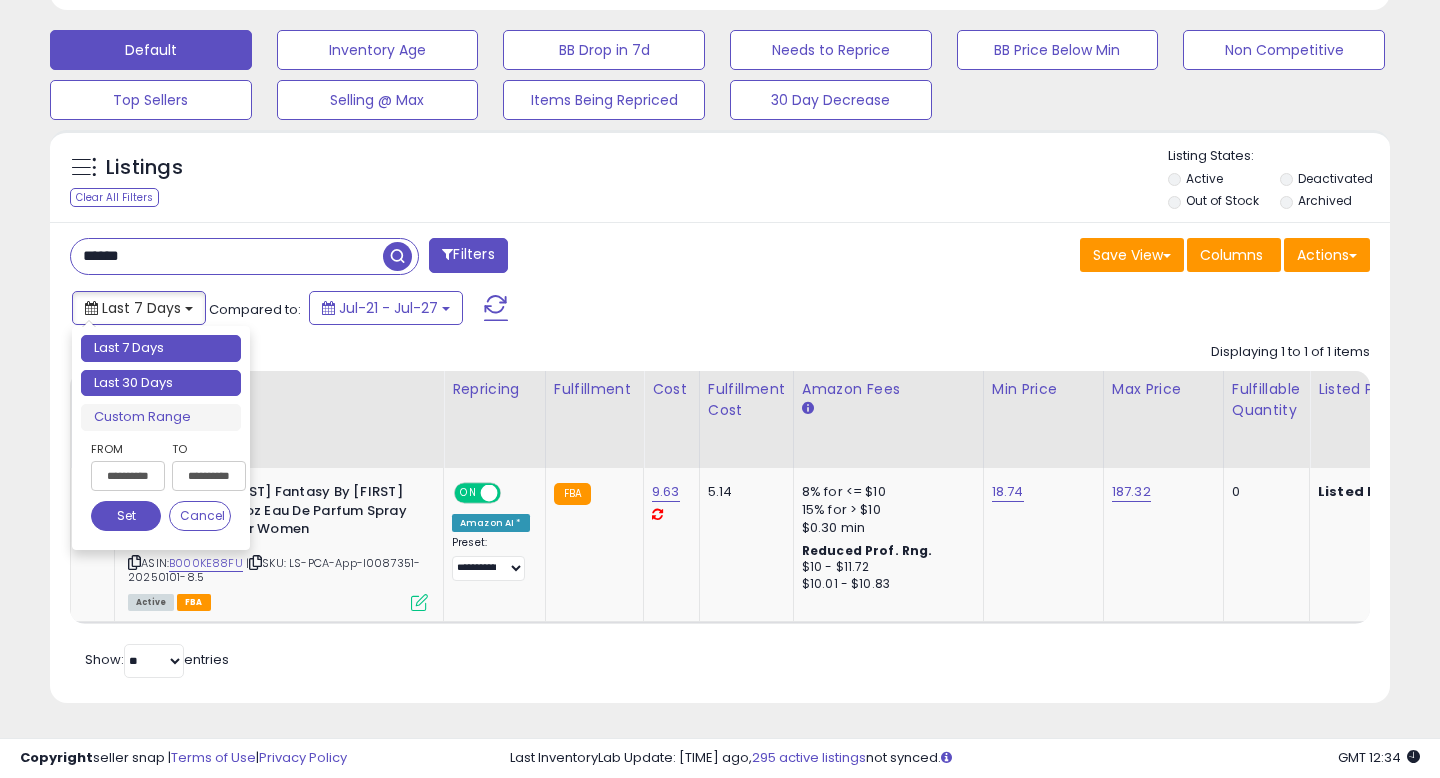 type on "**********" 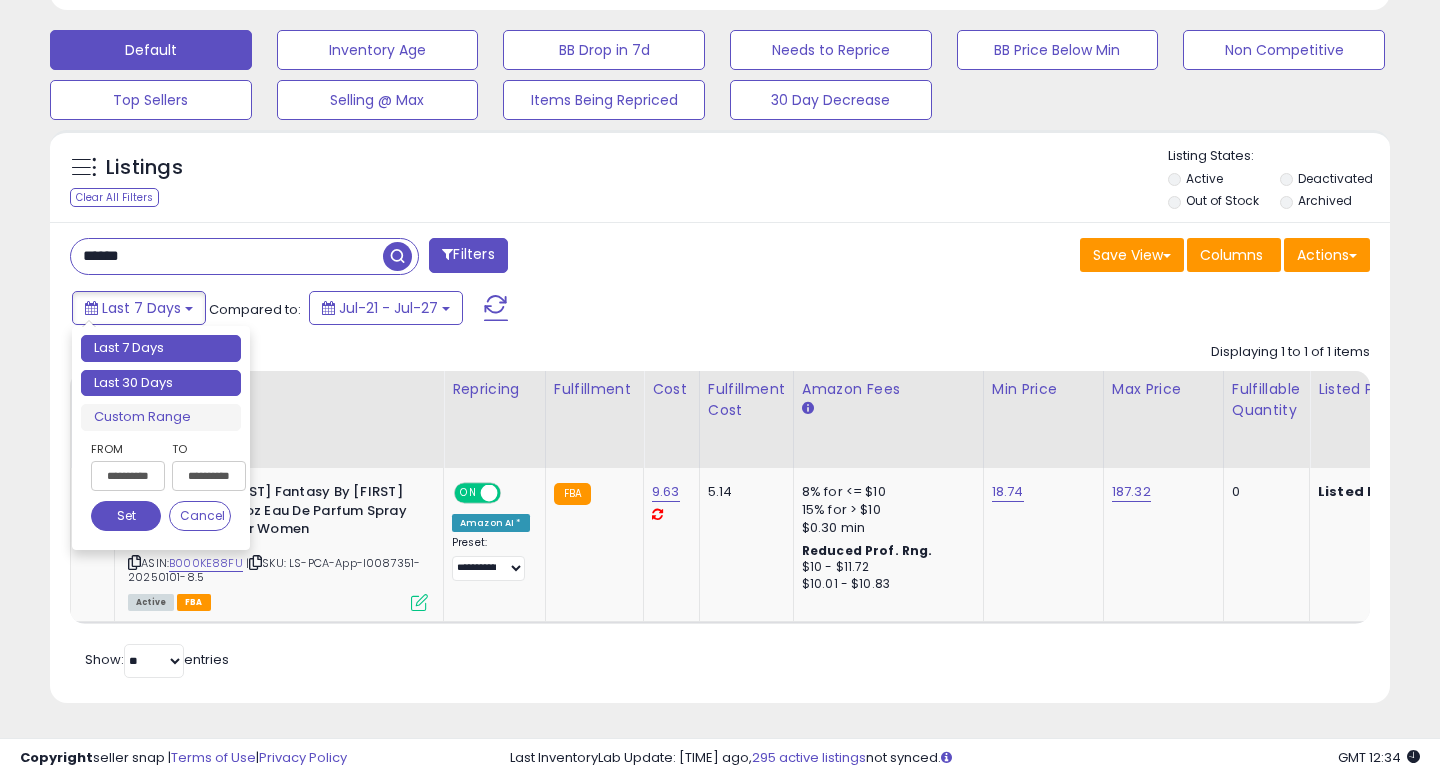 click on "Last 30 Days" at bounding box center [161, 383] 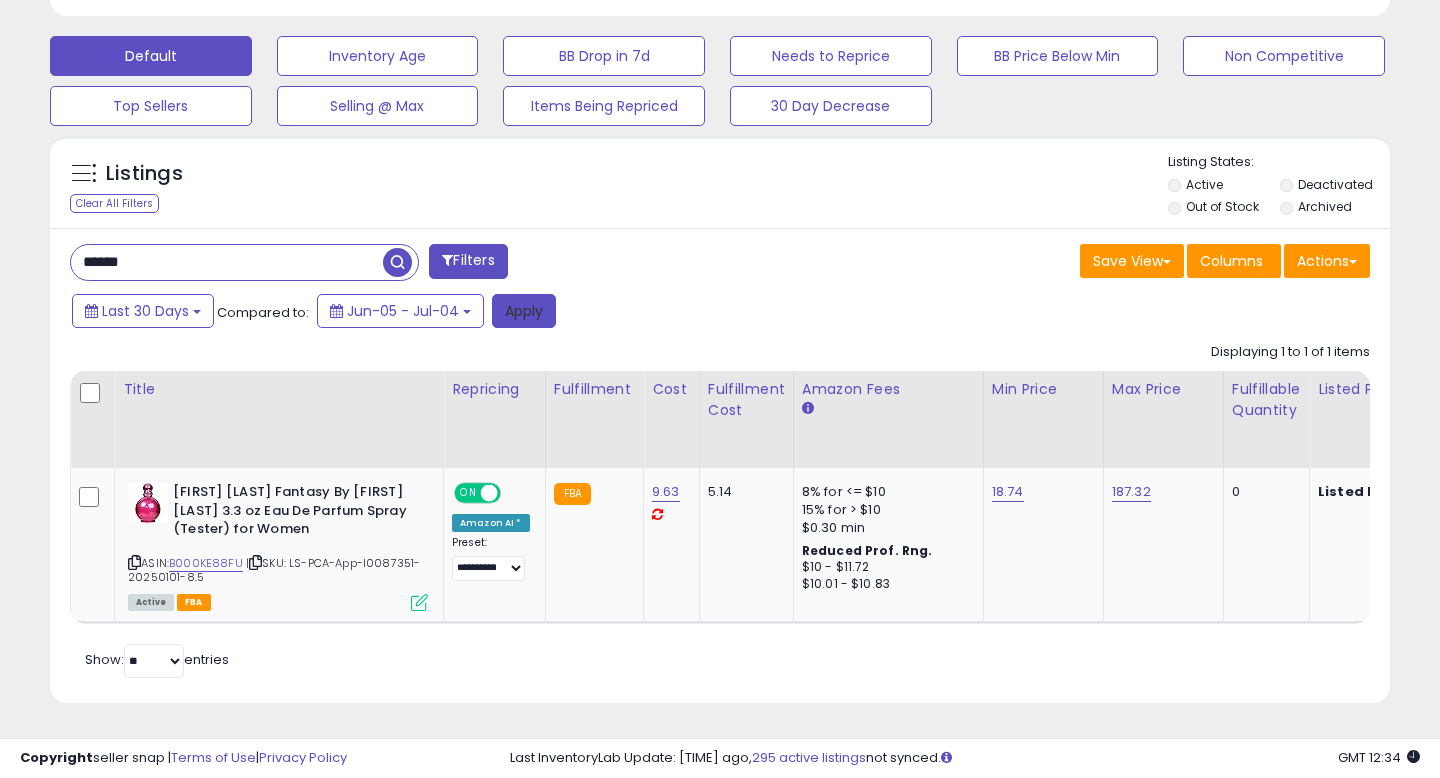 click on "Apply" at bounding box center (524, 311) 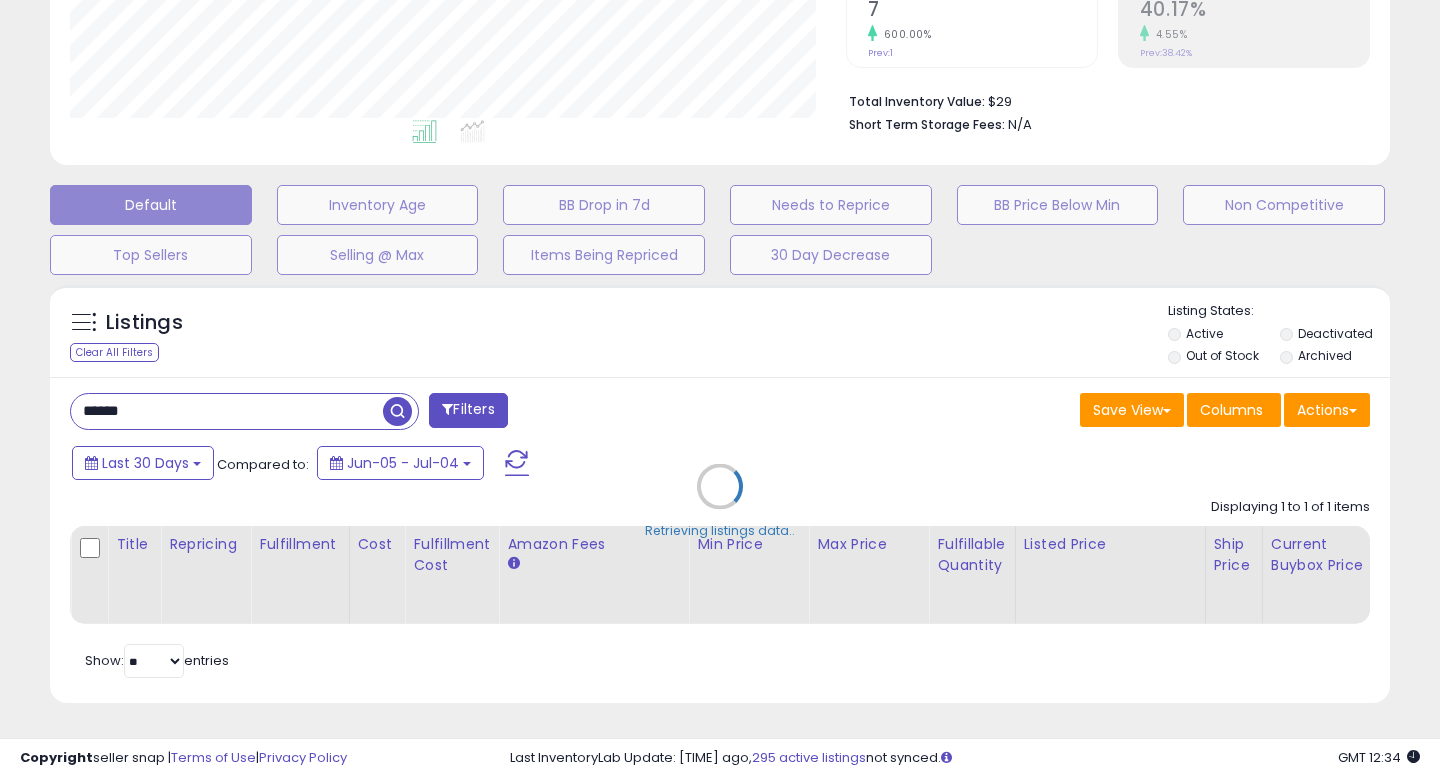 scroll, scrollTop: 445, scrollLeft: 0, axis: vertical 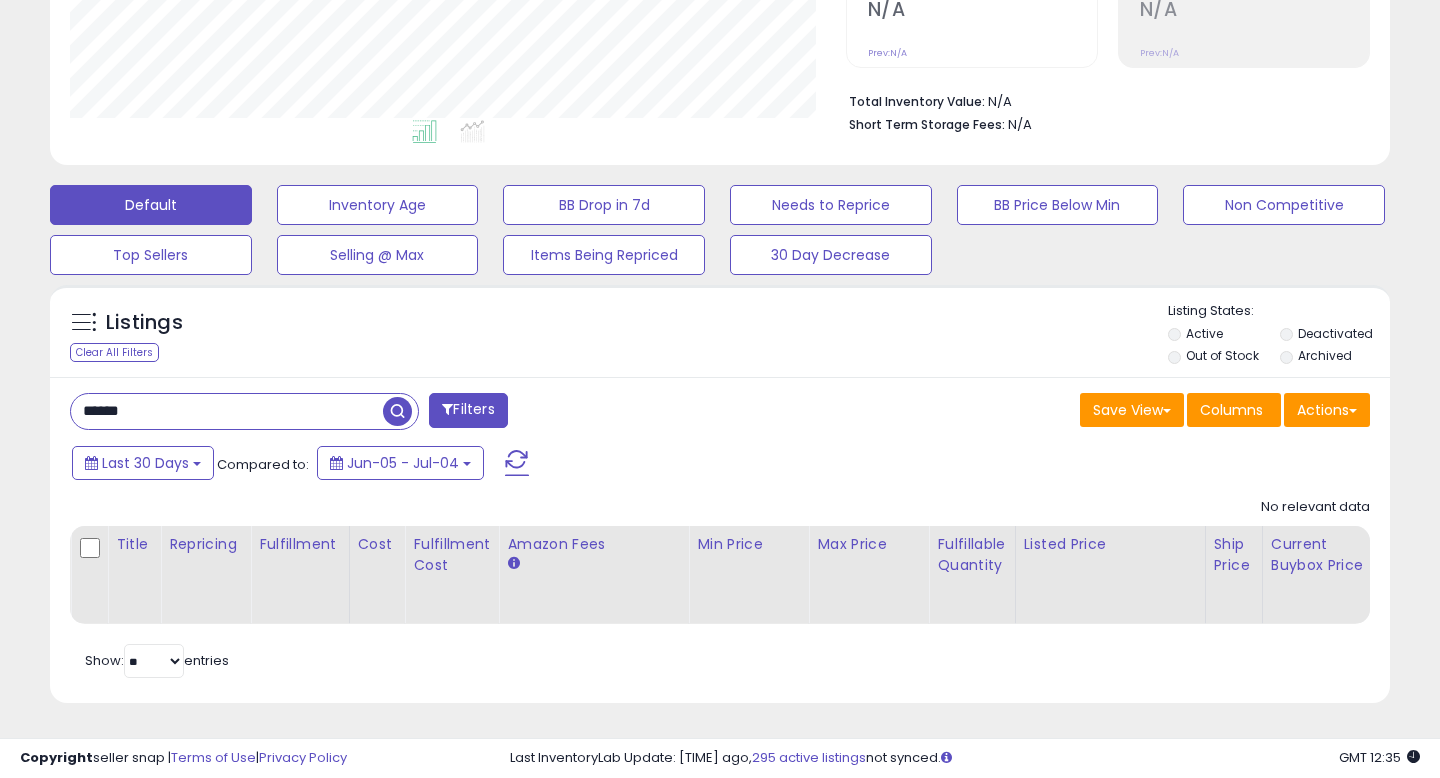 click on "******" at bounding box center [227, 411] 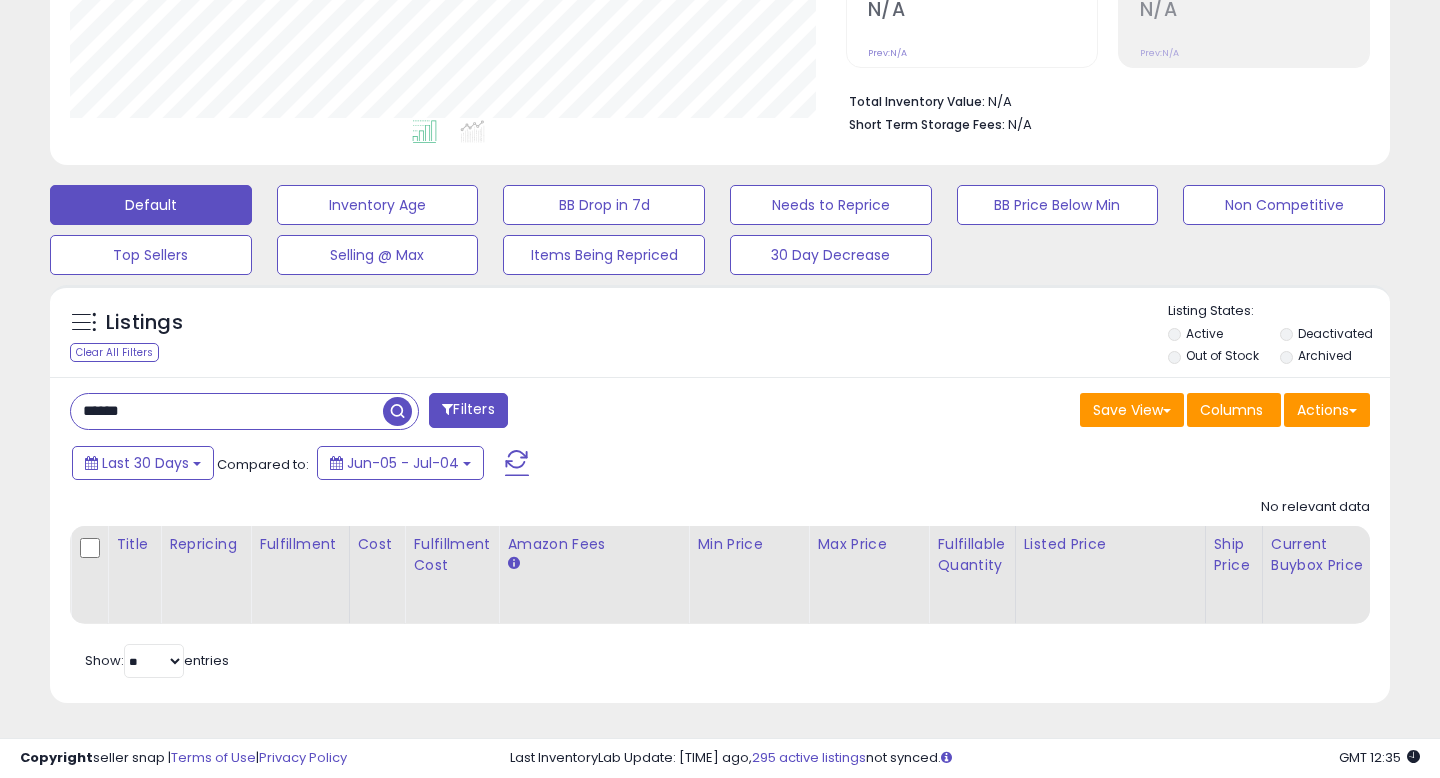 type on "******" 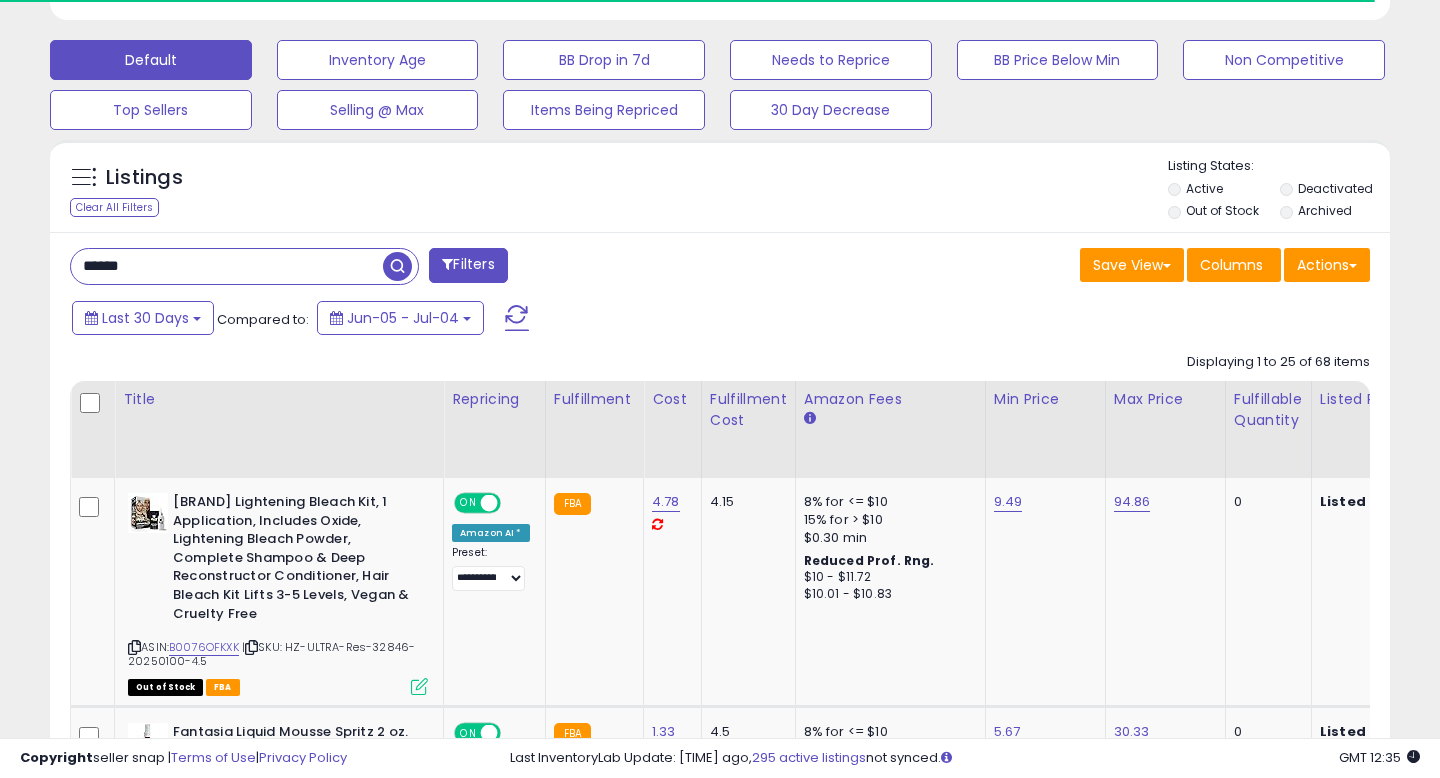 scroll, scrollTop: 598, scrollLeft: 0, axis: vertical 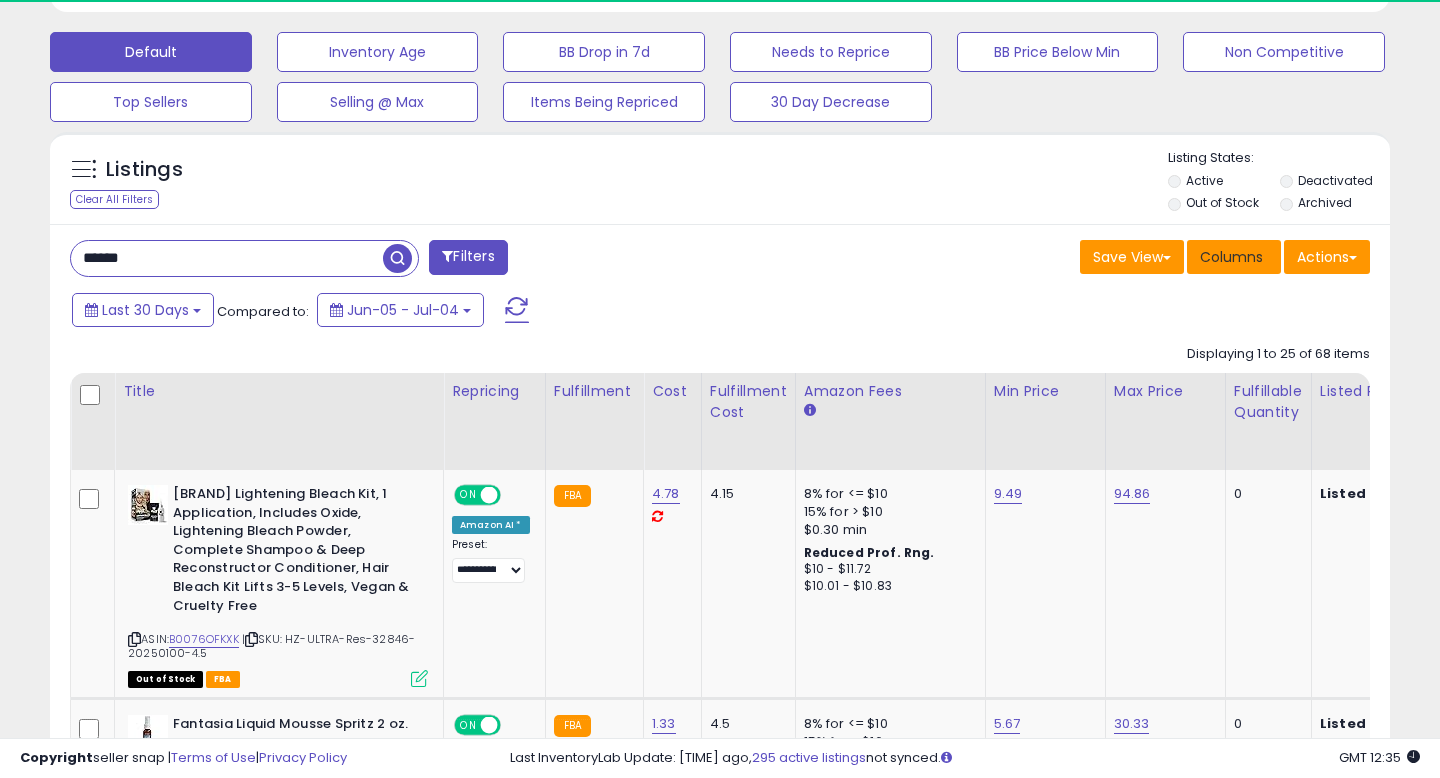 click on "Columns" at bounding box center (1231, 257) 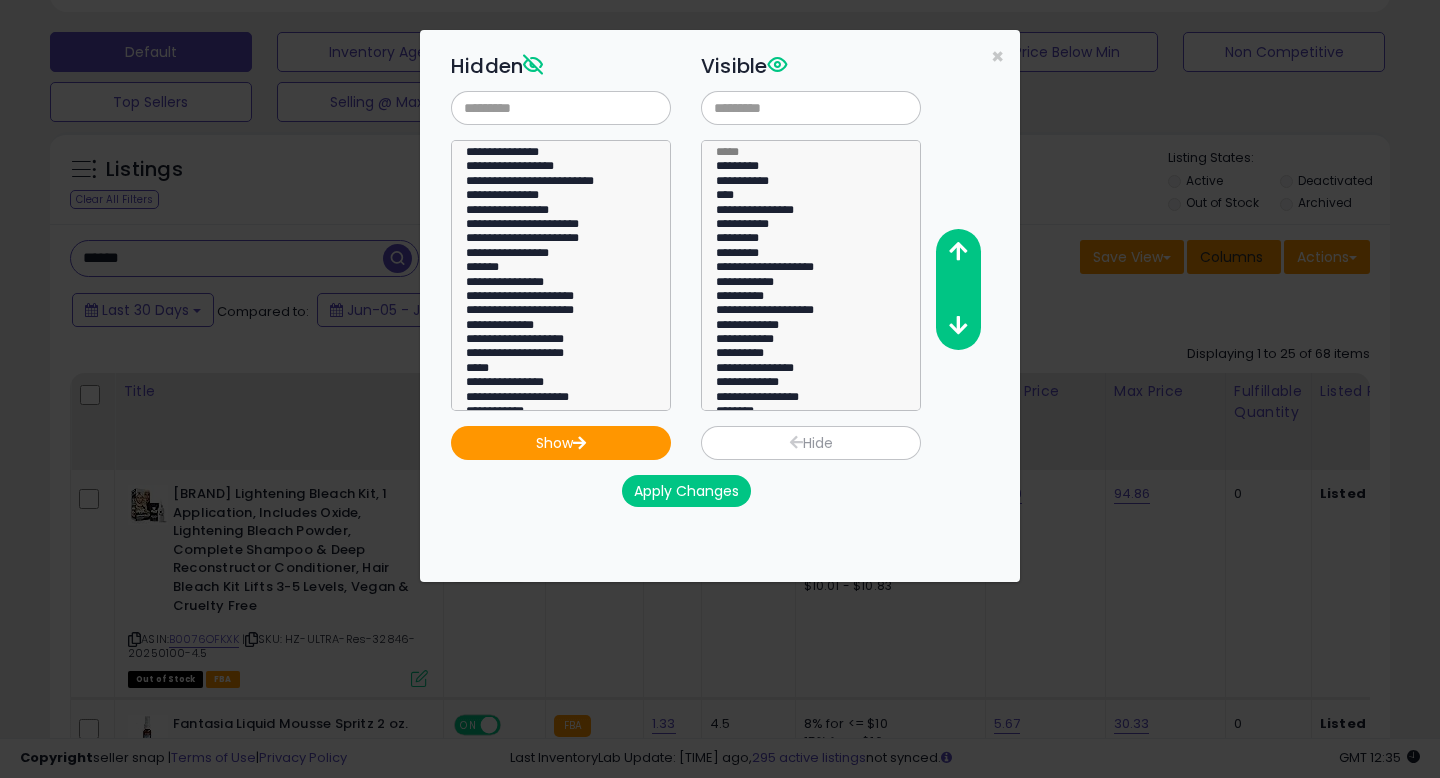 scroll, scrollTop: 999590, scrollLeft: 999224, axis: both 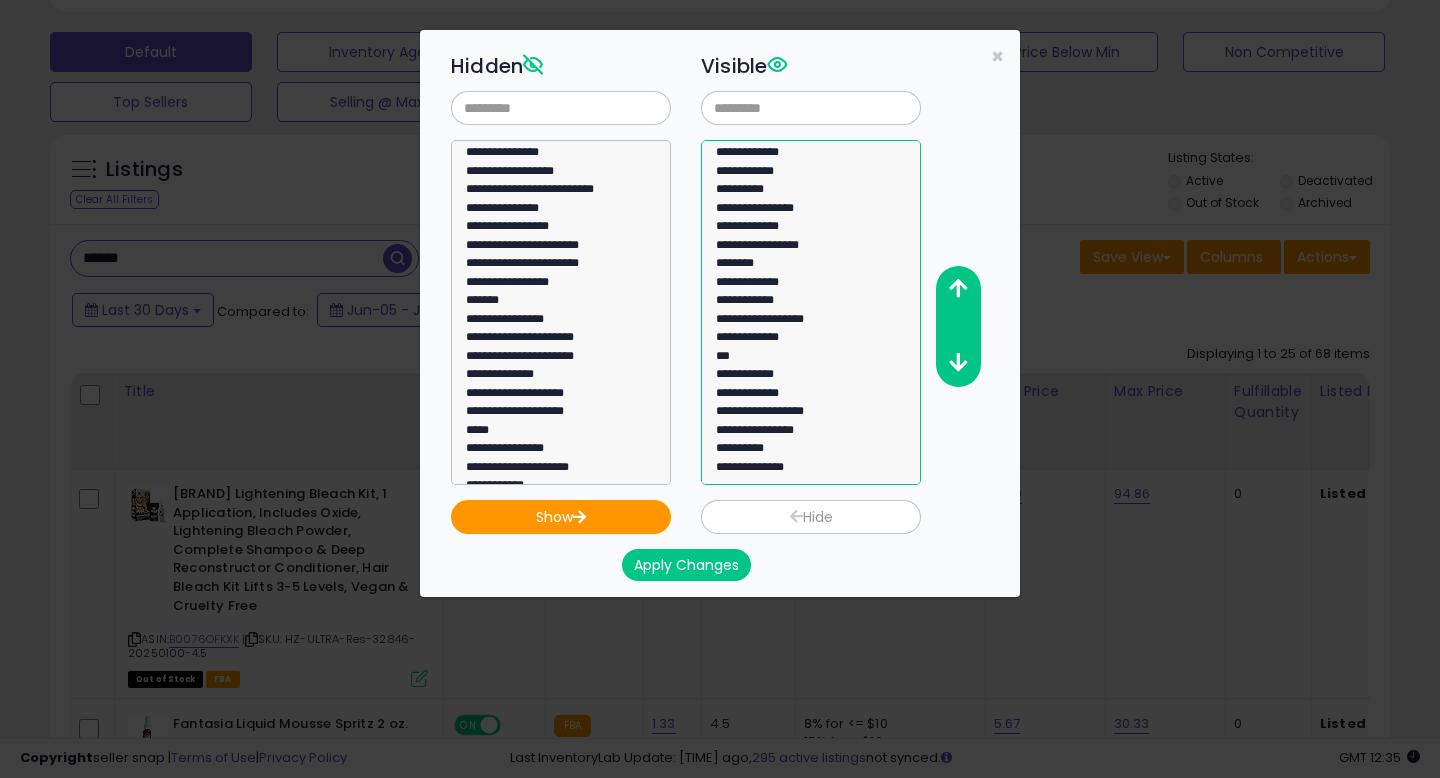 select on "**********" 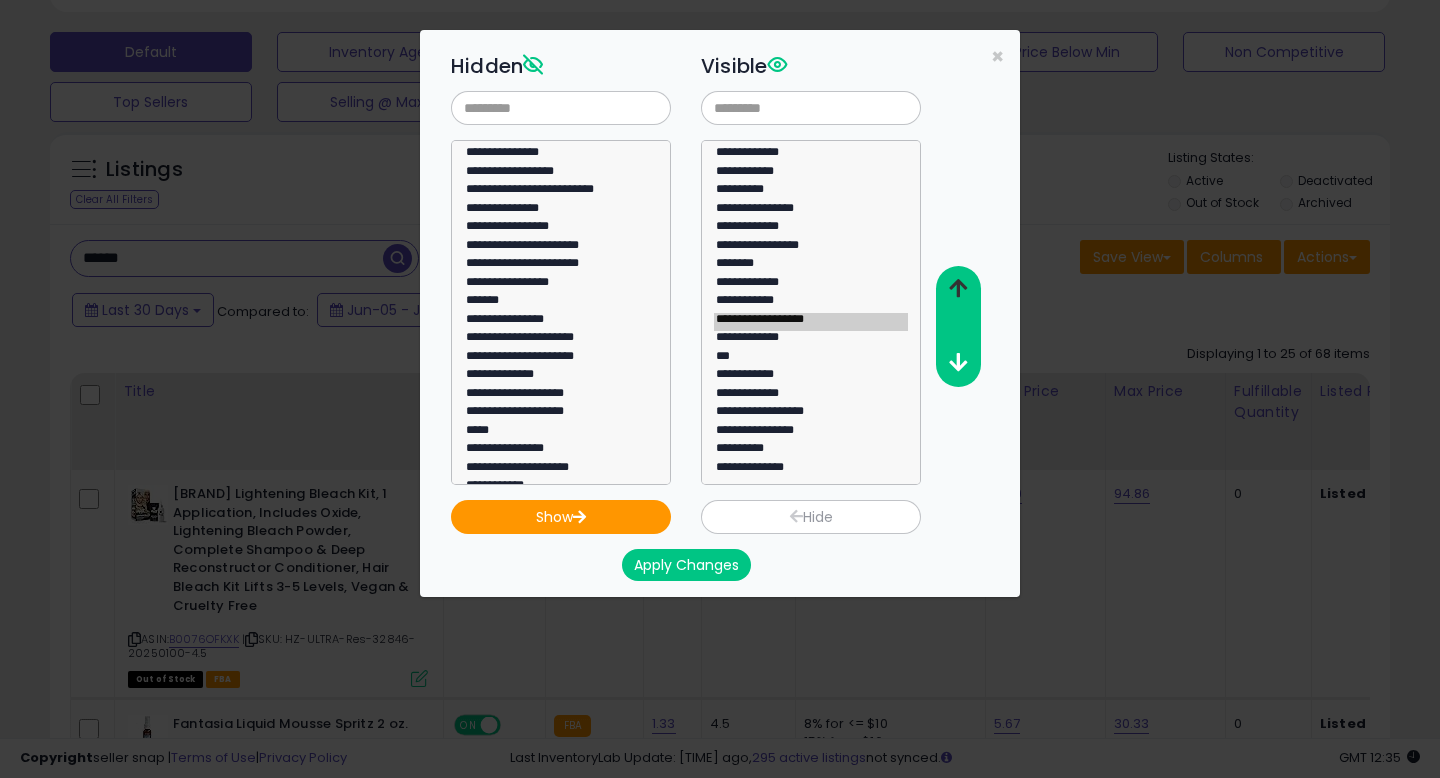 click at bounding box center (958, 288) 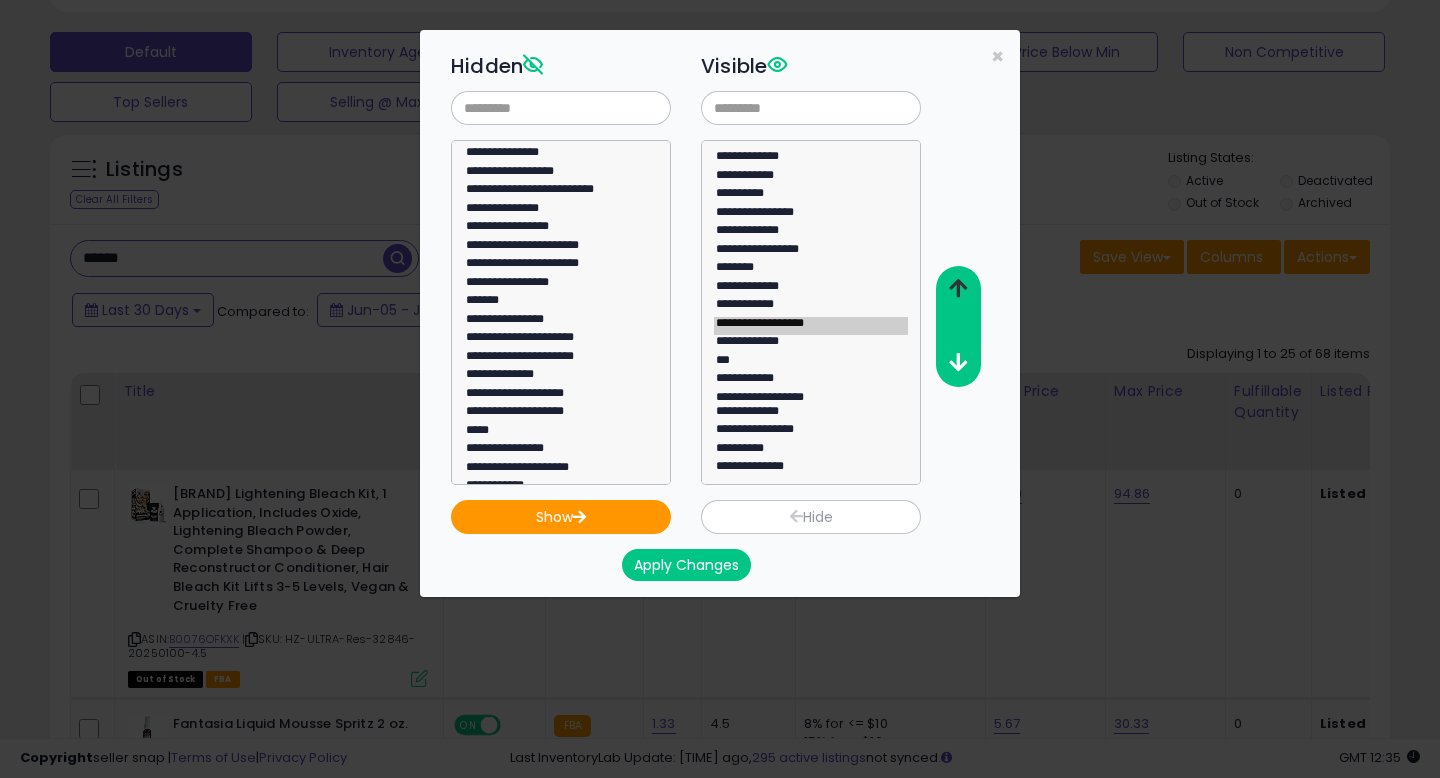 click at bounding box center (958, 288) 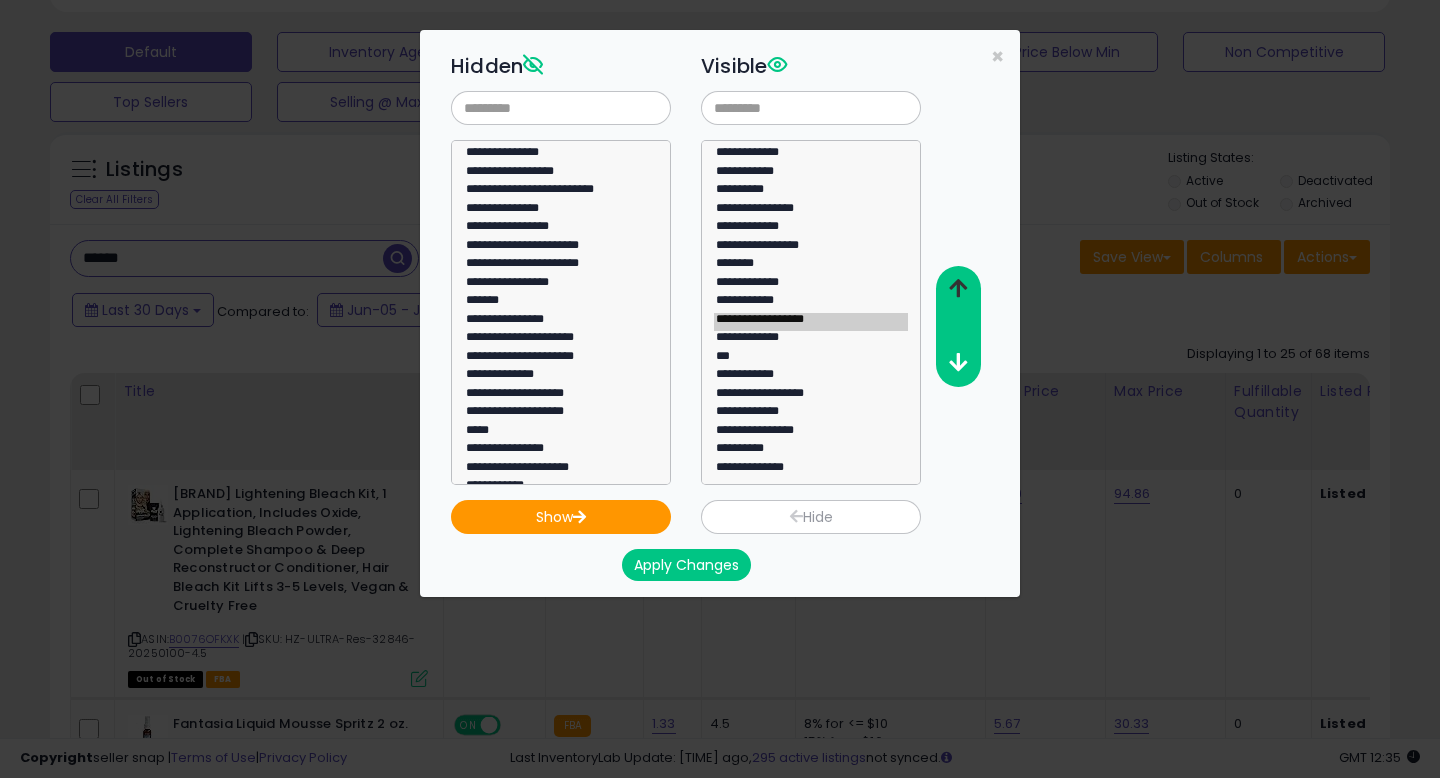 click at bounding box center (958, 288) 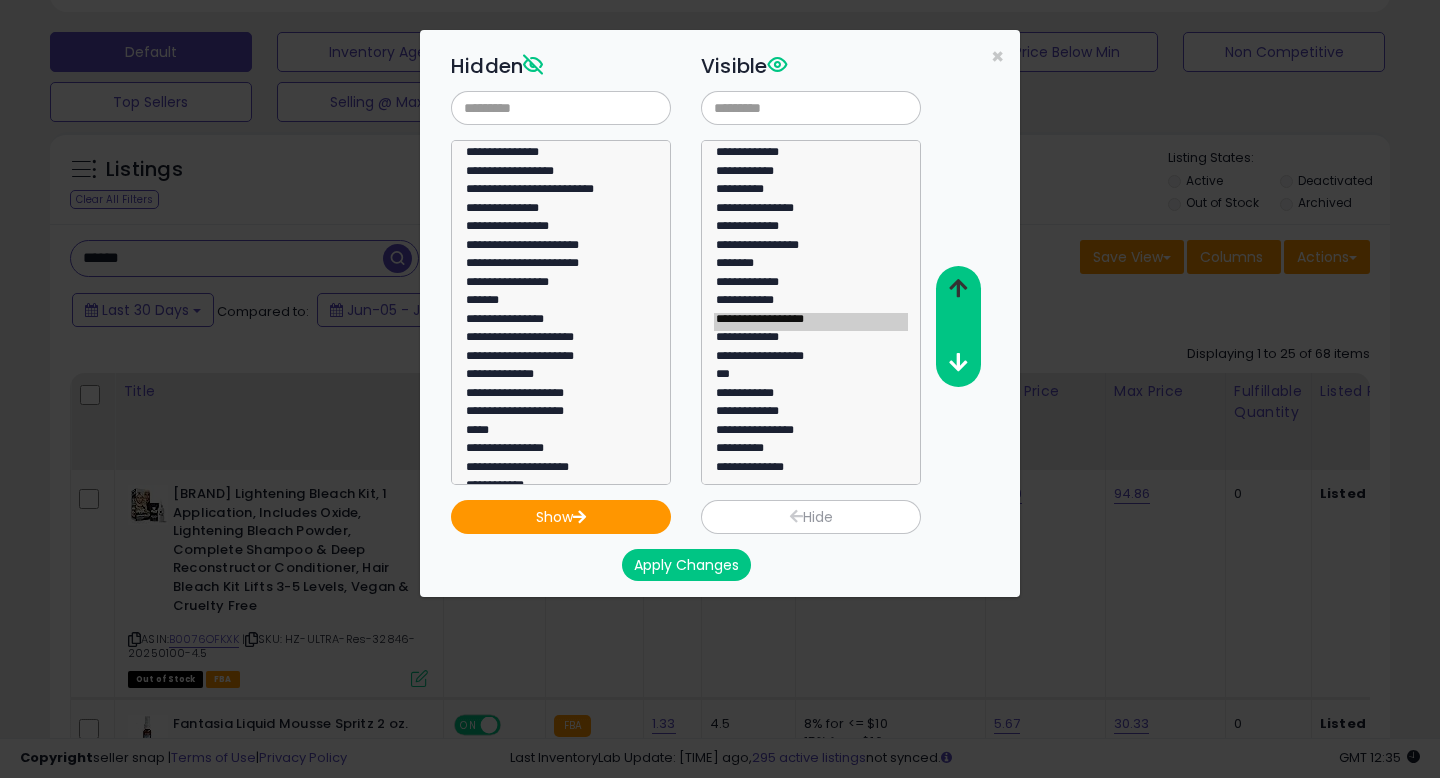 click at bounding box center [958, 288] 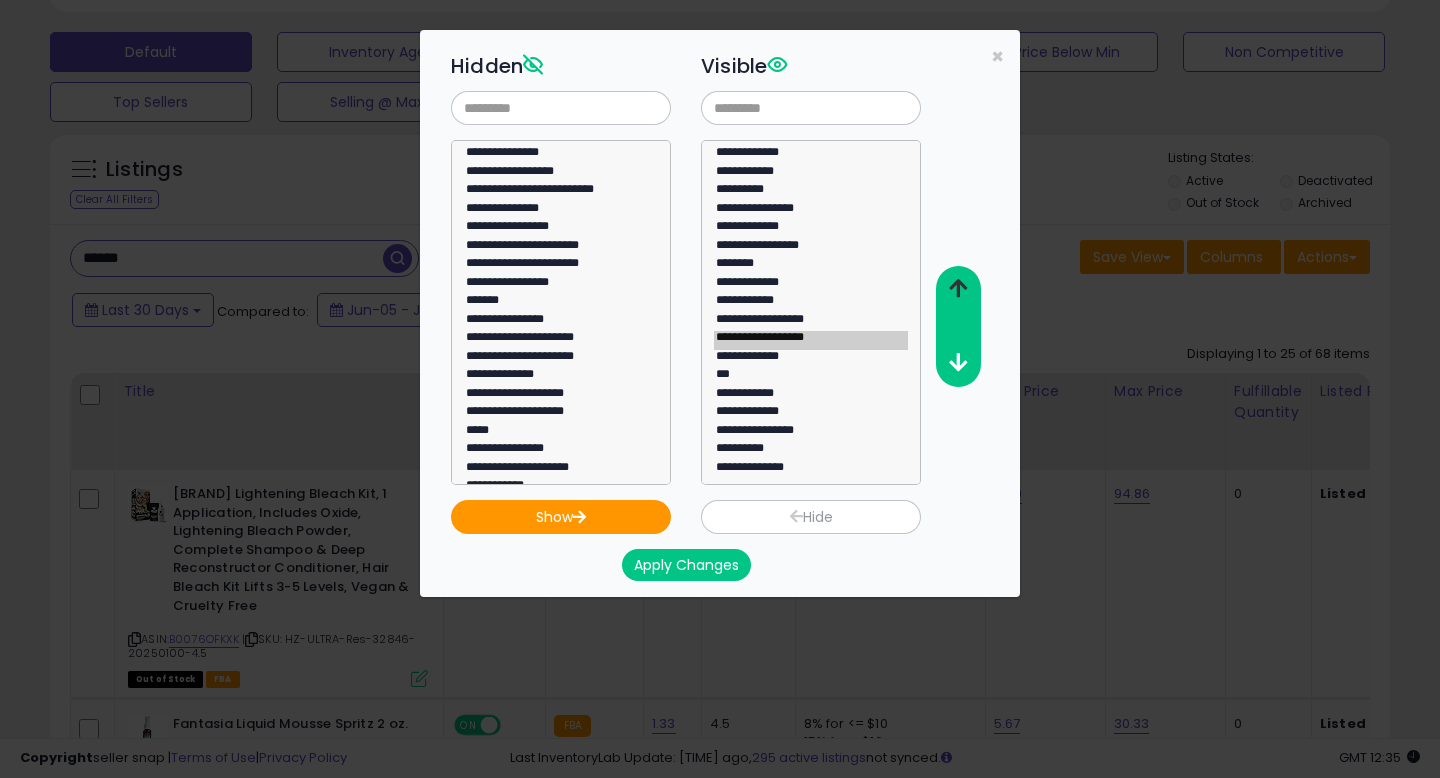 click at bounding box center [958, 288] 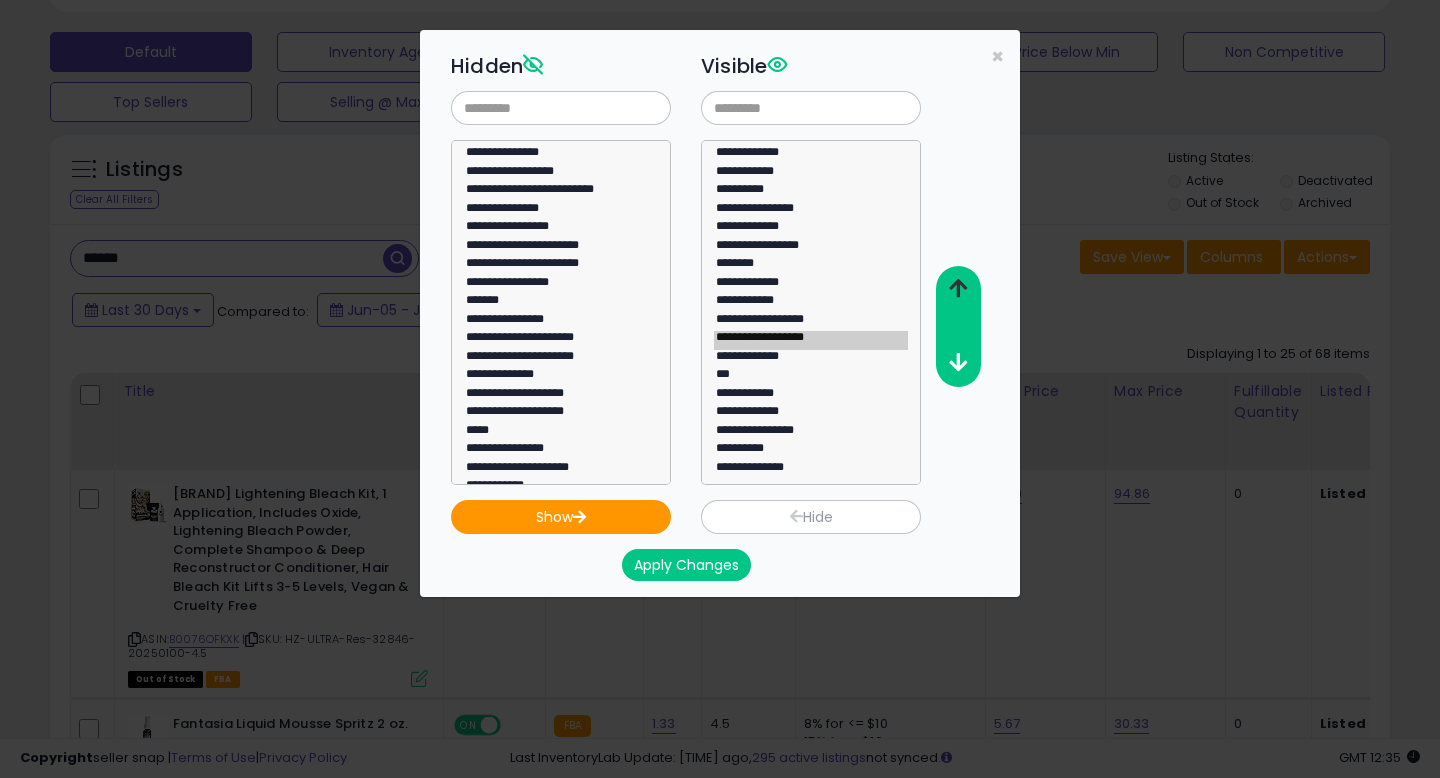click at bounding box center [958, 288] 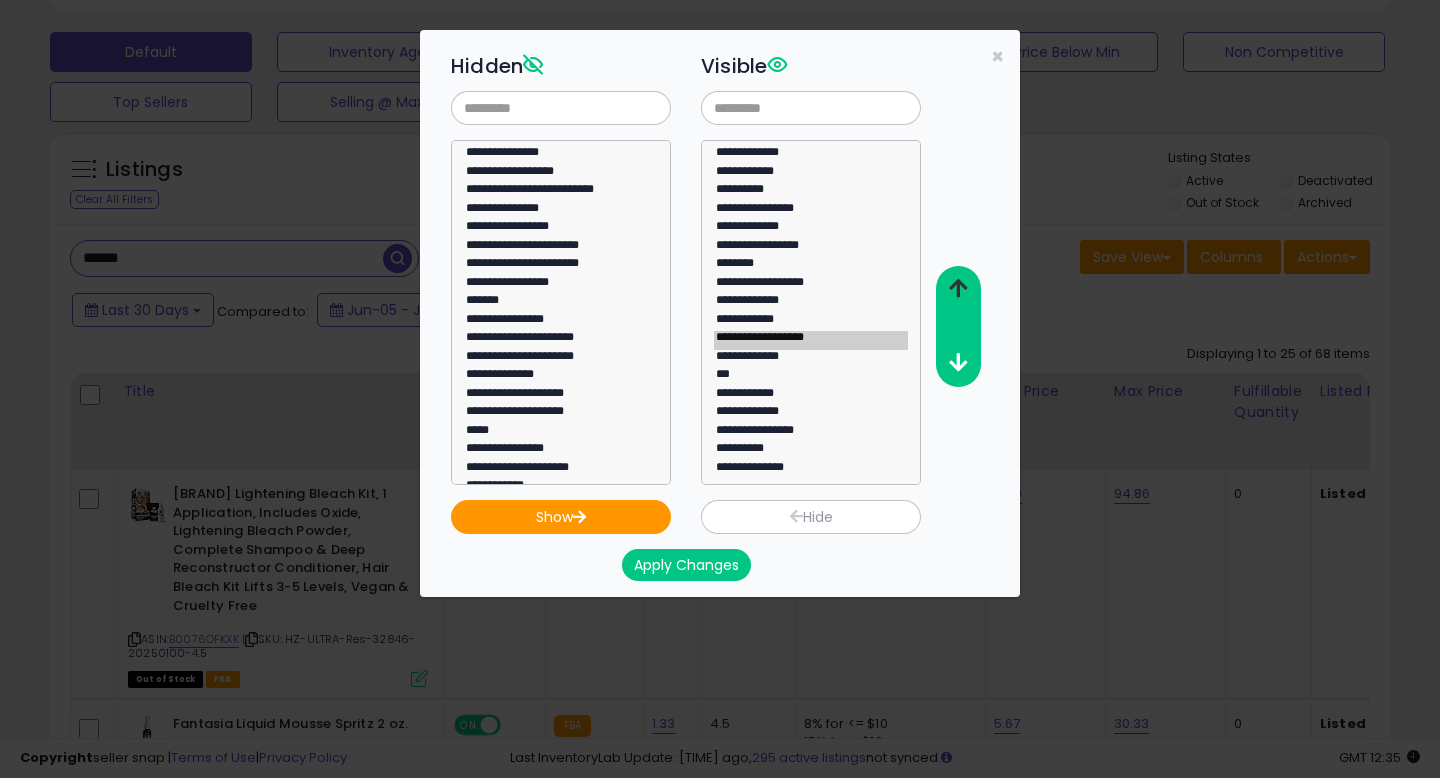 click at bounding box center [958, 288] 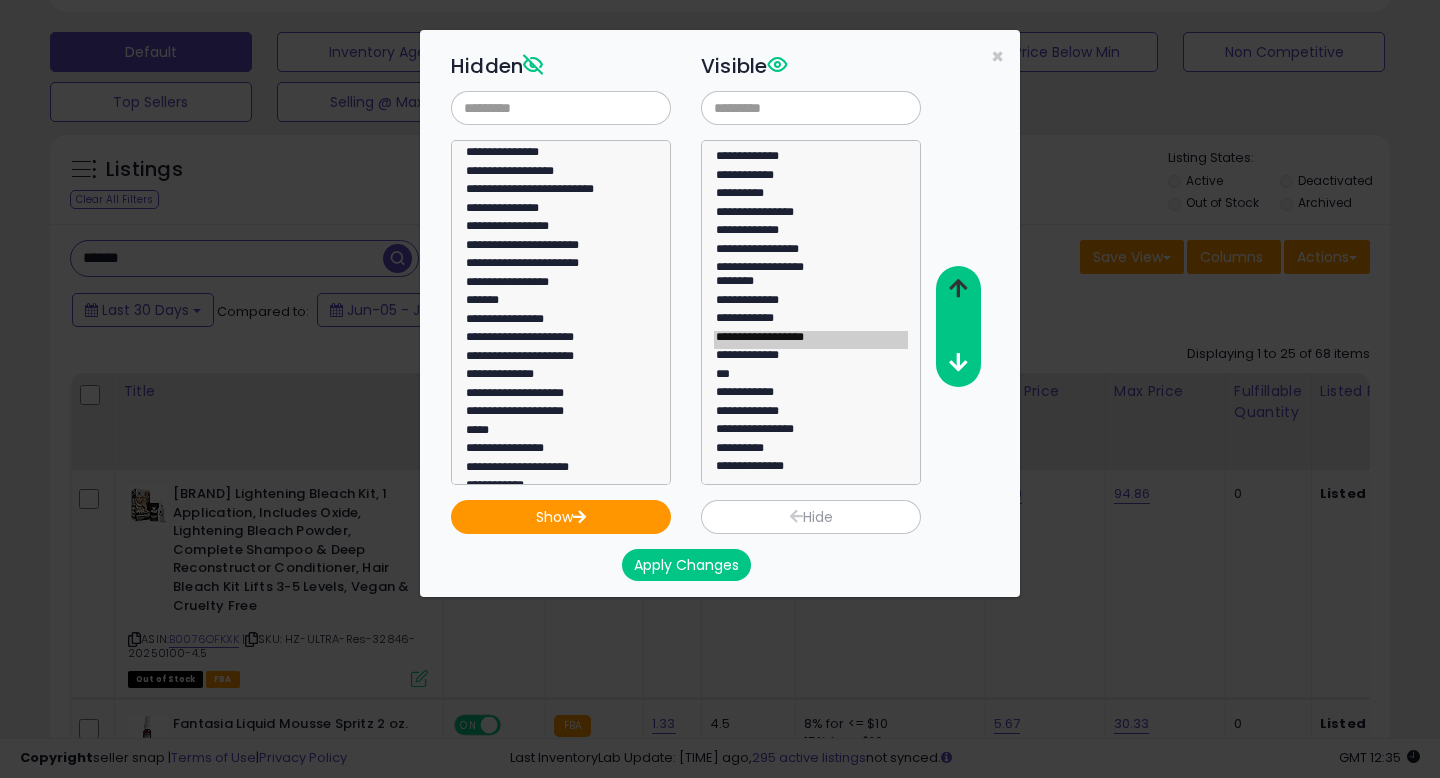 click at bounding box center [958, 288] 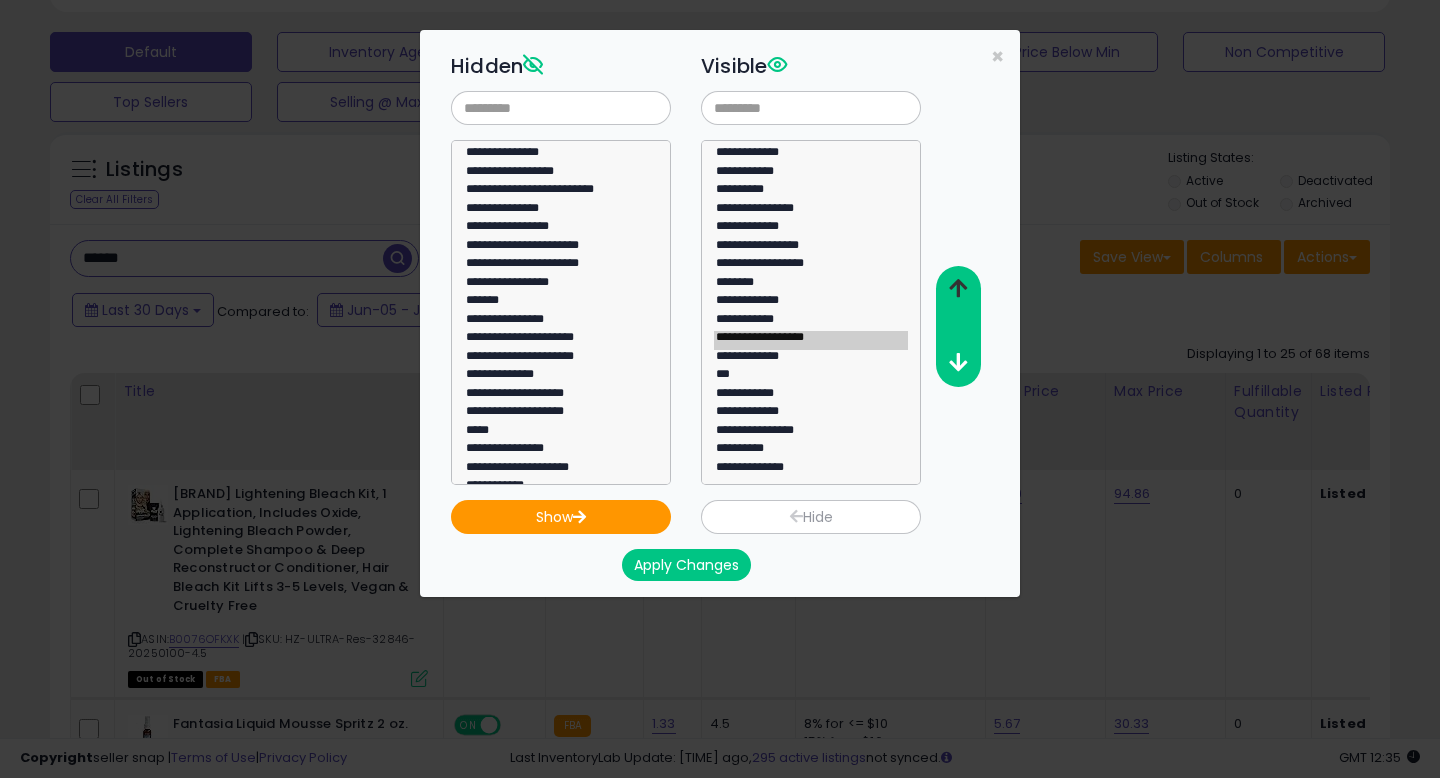 click at bounding box center [958, 288] 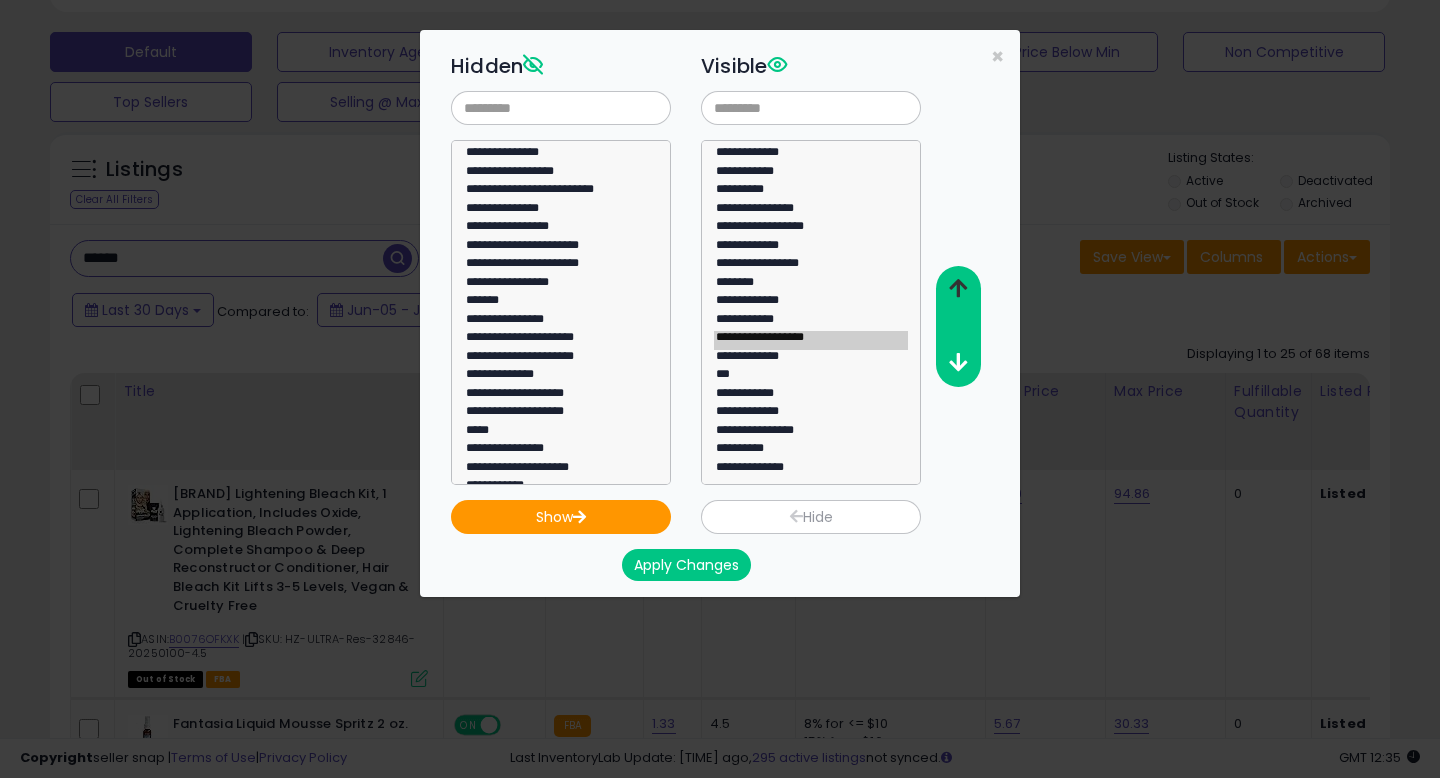 click at bounding box center (958, 288) 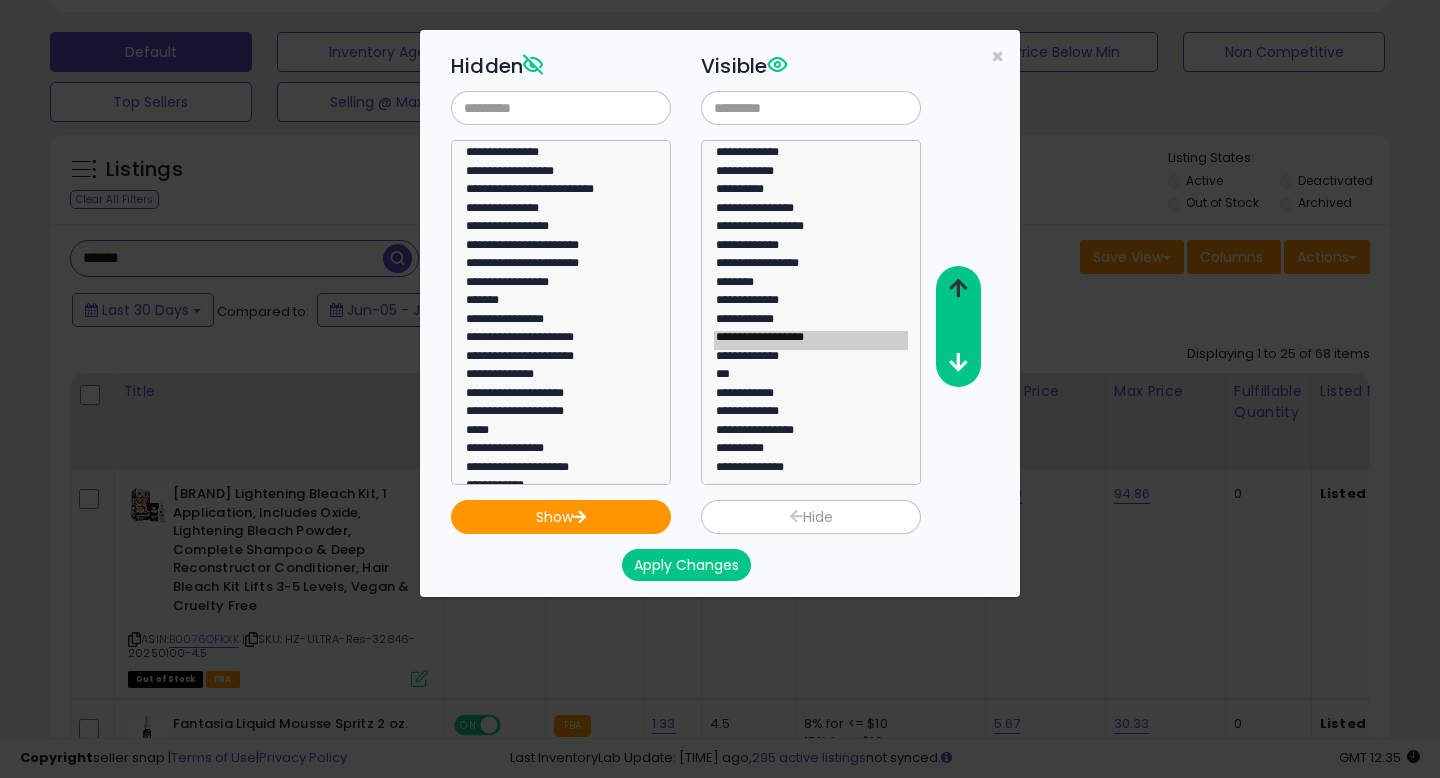 click at bounding box center [958, 288] 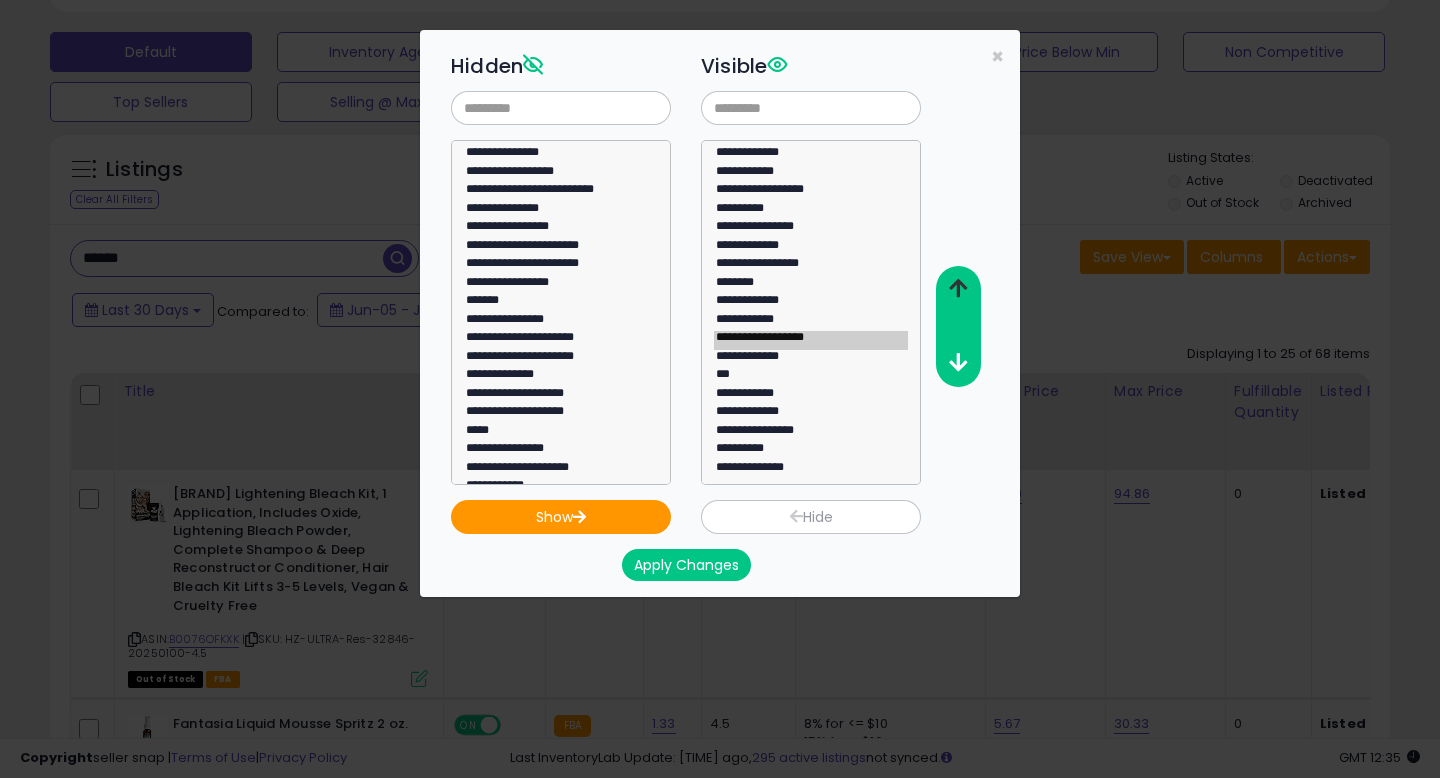 click at bounding box center (958, 288) 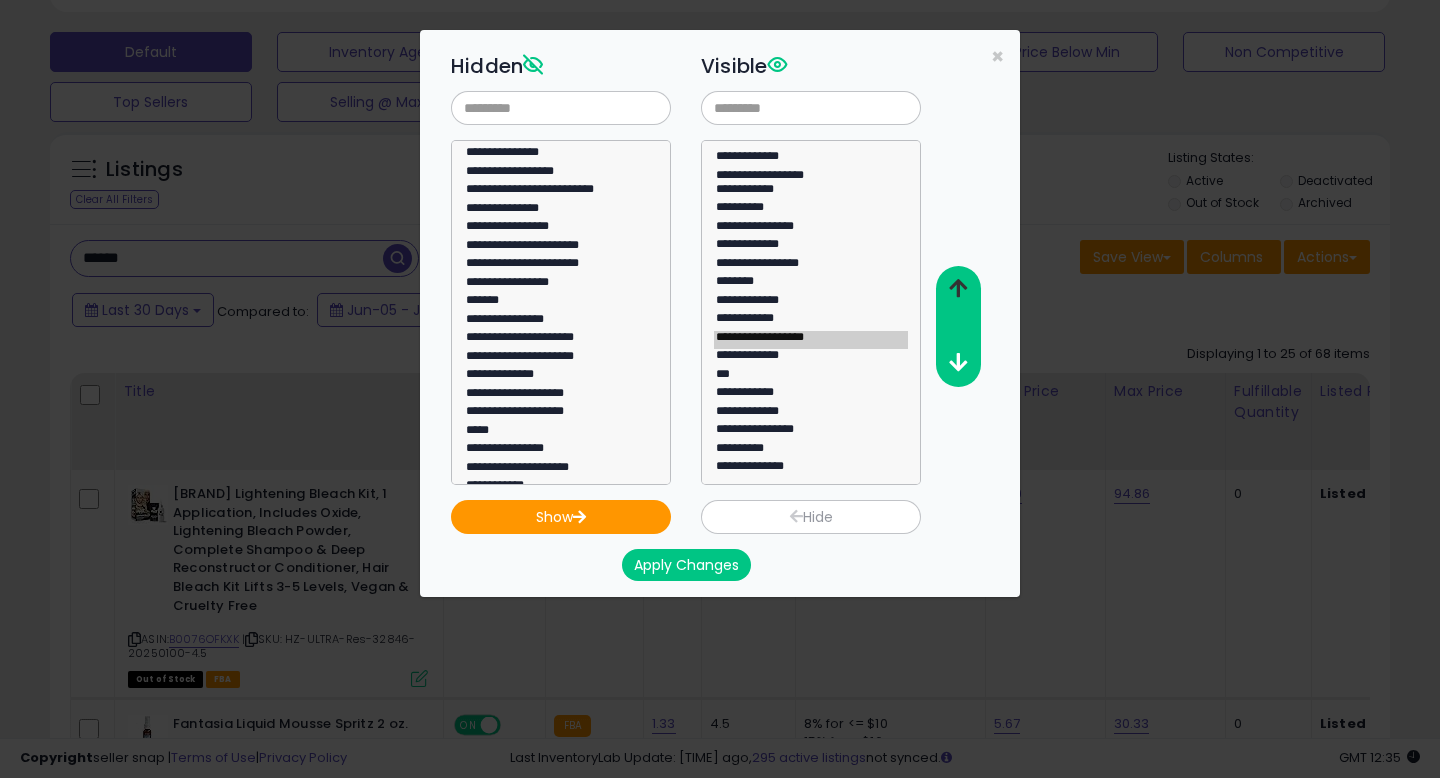 click at bounding box center (958, 288) 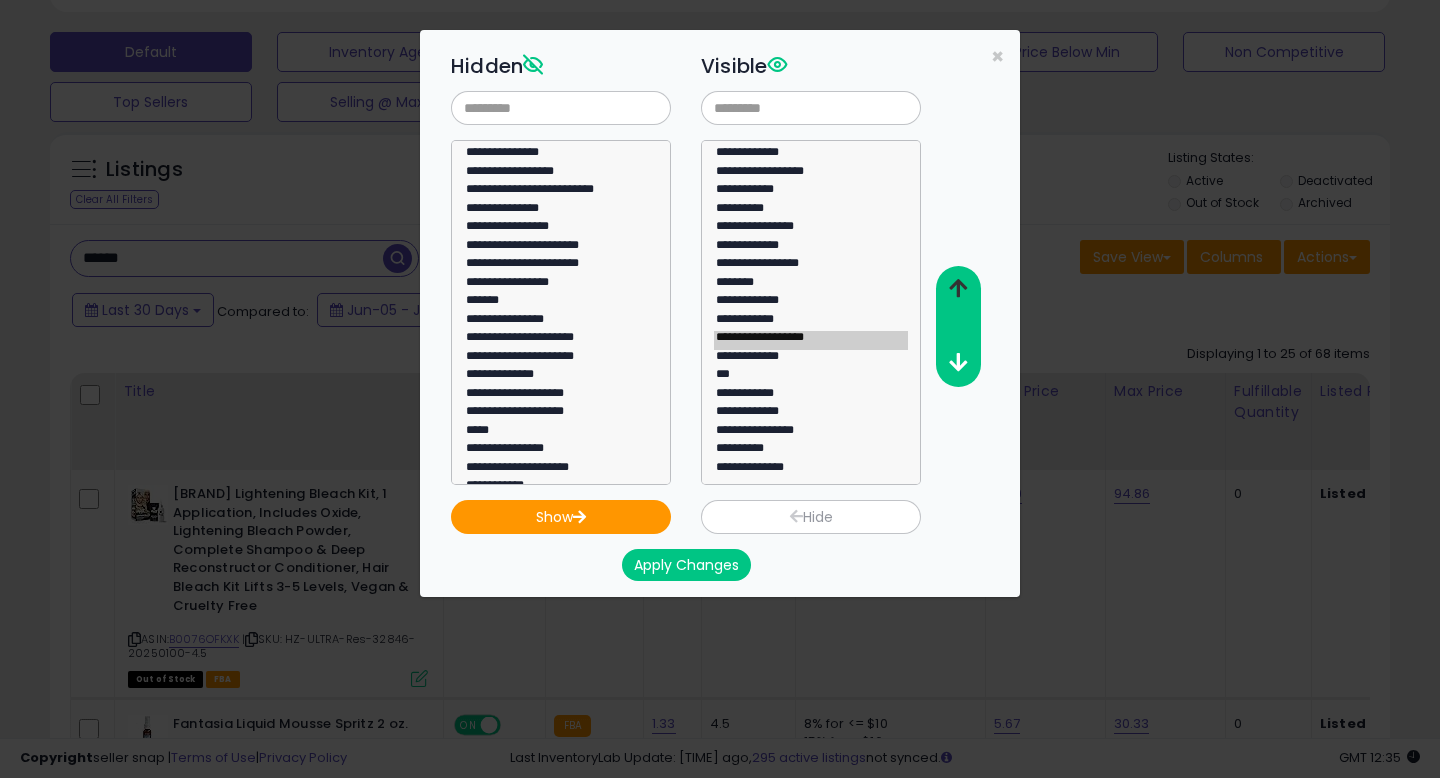click at bounding box center (958, 288) 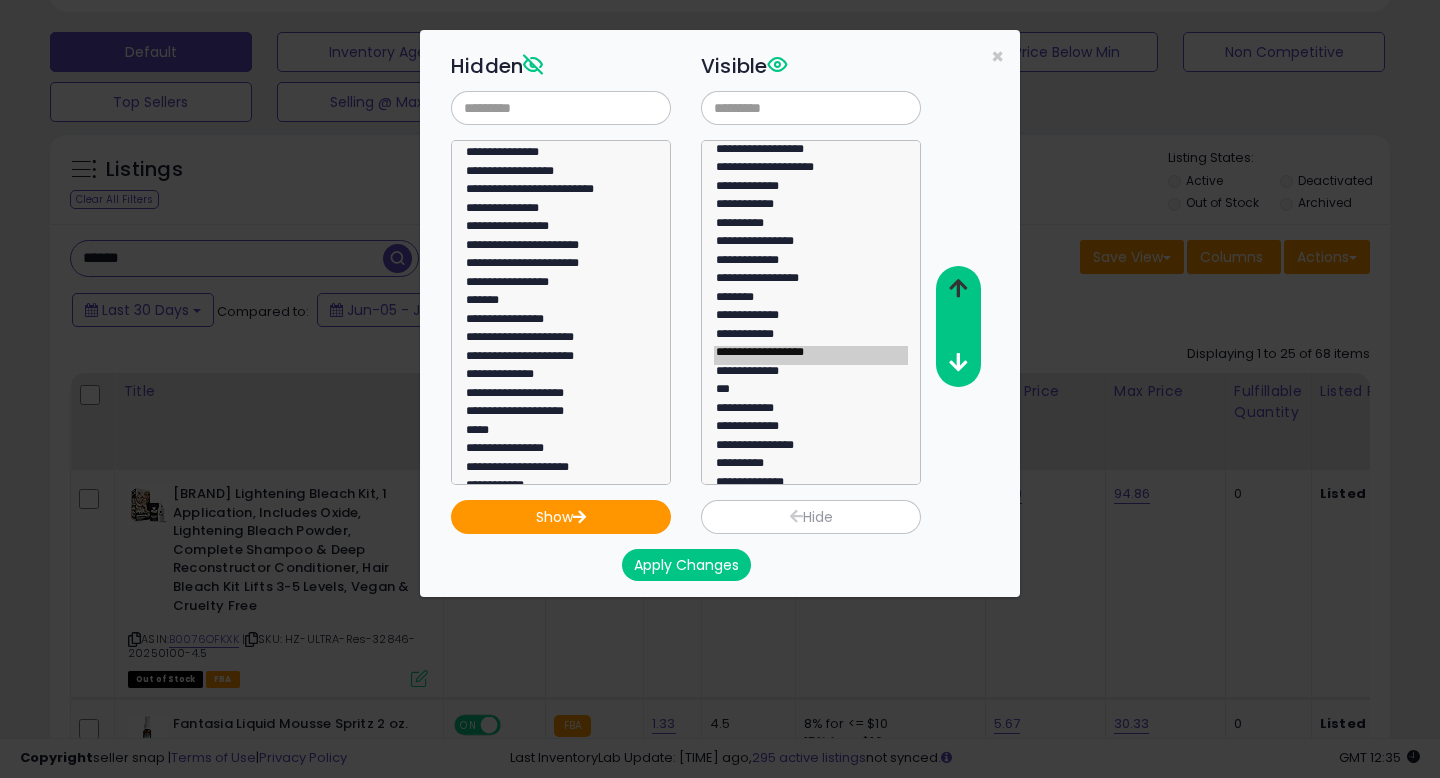 click at bounding box center (958, 288) 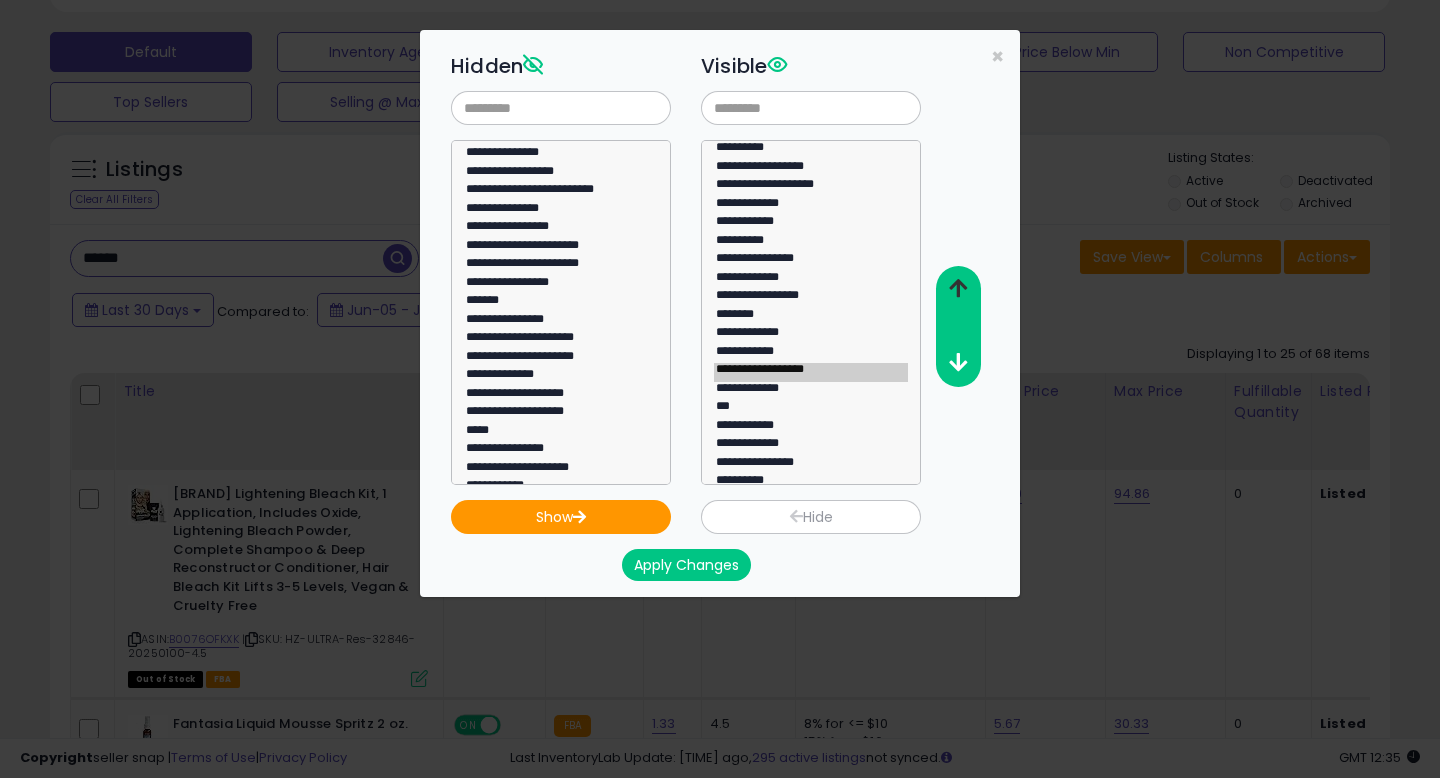 click at bounding box center [958, 288] 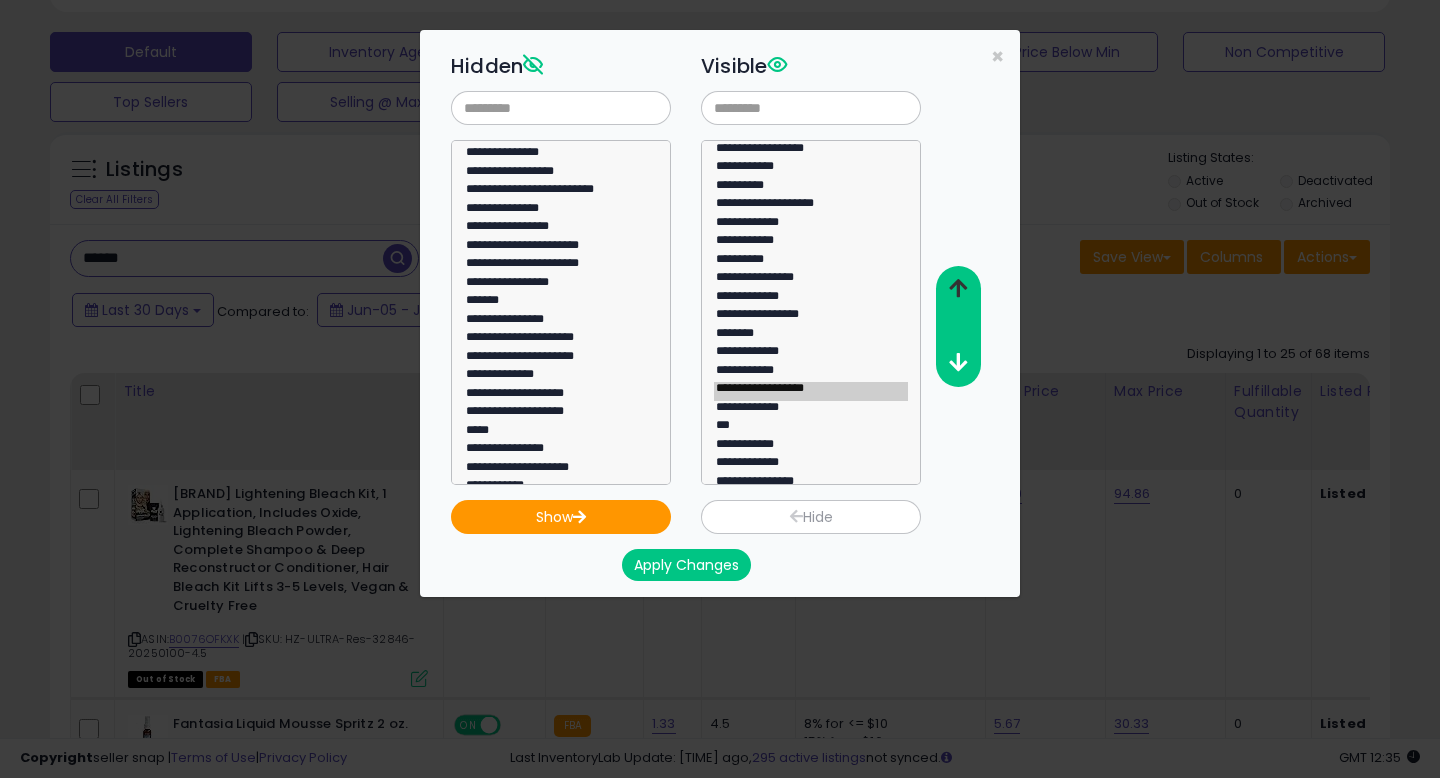 click at bounding box center (958, 288) 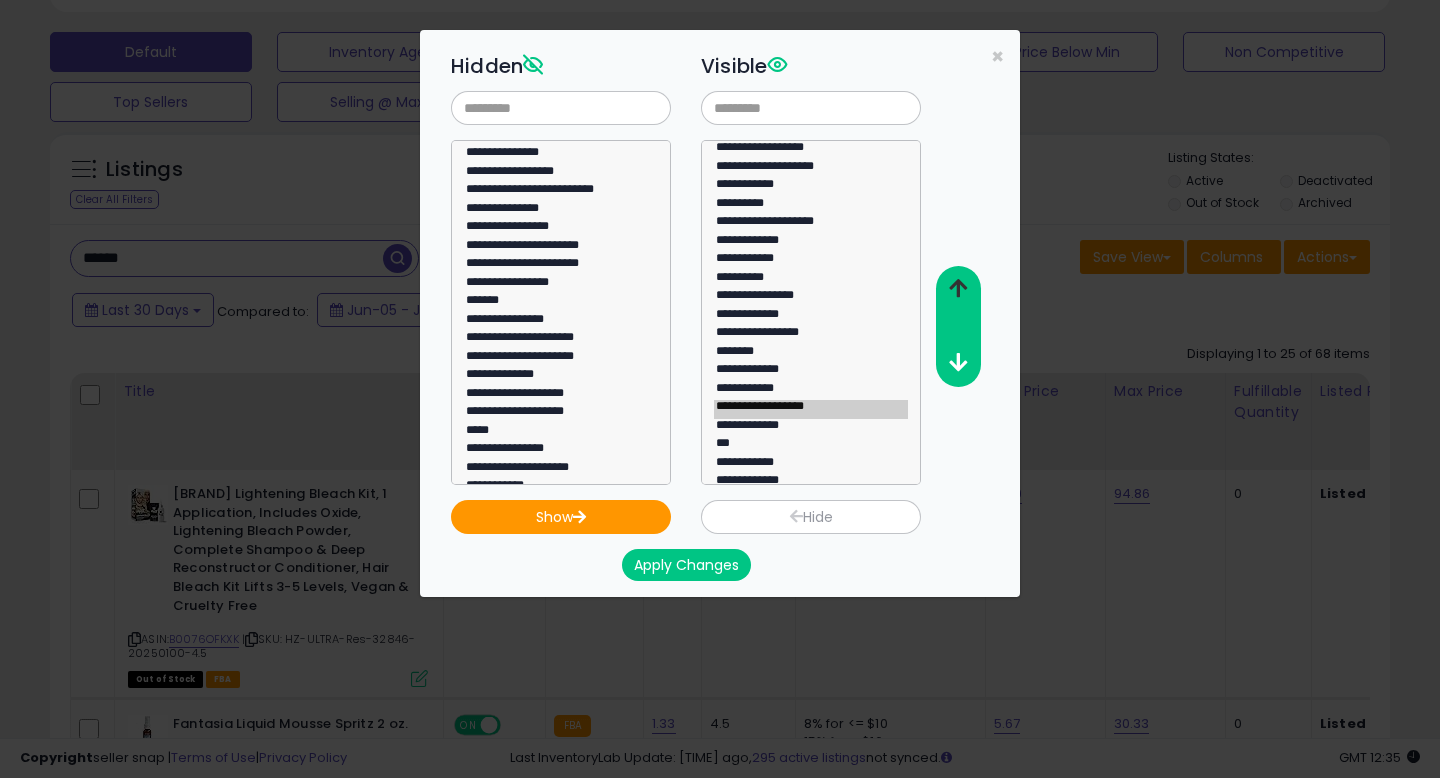 click at bounding box center (958, 288) 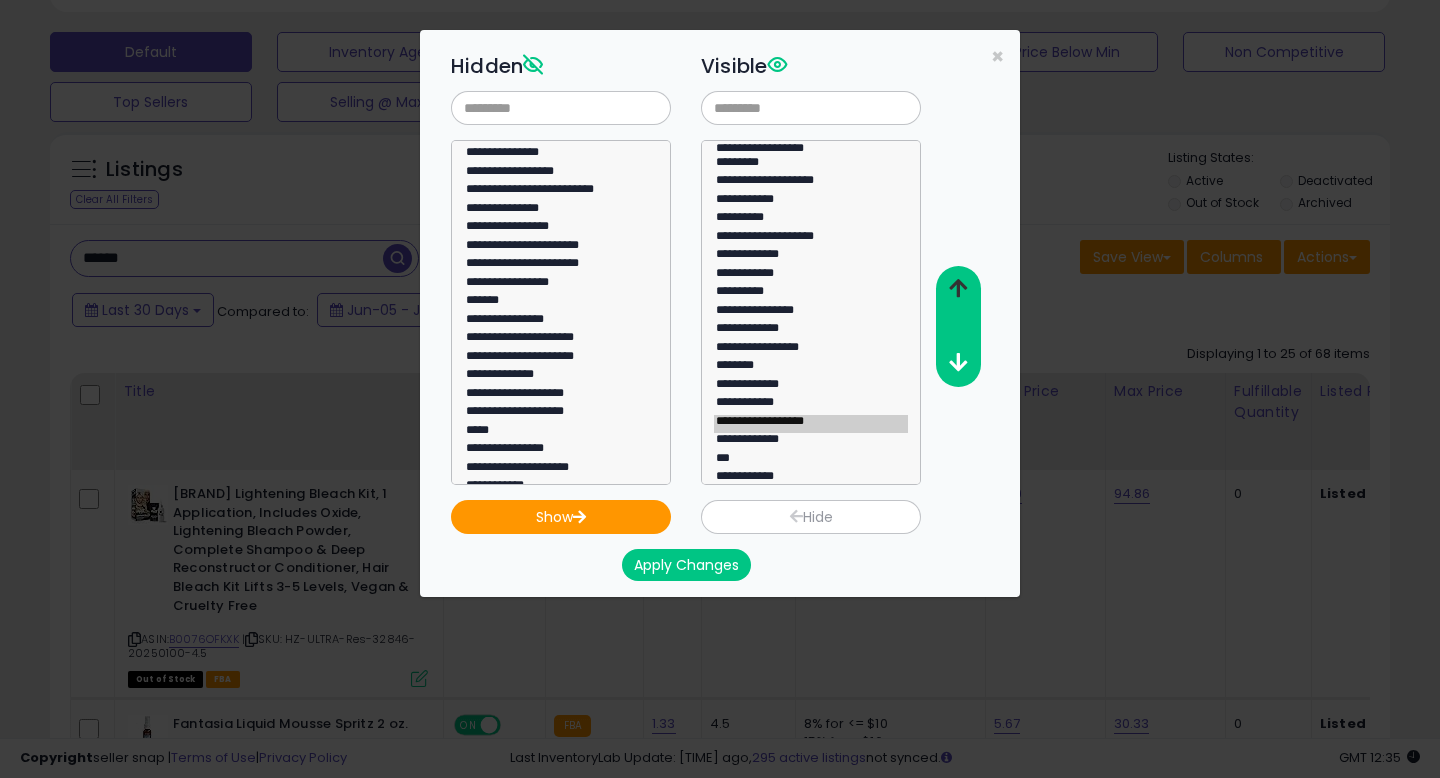 click at bounding box center [958, 288] 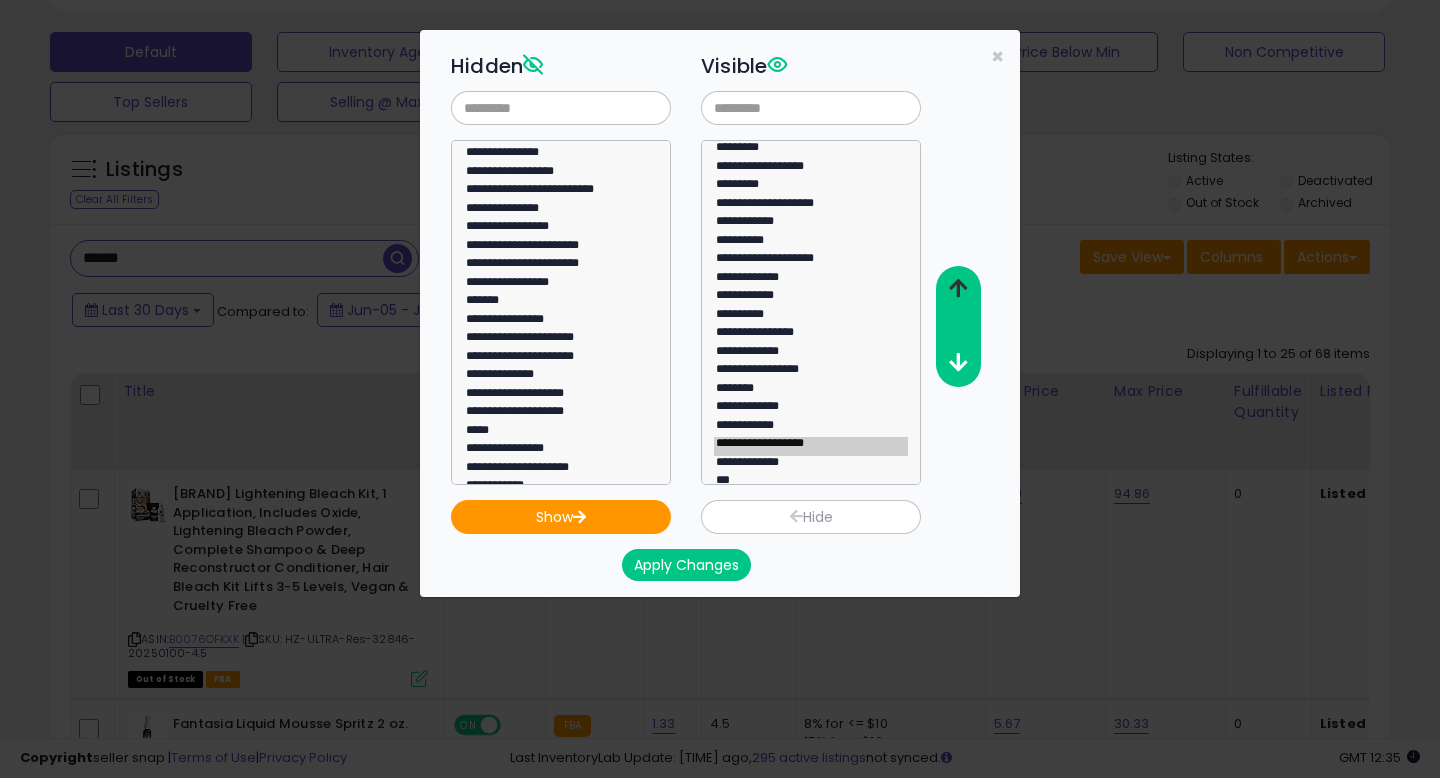 click at bounding box center [958, 288] 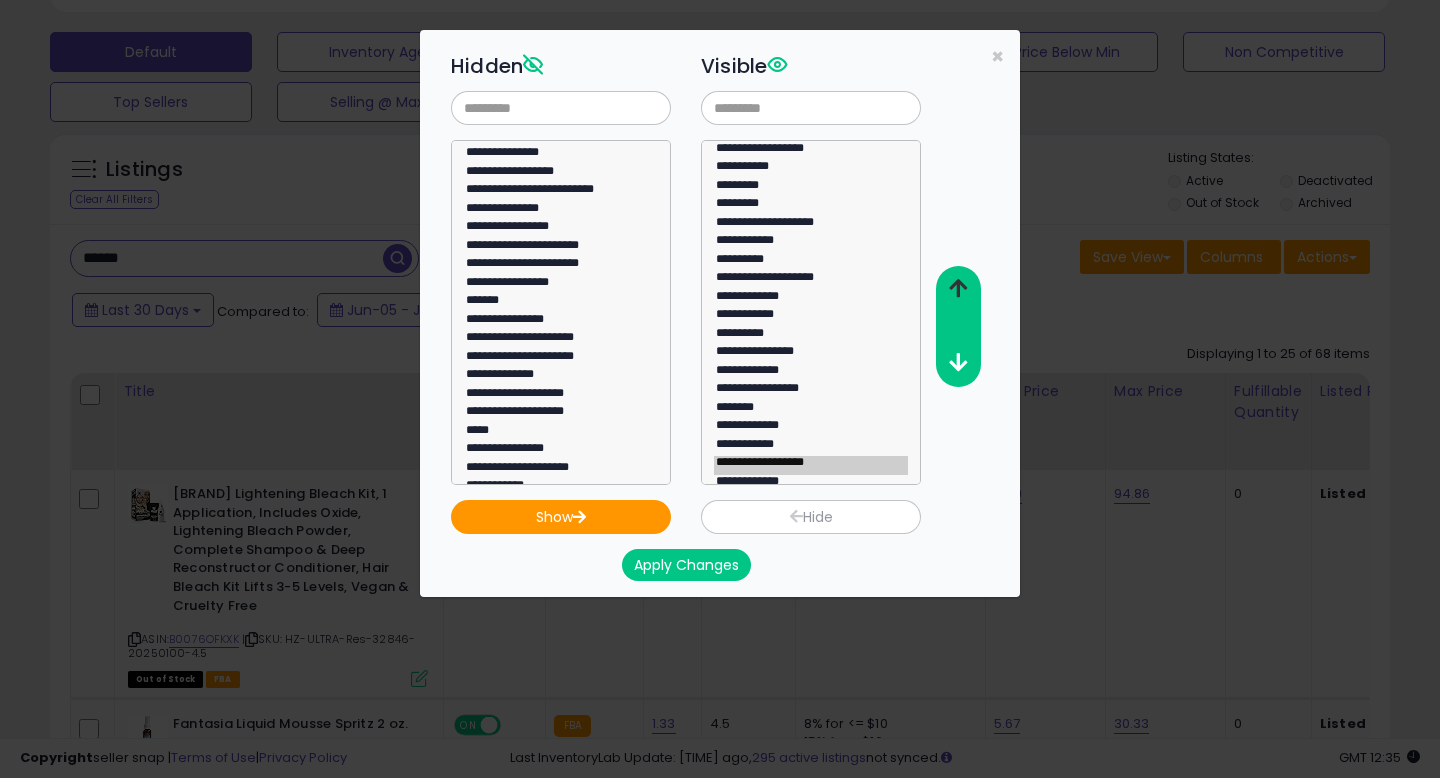 click at bounding box center (958, 288) 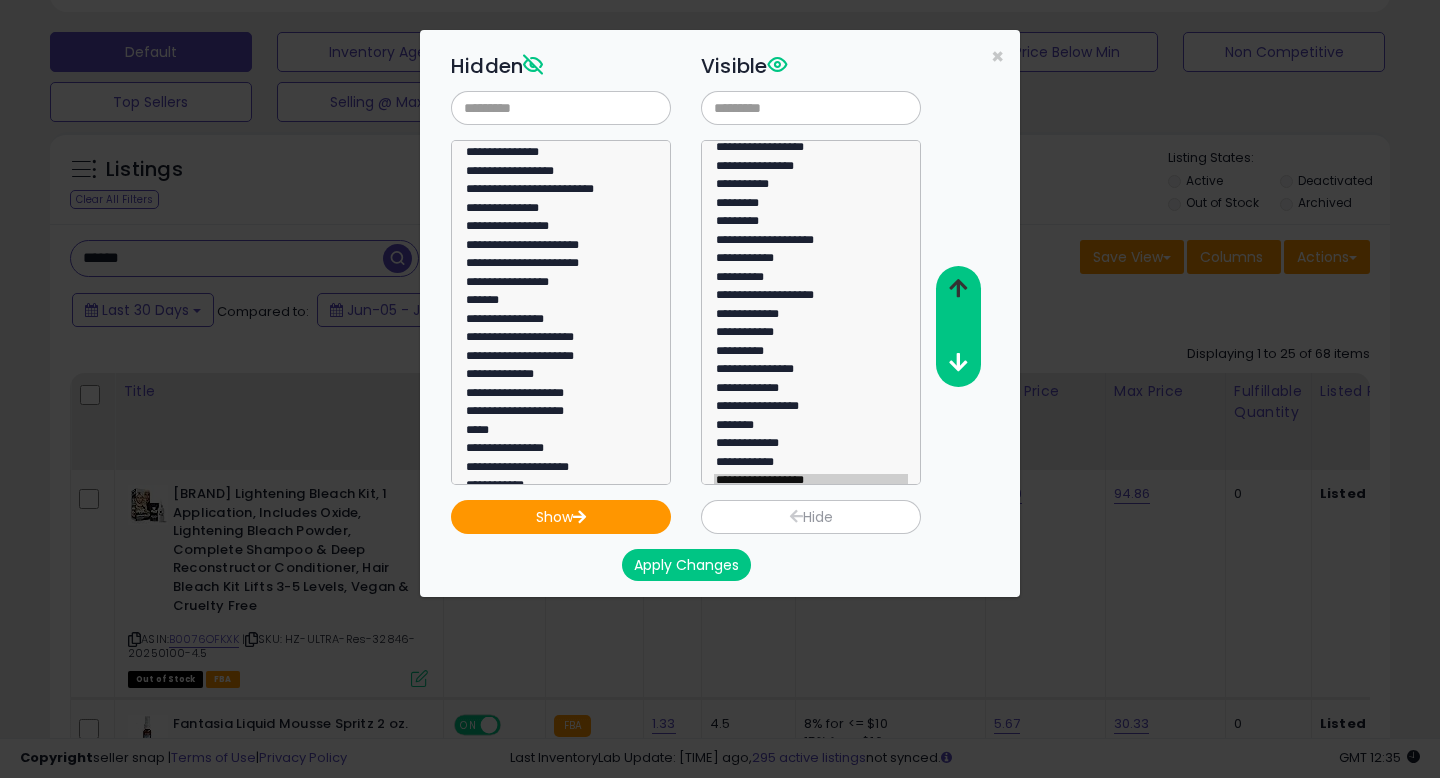 click at bounding box center (958, 288) 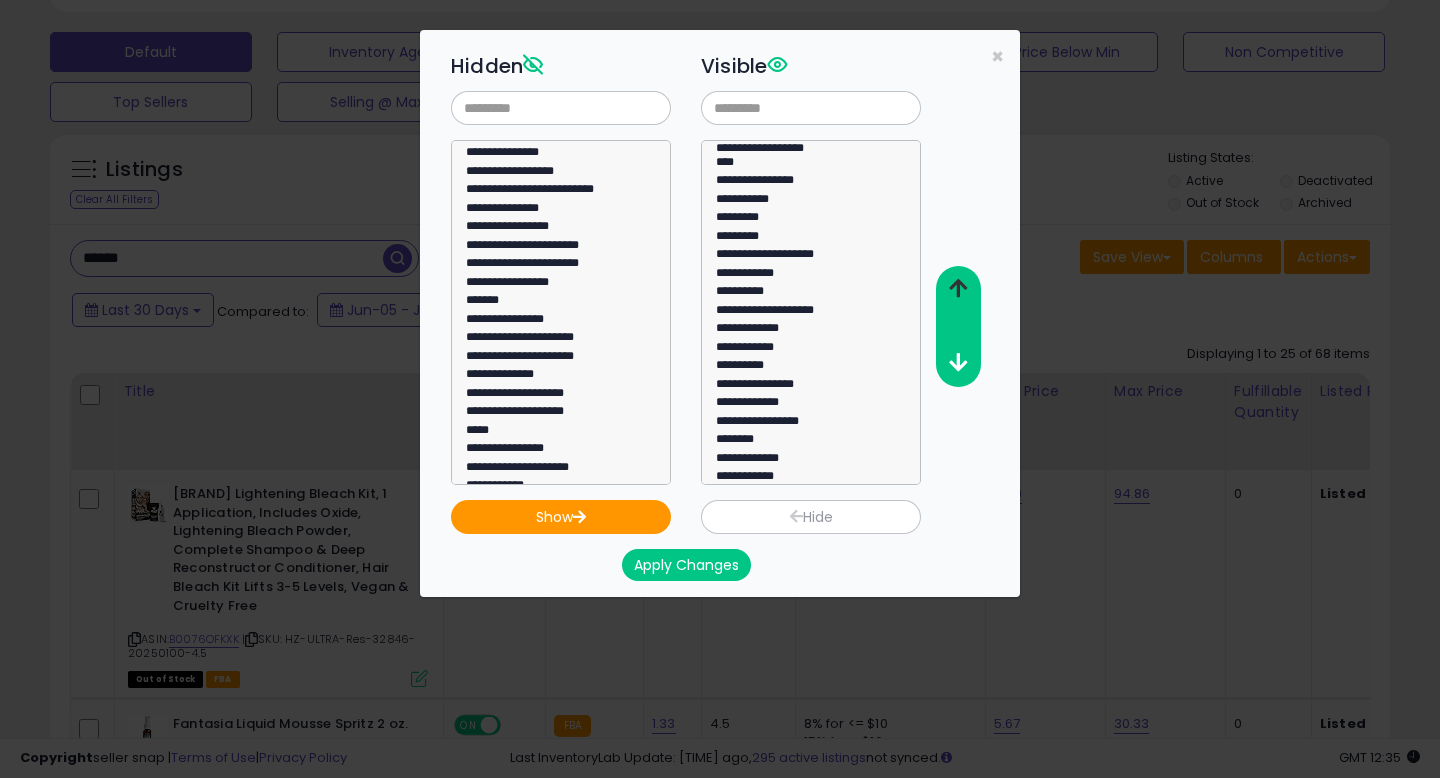 click at bounding box center (958, 288) 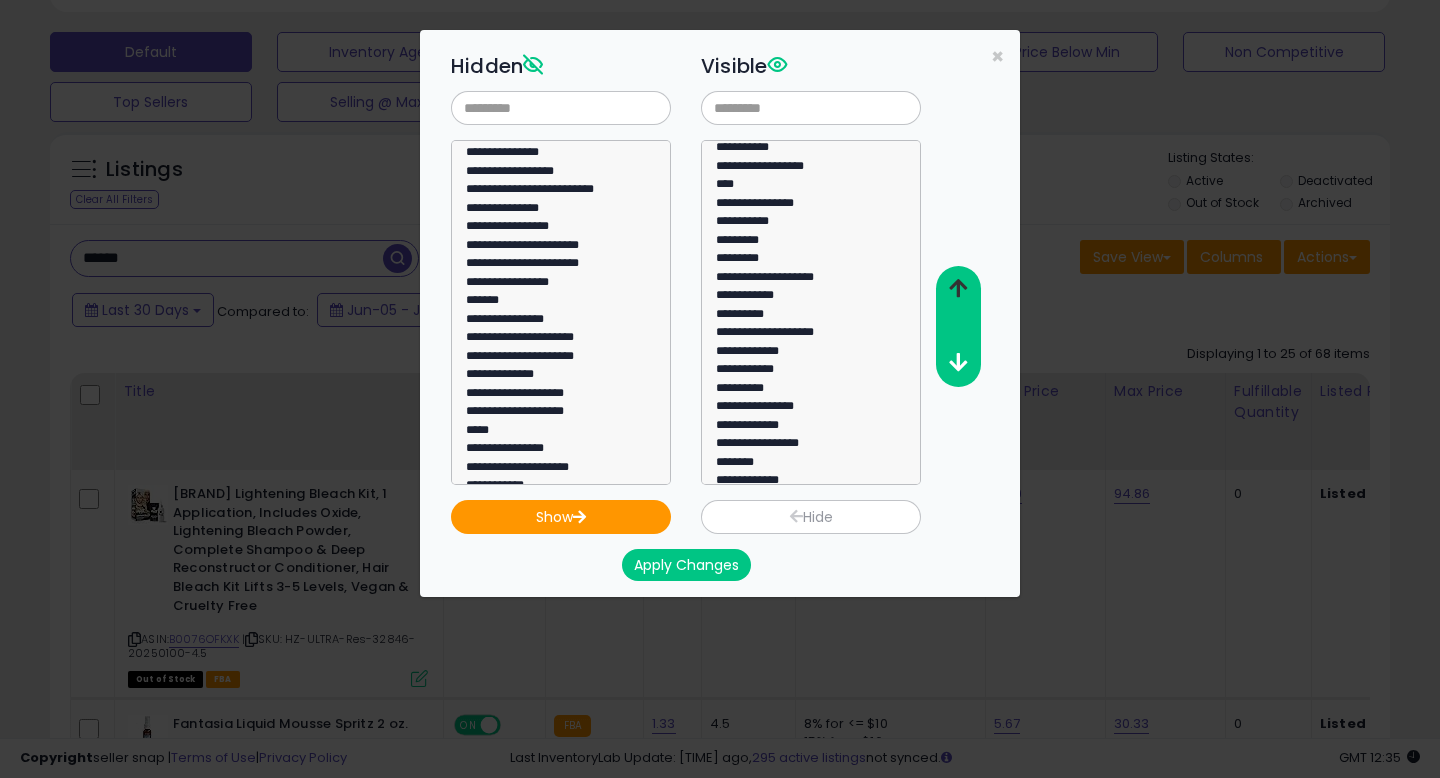 click at bounding box center [958, 288] 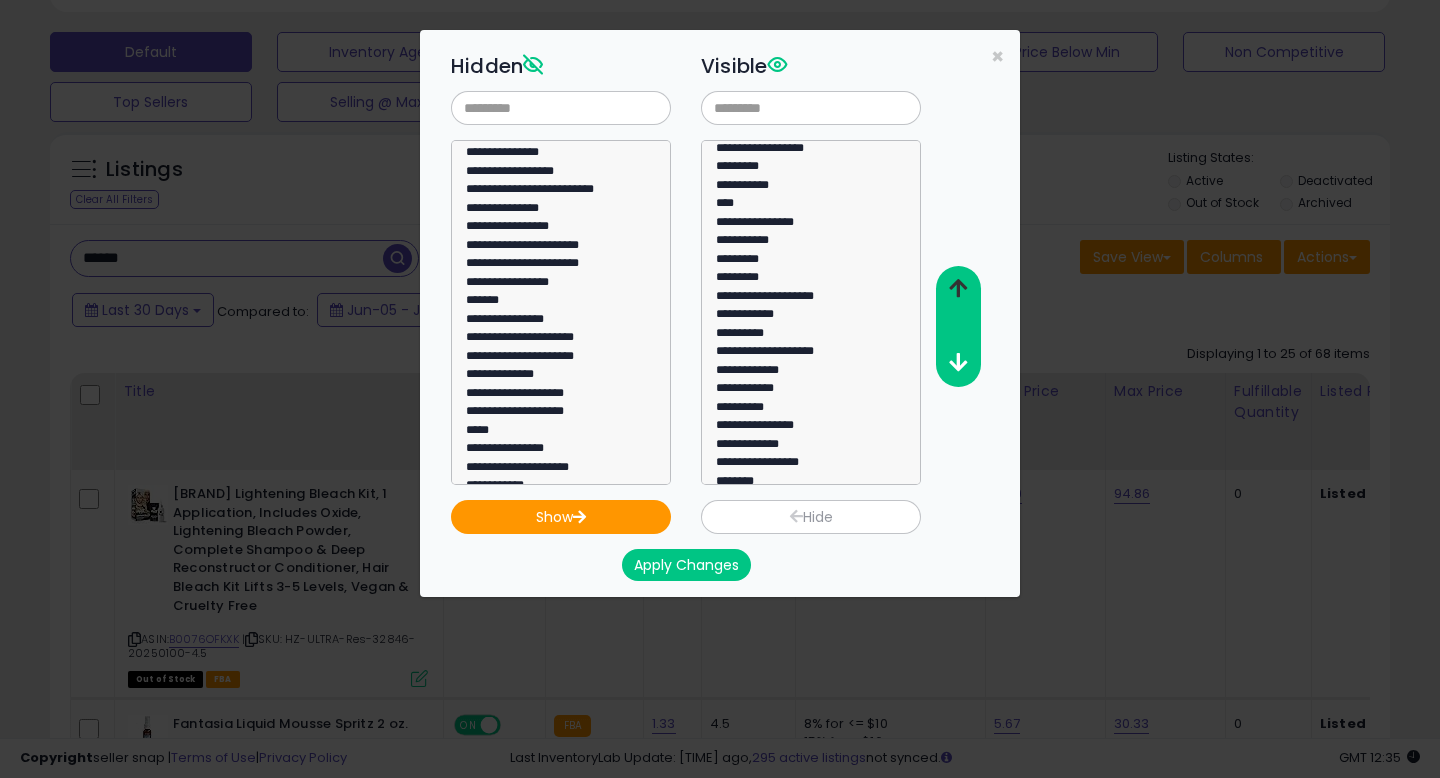 click at bounding box center (958, 288) 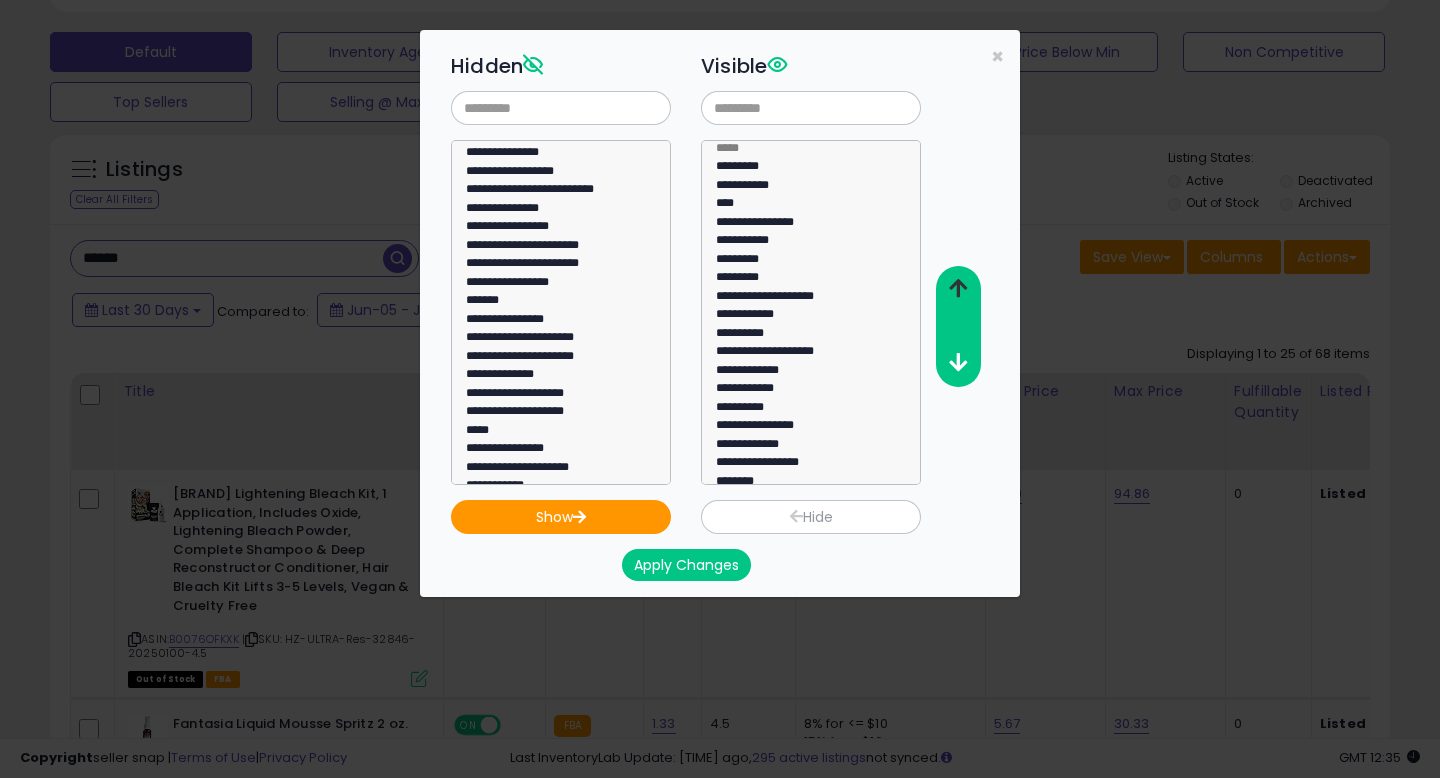 scroll, scrollTop: 5, scrollLeft: 0, axis: vertical 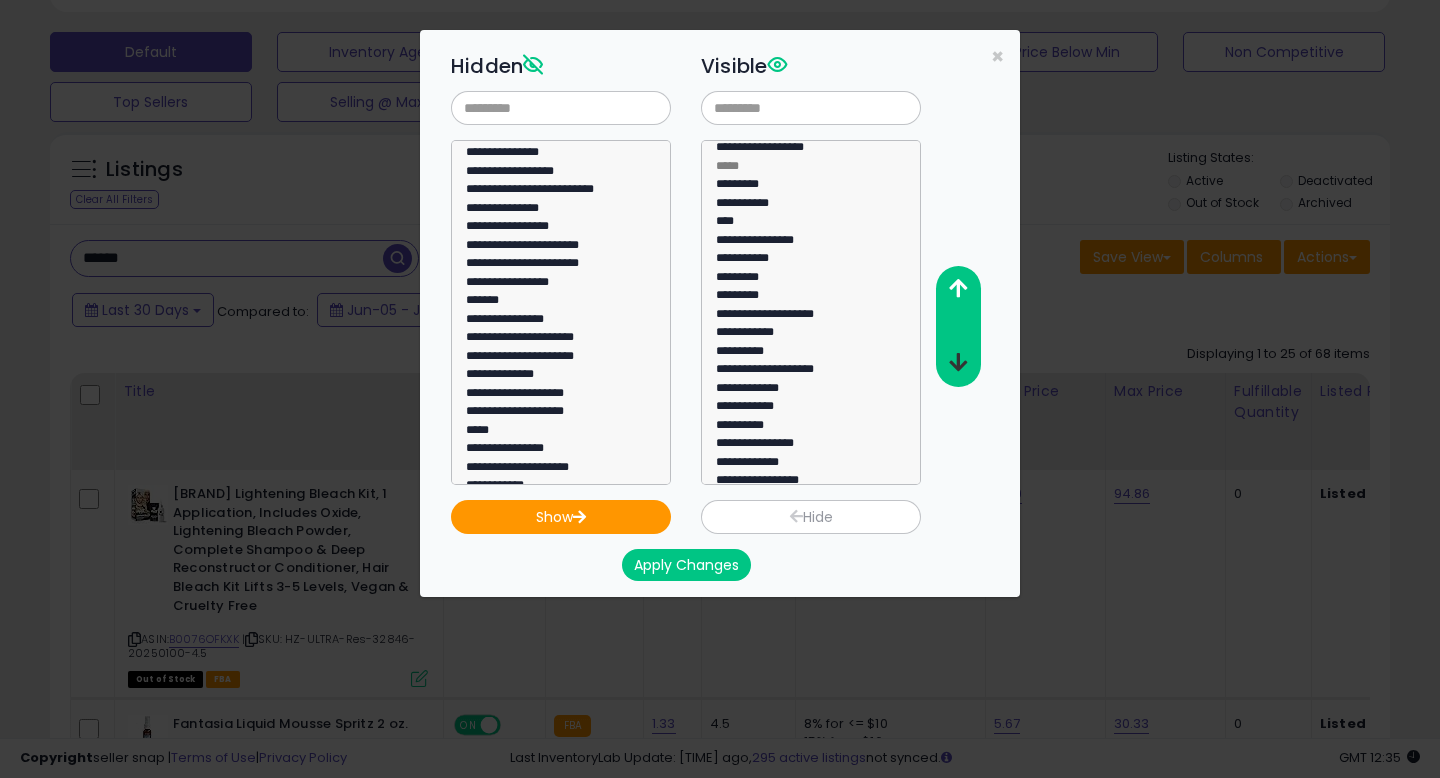 click at bounding box center [958, 362] 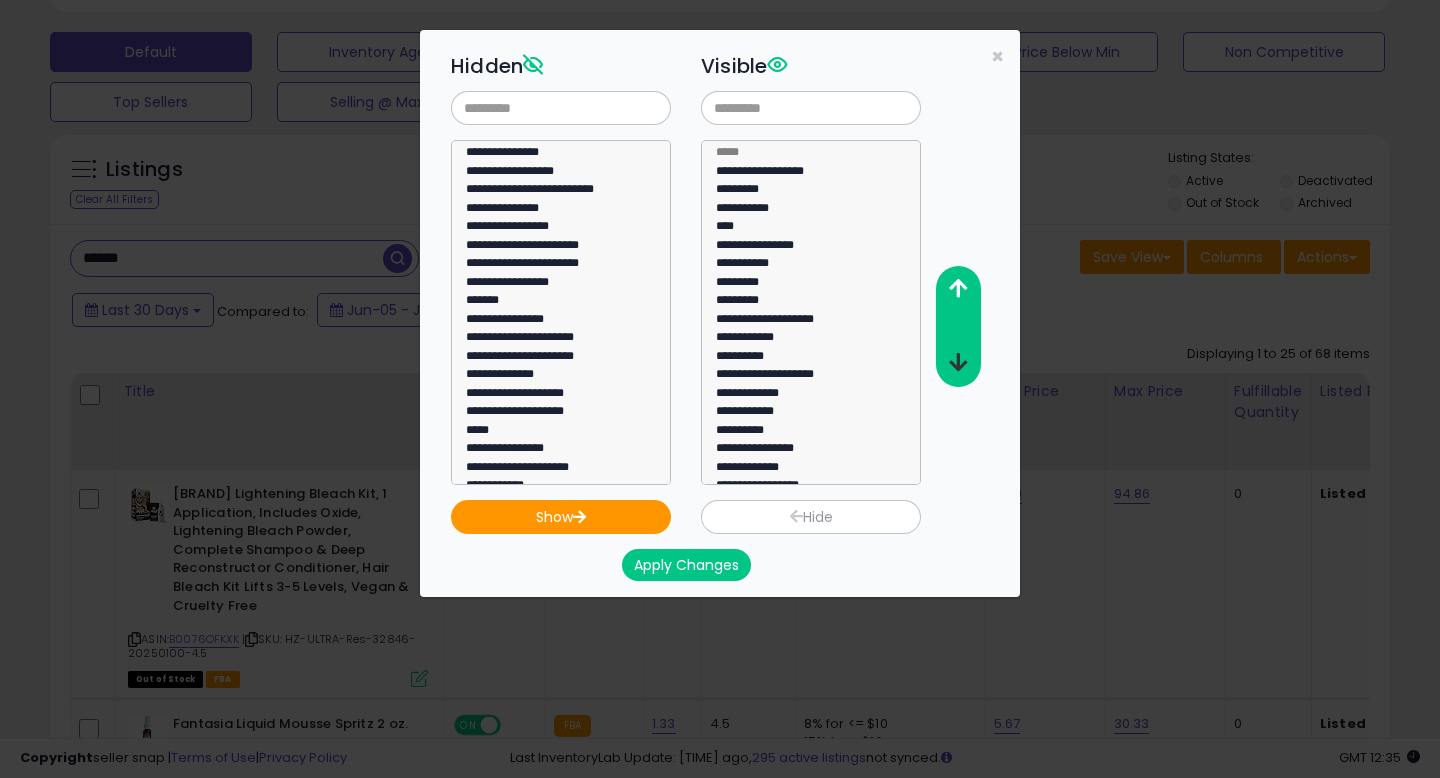 click at bounding box center [958, 362] 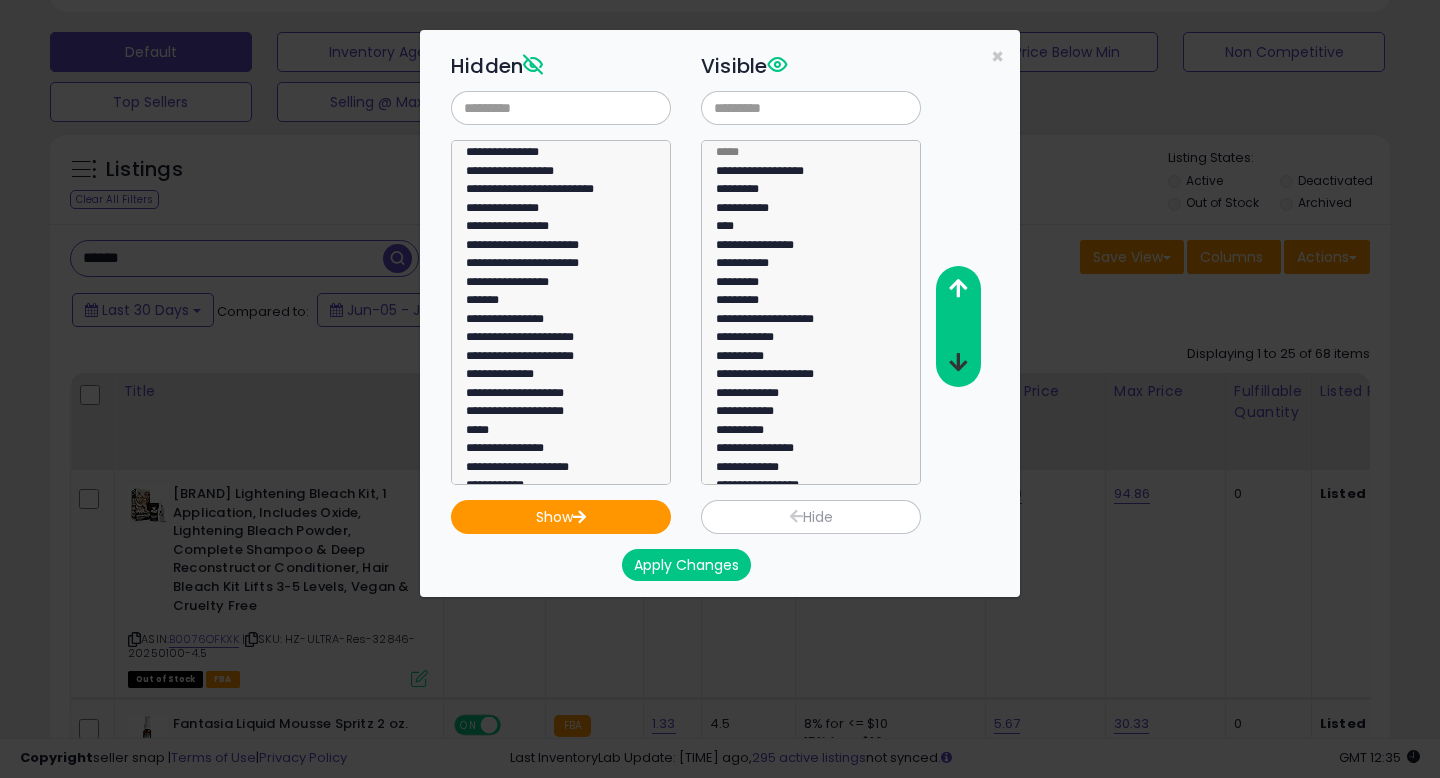 click at bounding box center [958, 362] 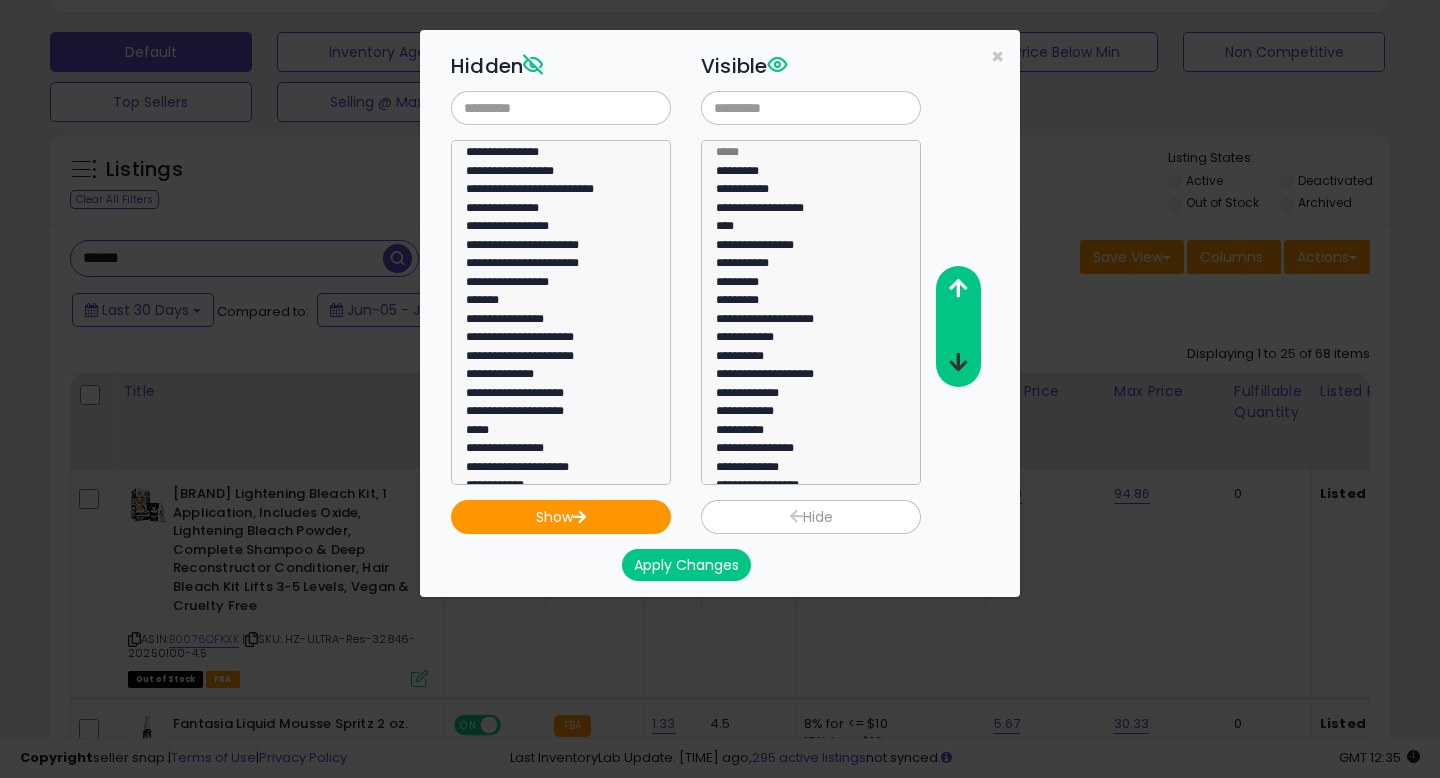 click at bounding box center (958, 362) 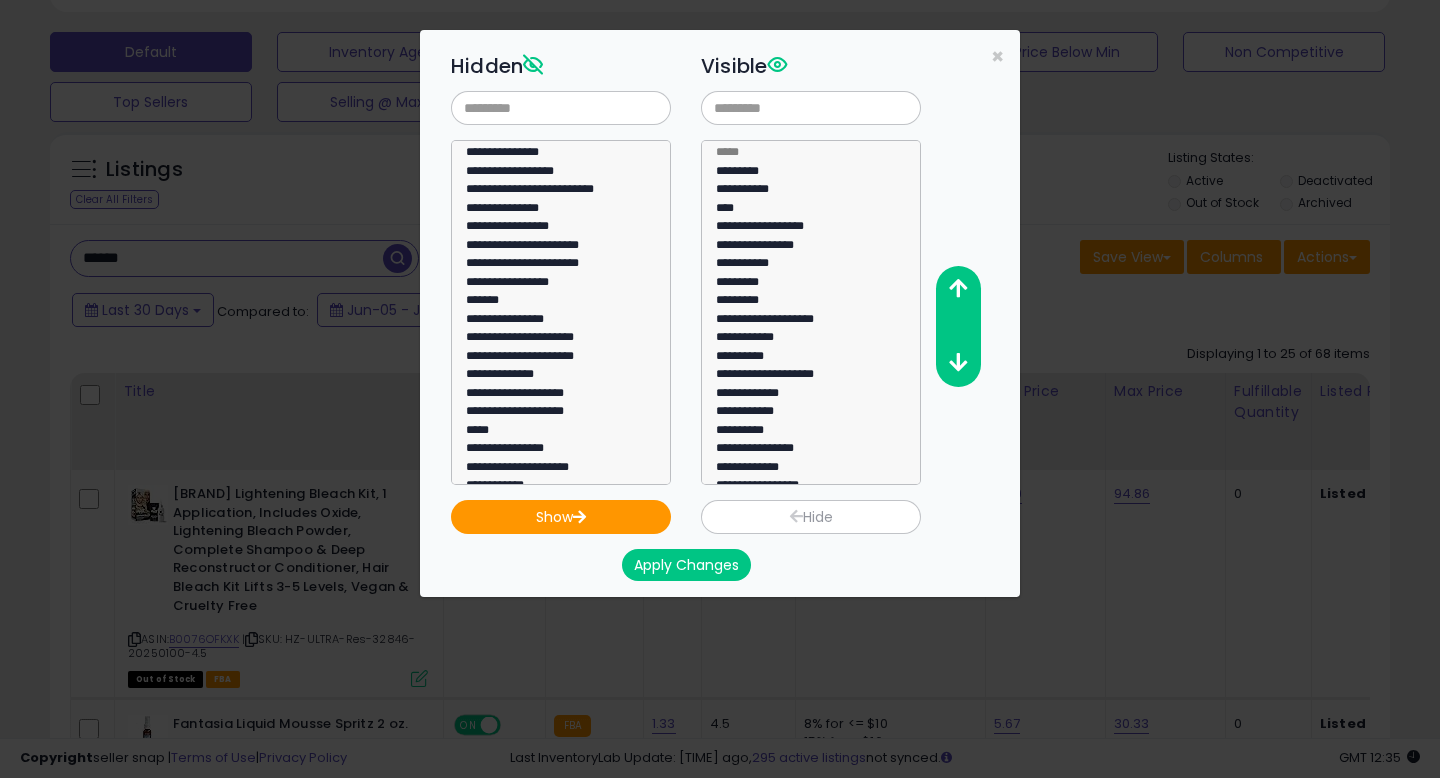 click on "Apply Changes" at bounding box center (686, 565) 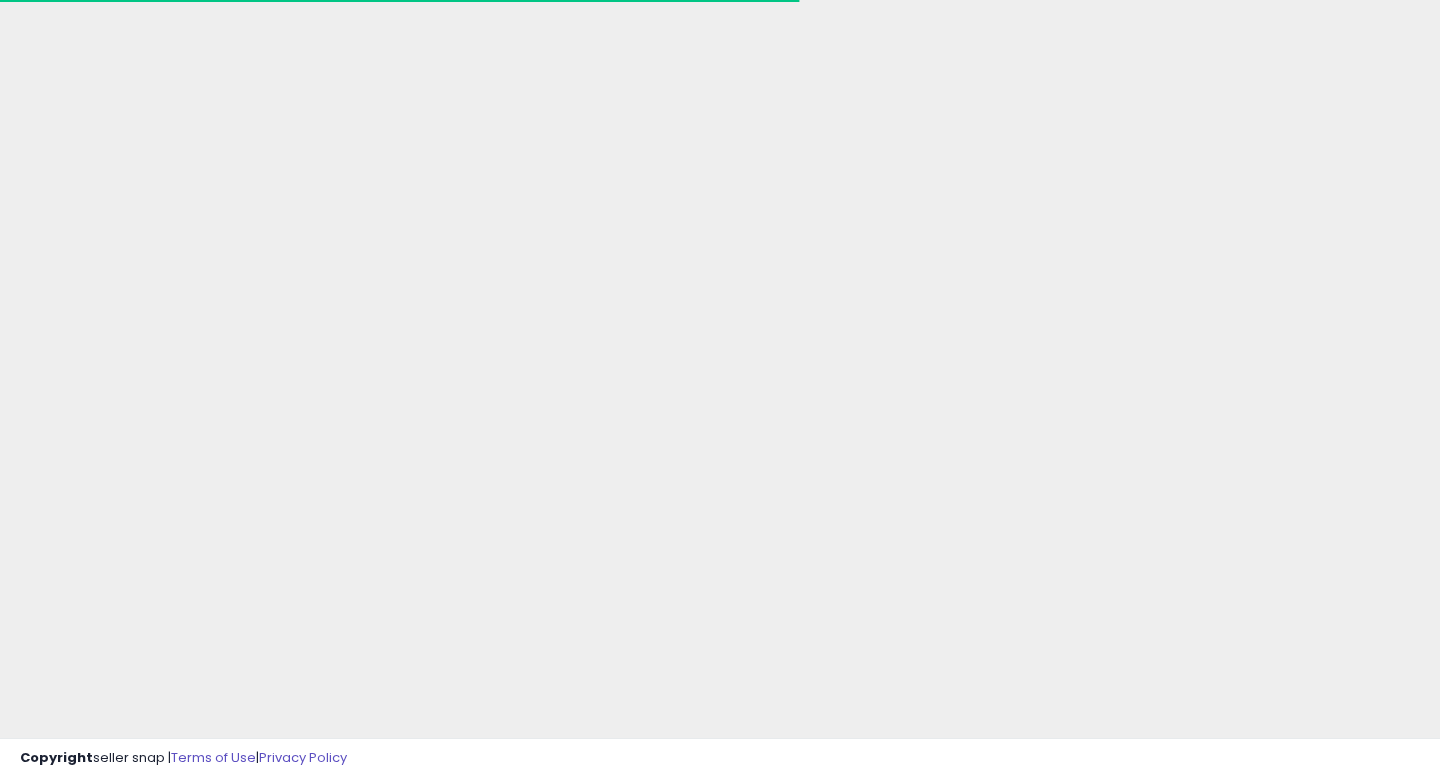 scroll, scrollTop: 448, scrollLeft: 0, axis: vertical 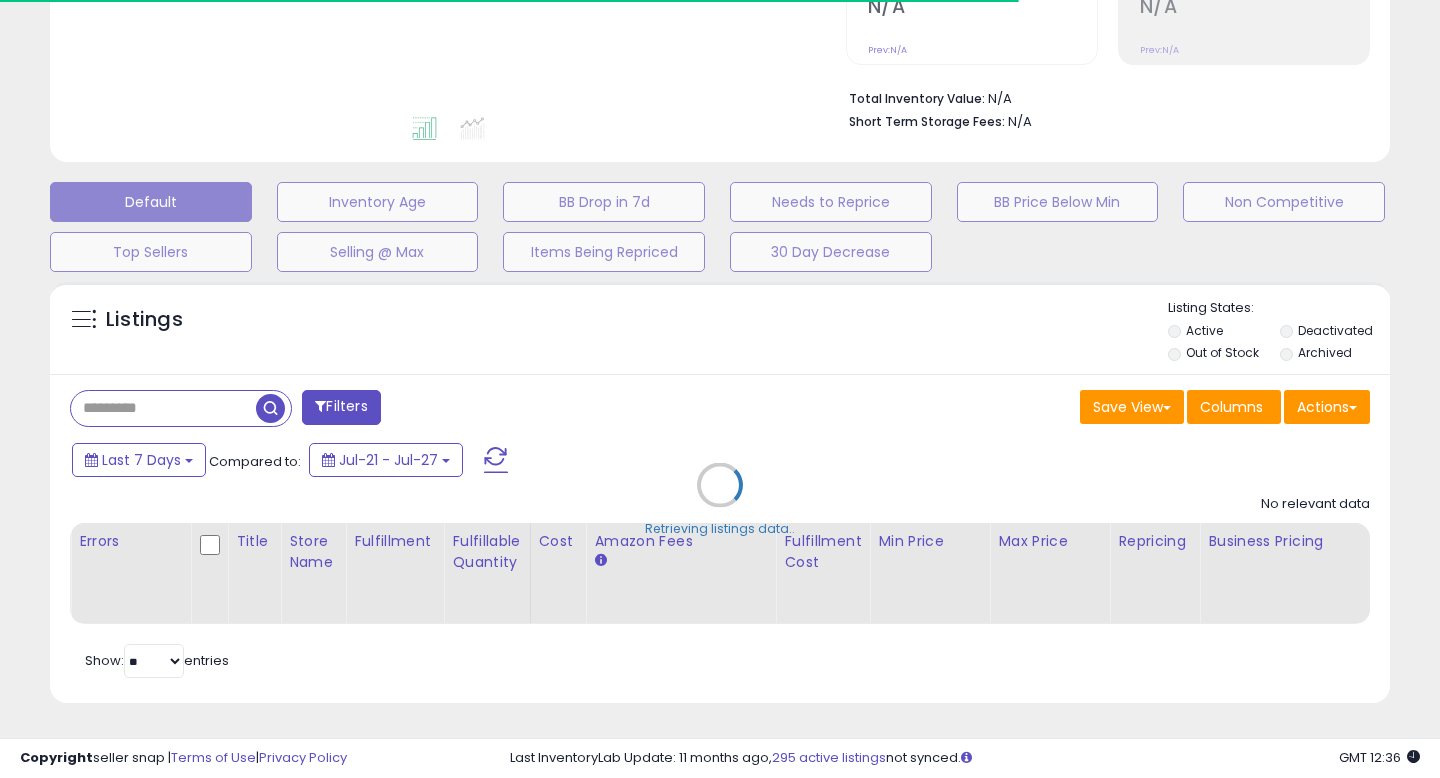 click on "Retrieving listings data.." at bounding box center (720, 500) 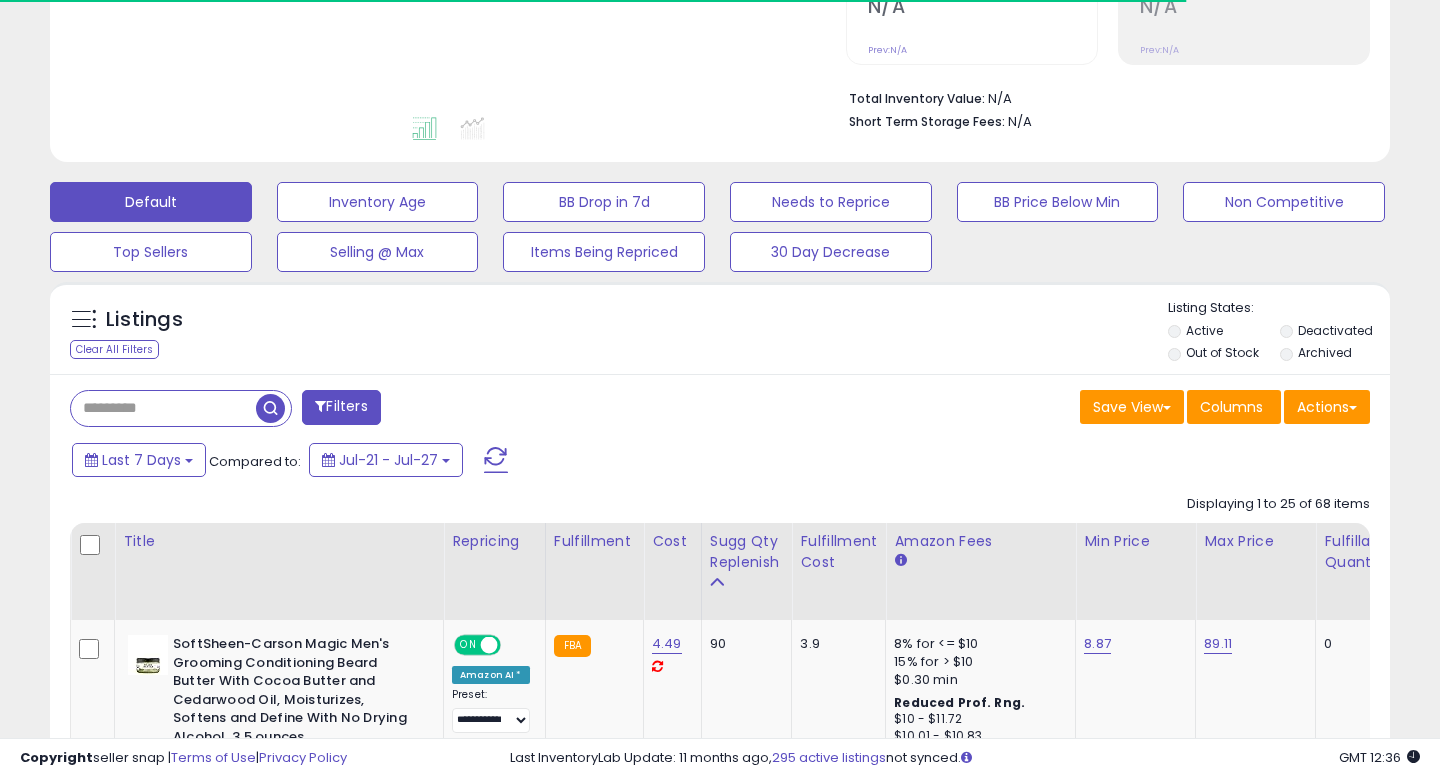 type on "******" 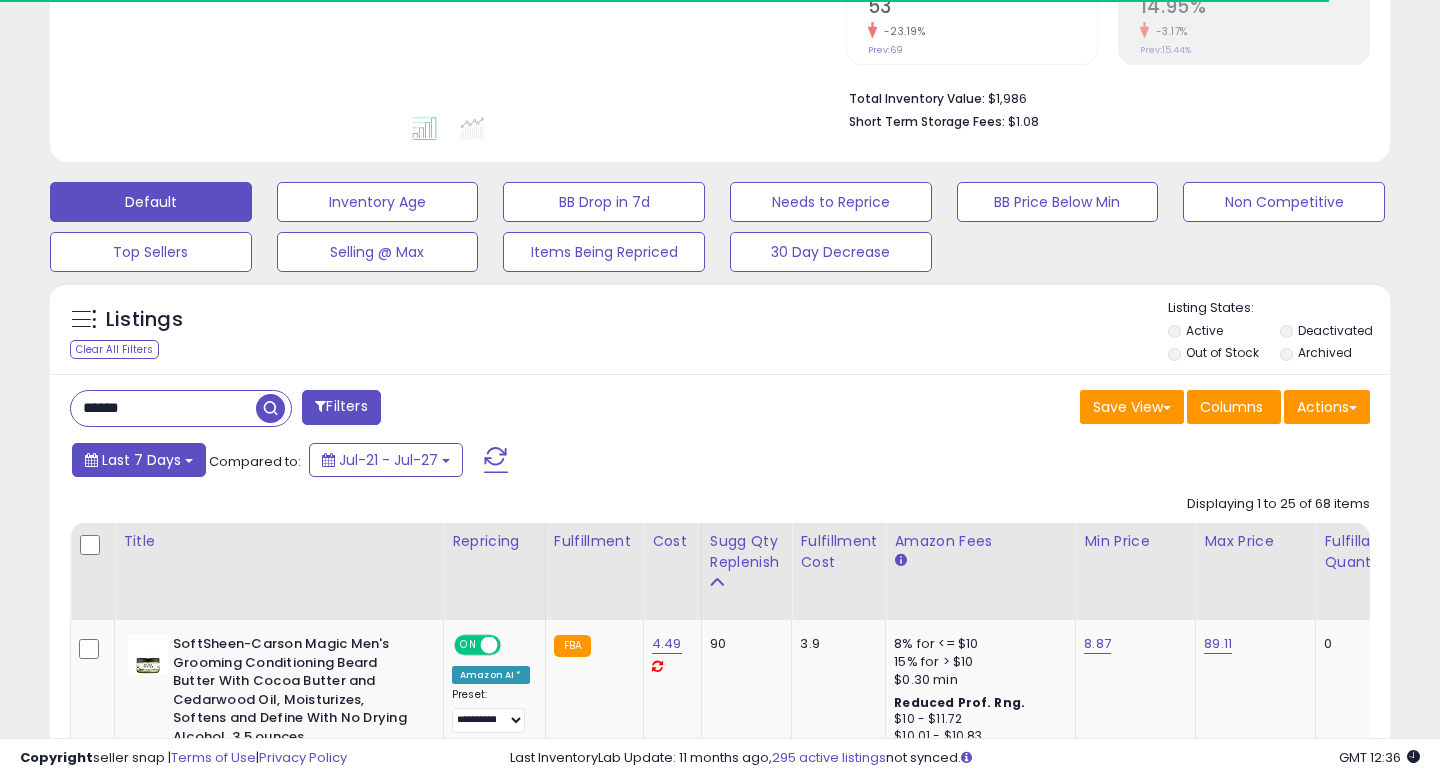 click on "Last 7 Days" at bounding box center (141, 460) 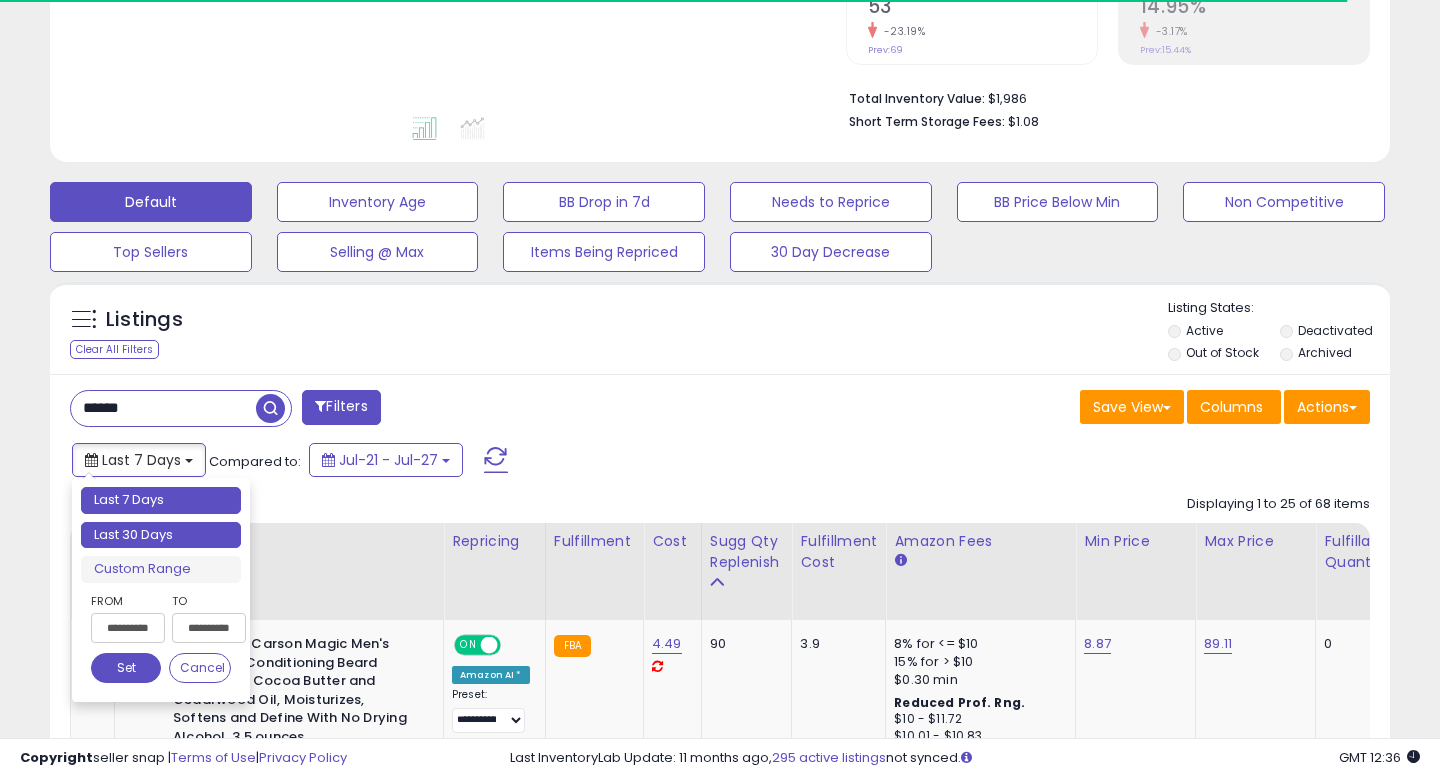 type on "**********" 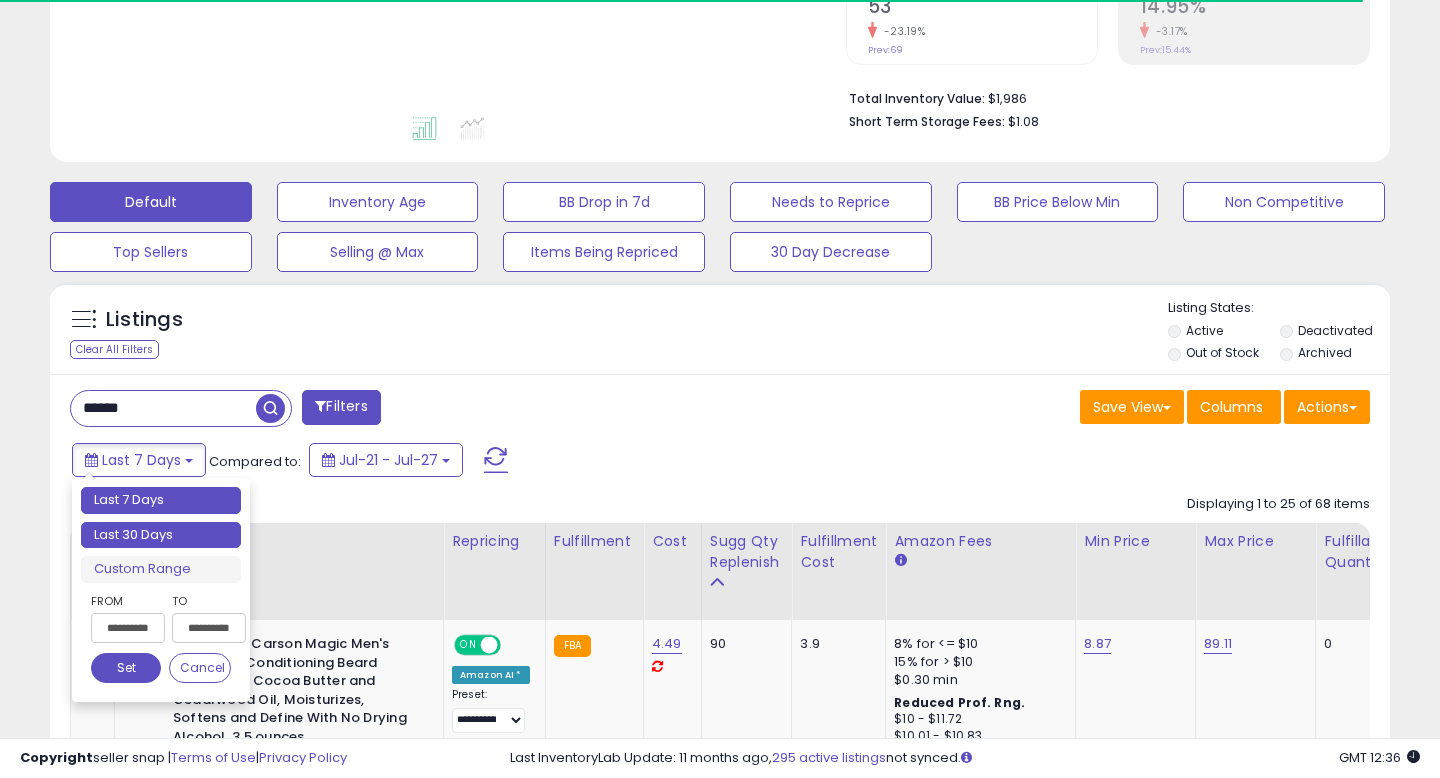 click on "Last 30 Days" at bounding box center [161, 535] 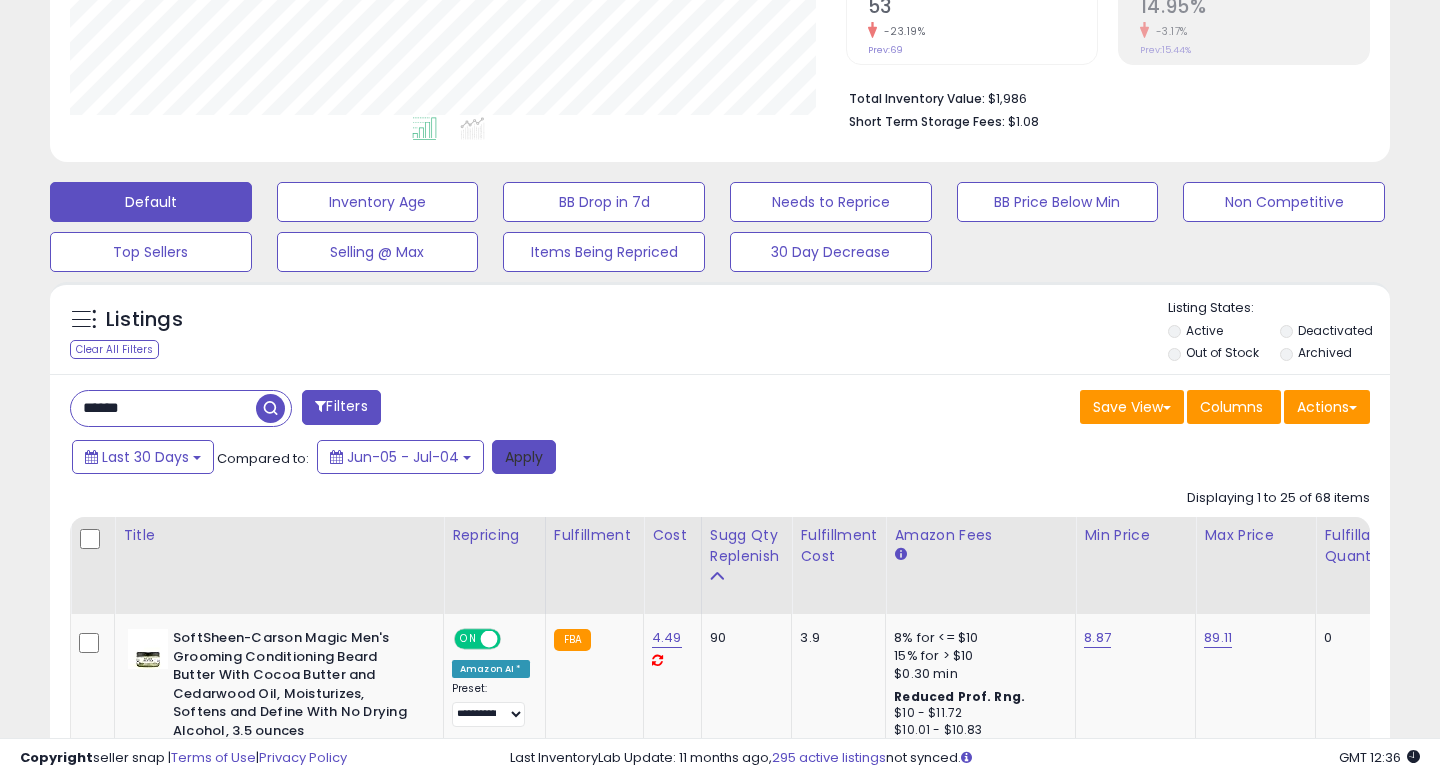 scroll, scrollTop: 999590, scrollLeft: 999224, axis: both 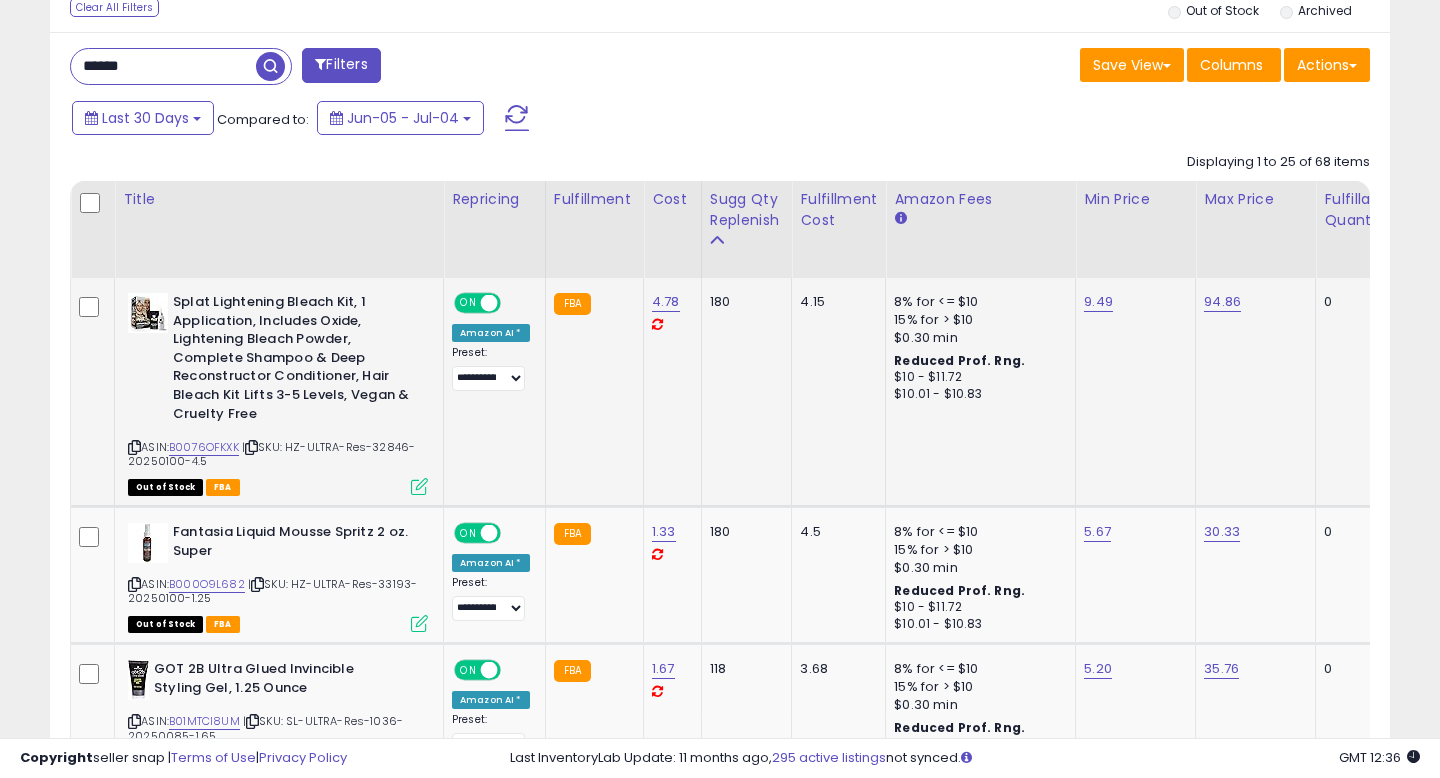 click on "|   SKU: HZ-ULTRA-Res-32846-20250100-4.5" at bounding box center (271, 454) 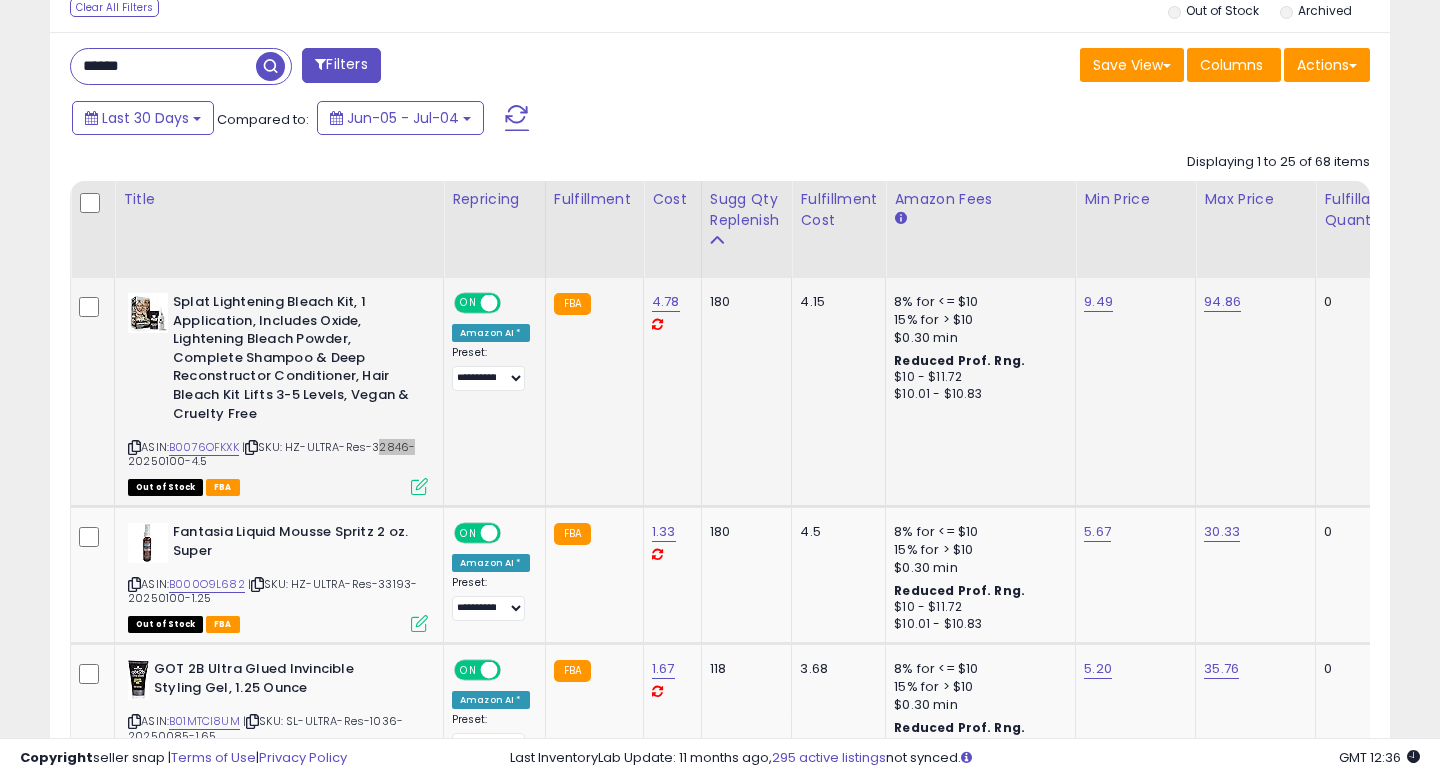 click on "|   SKU: HZ-ULTRA-Res-32846-20250100-4.5" at bounding box center (271, 454) 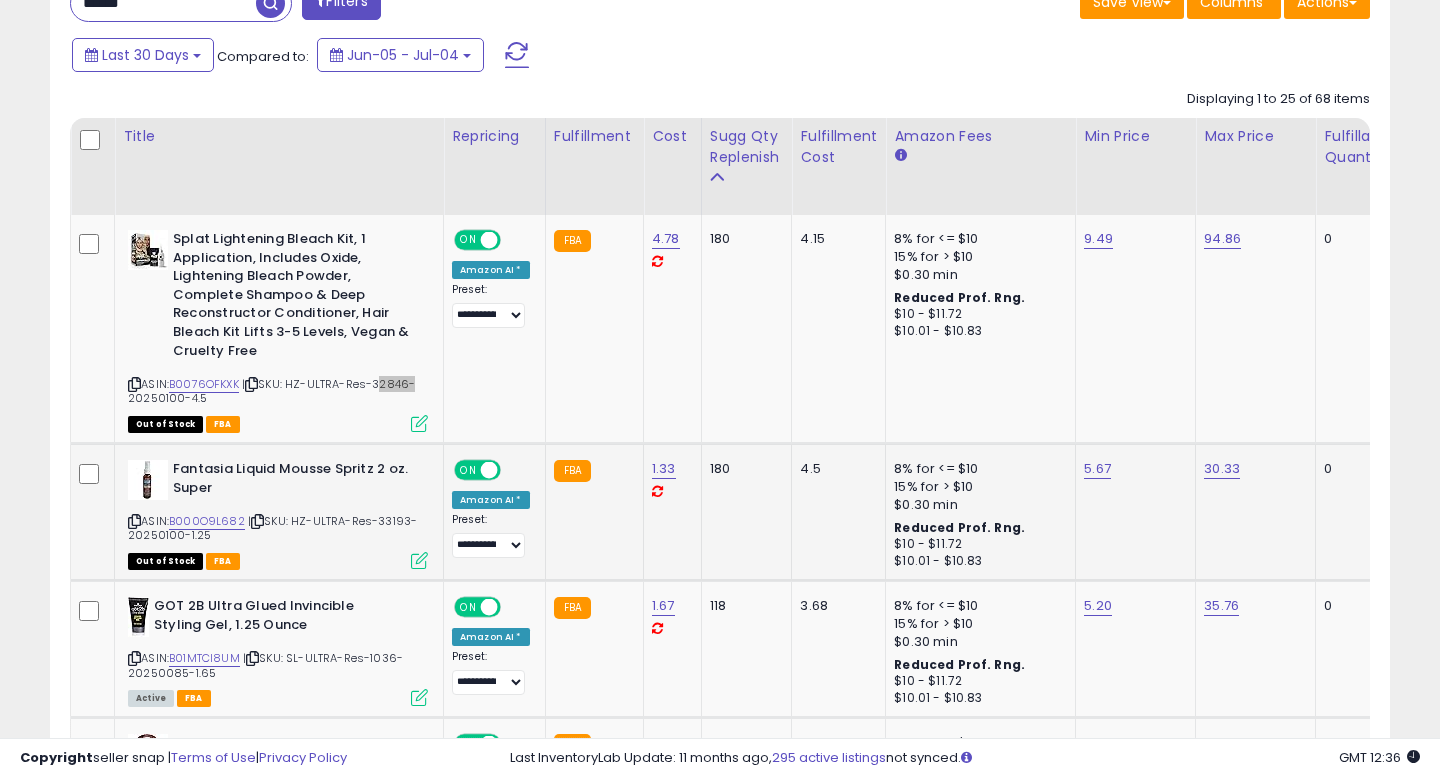 scroll, scrollTop: 880, scrollLeft: 0, axis: vertical 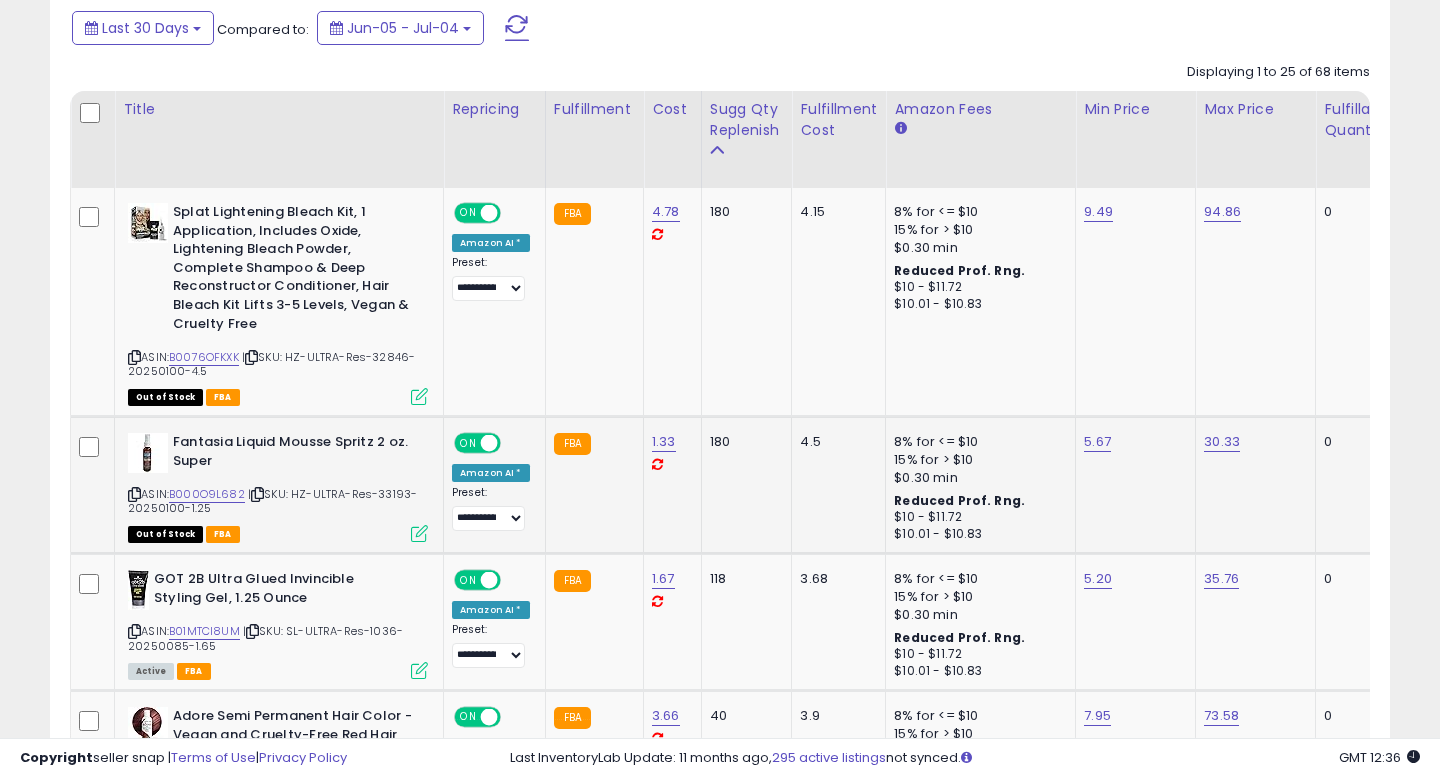 click on "|   SKU: HZ-ULTRA-Res-33193-20250100-1.25" at bounding box center [272, 501] 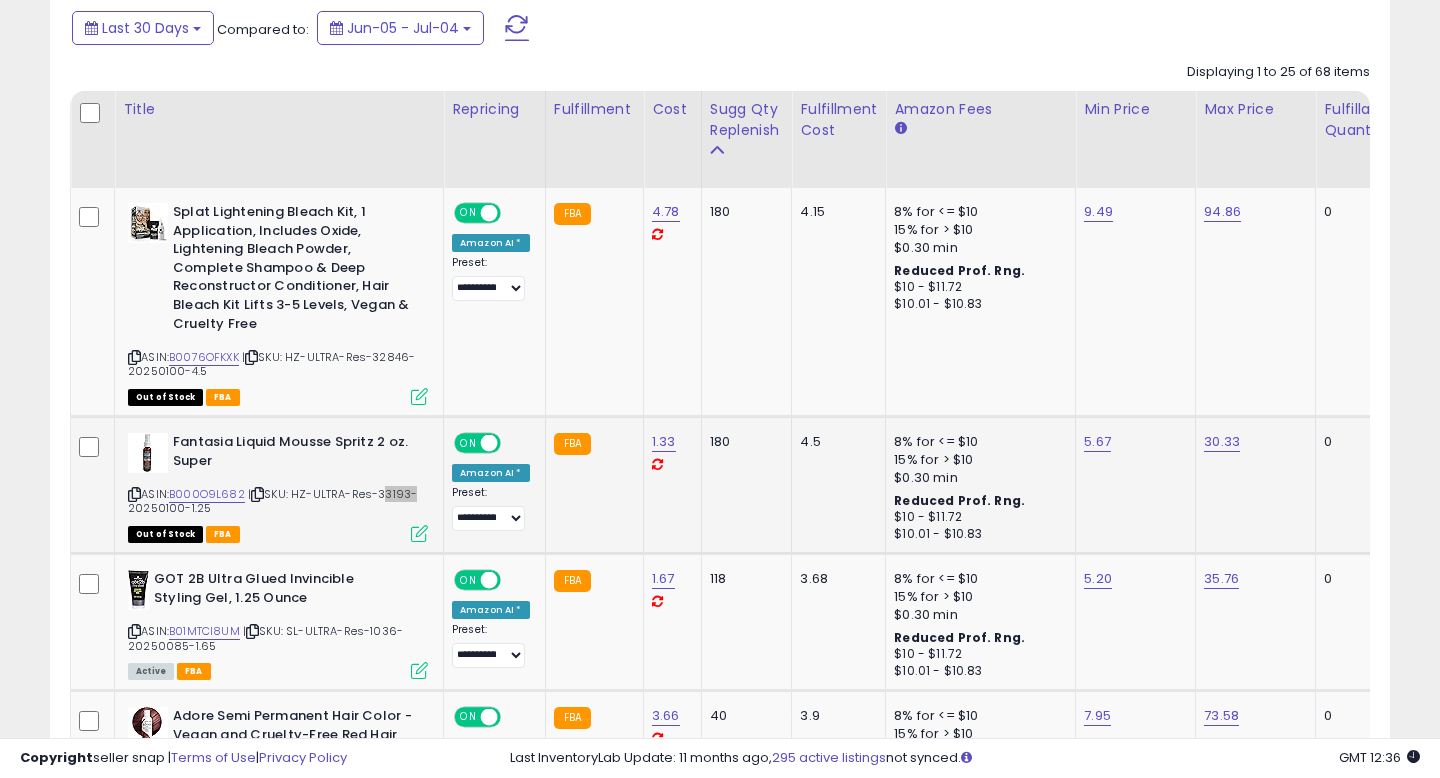 click on "|   SKU: HZ-ULTRA-Res-33193-20250100-1.25" at bounding box center (272, 501) 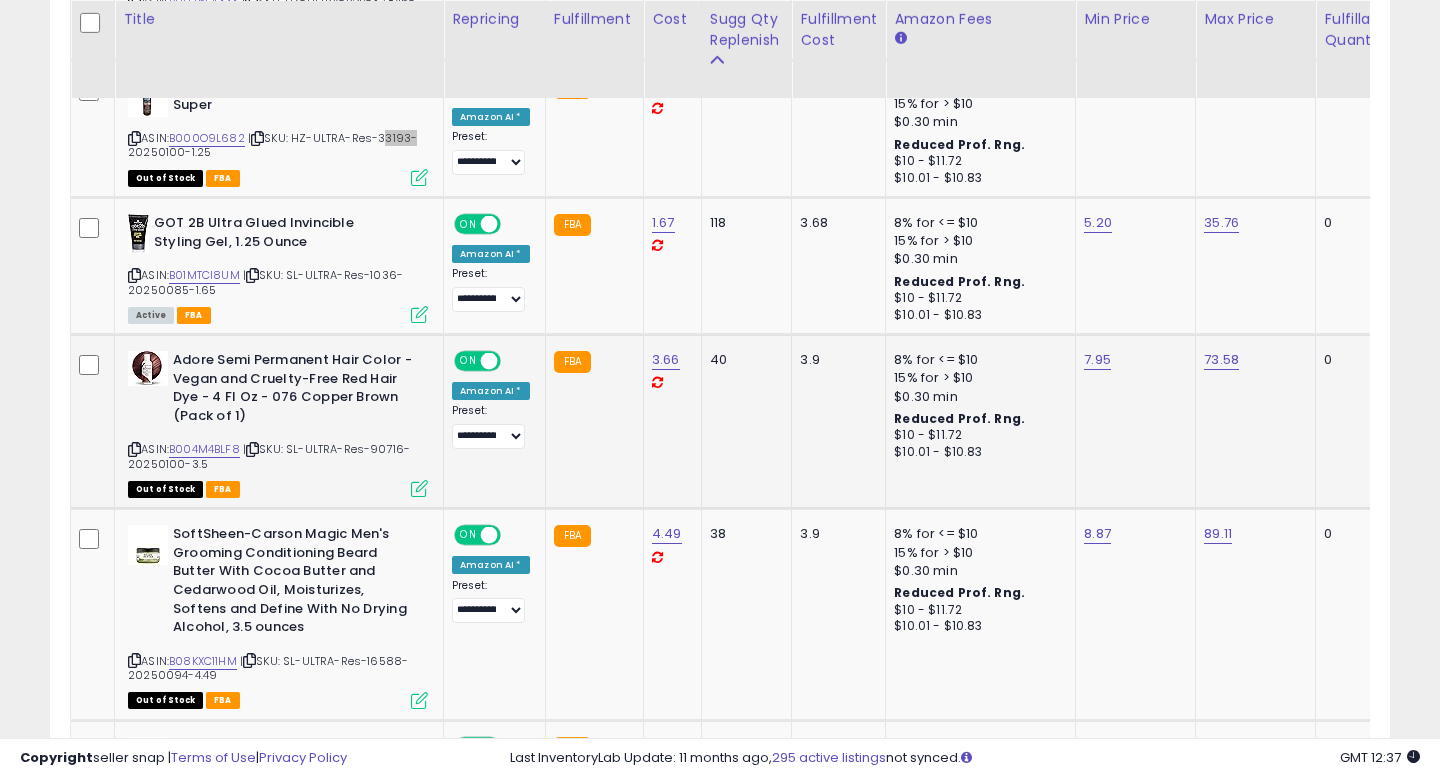 scroll, scrollTop: 1237, scrollLeft: 0, axis: vertical 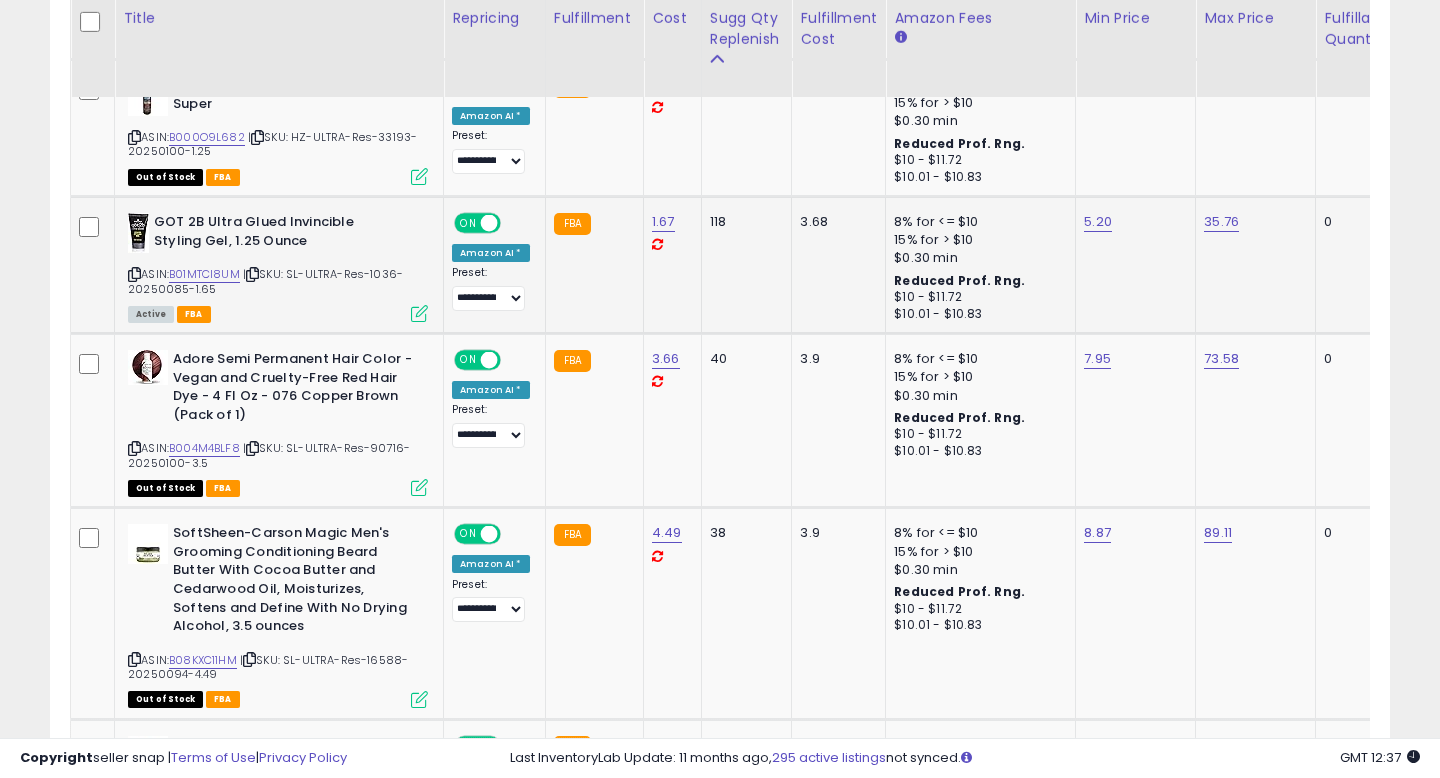 click on "|   SKU: SL-ULTRA-Res-1036-20250085-1.65" at bounding box center [265, 281] 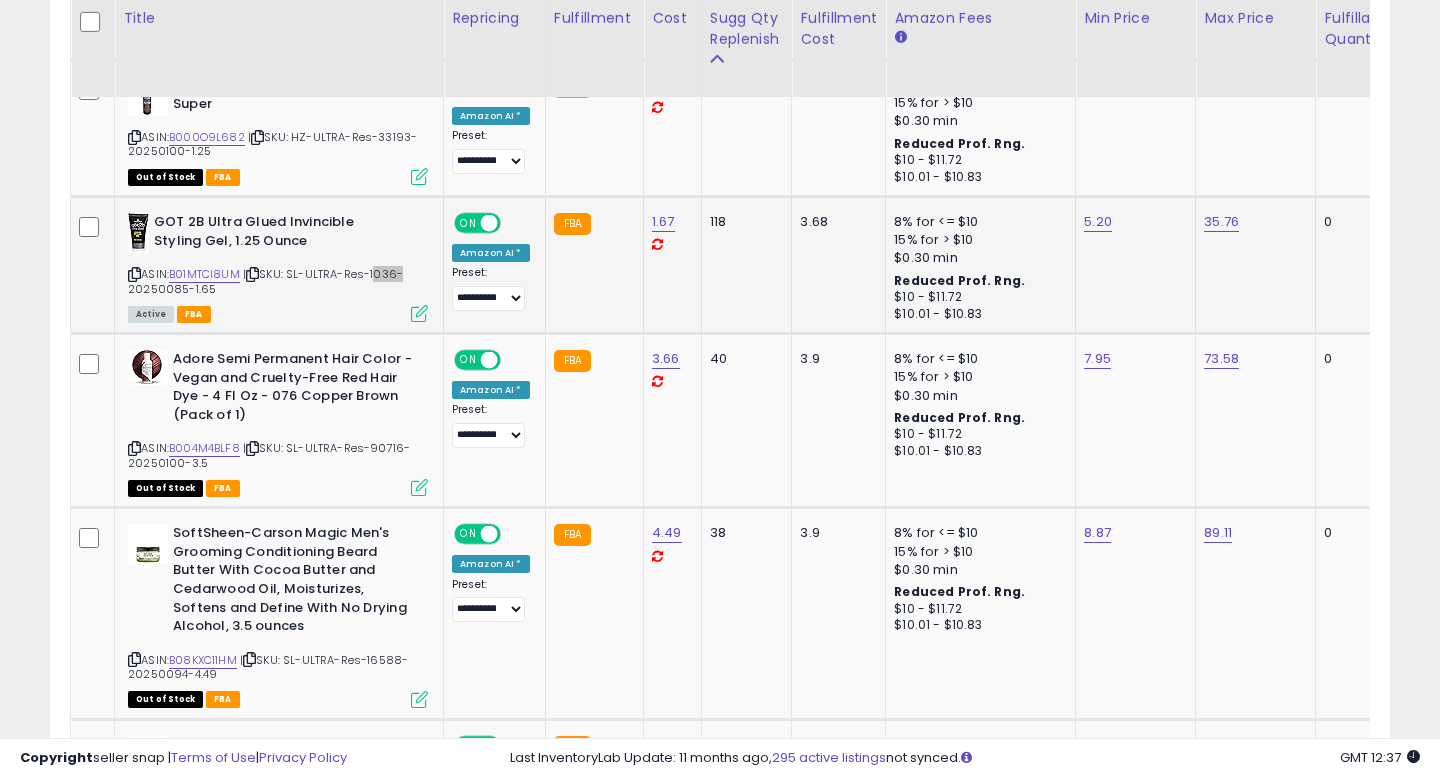 click on "|   SKU: SL-ULTRA-Res-1036-20250085-1.65" at bounding box center [265, 281] 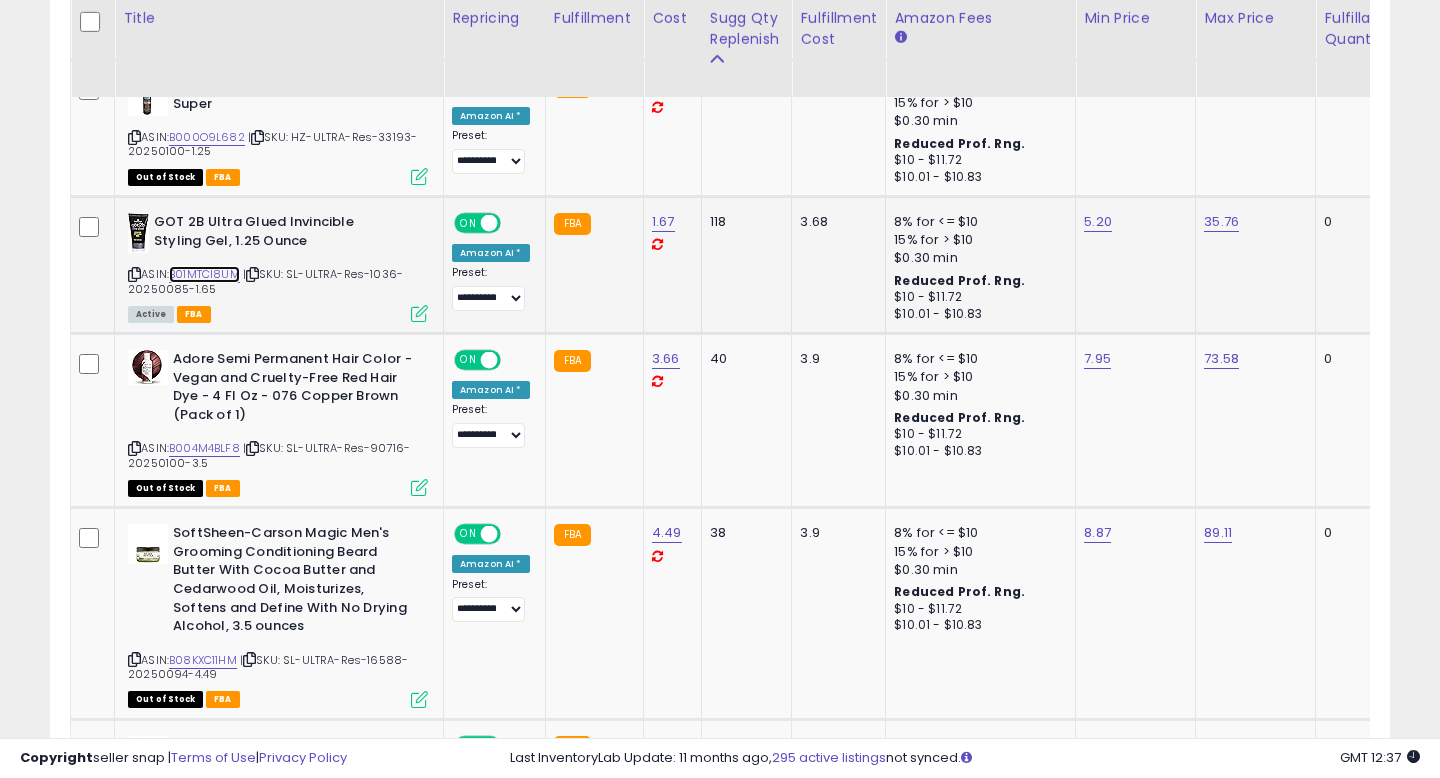 click on "B01MTCI8UM" at bounding box center [204, 274] 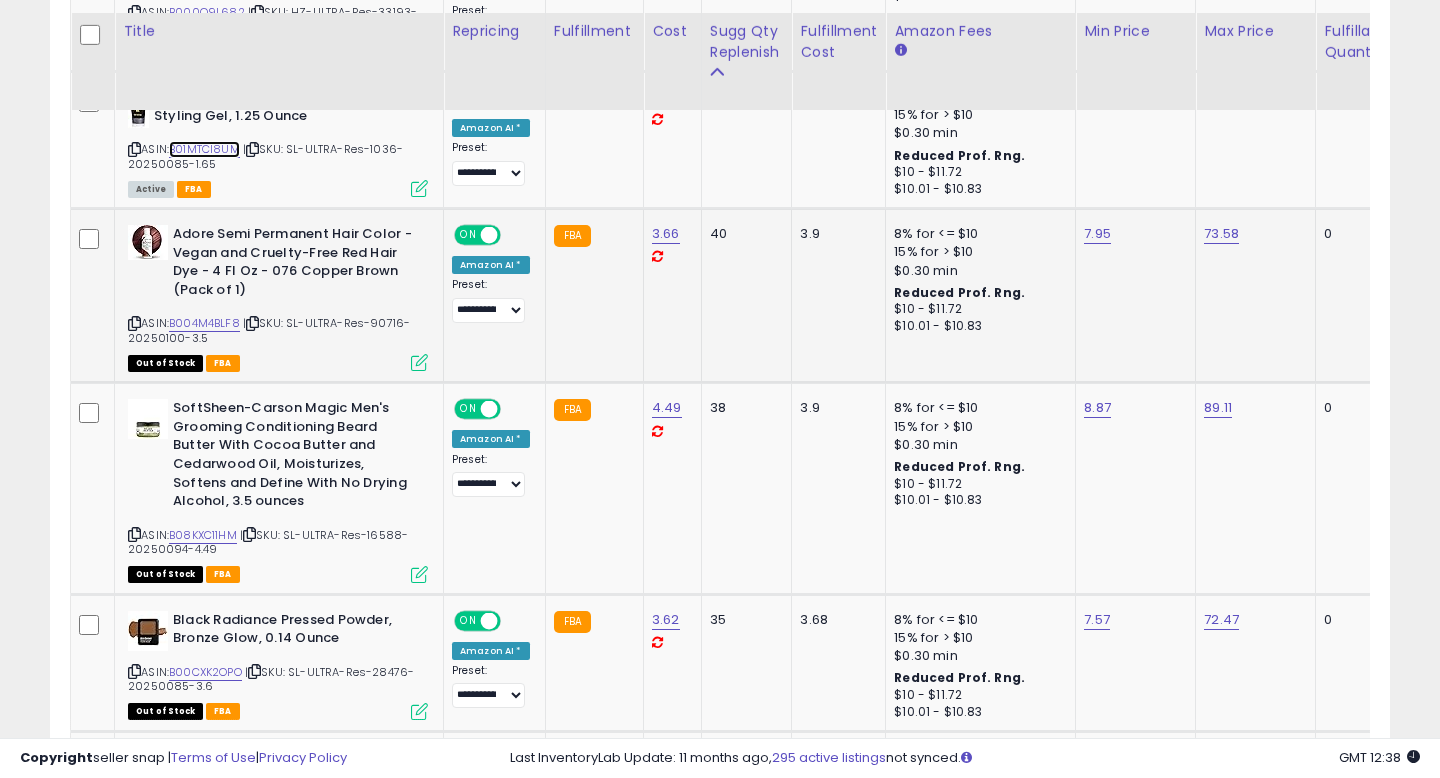 scroll, scrollTop: 1375, scrollLeft: 0, axis: vertical 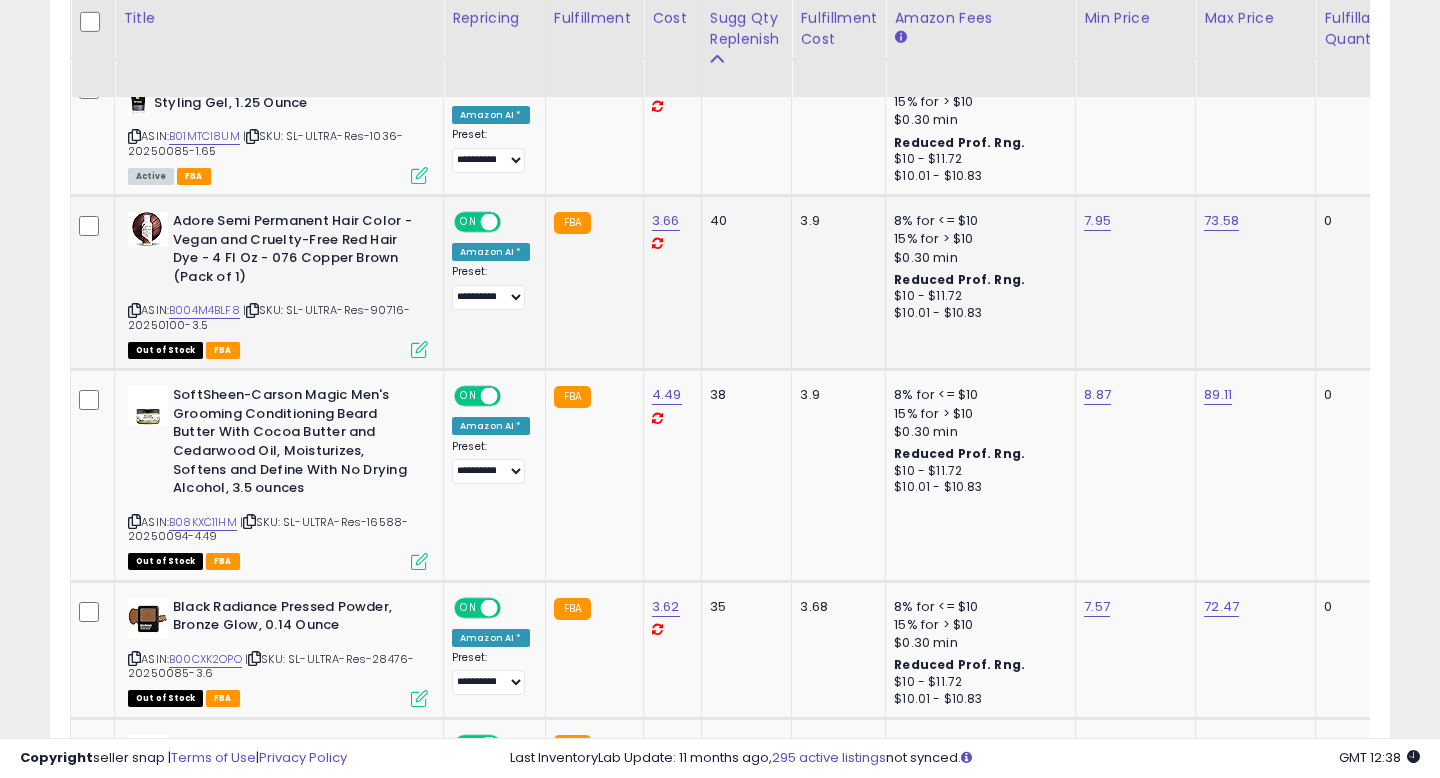 click on "|   SKU: SL-ULTRA-Res-90716-20250100-3.5" at bounding box center [269, 317] 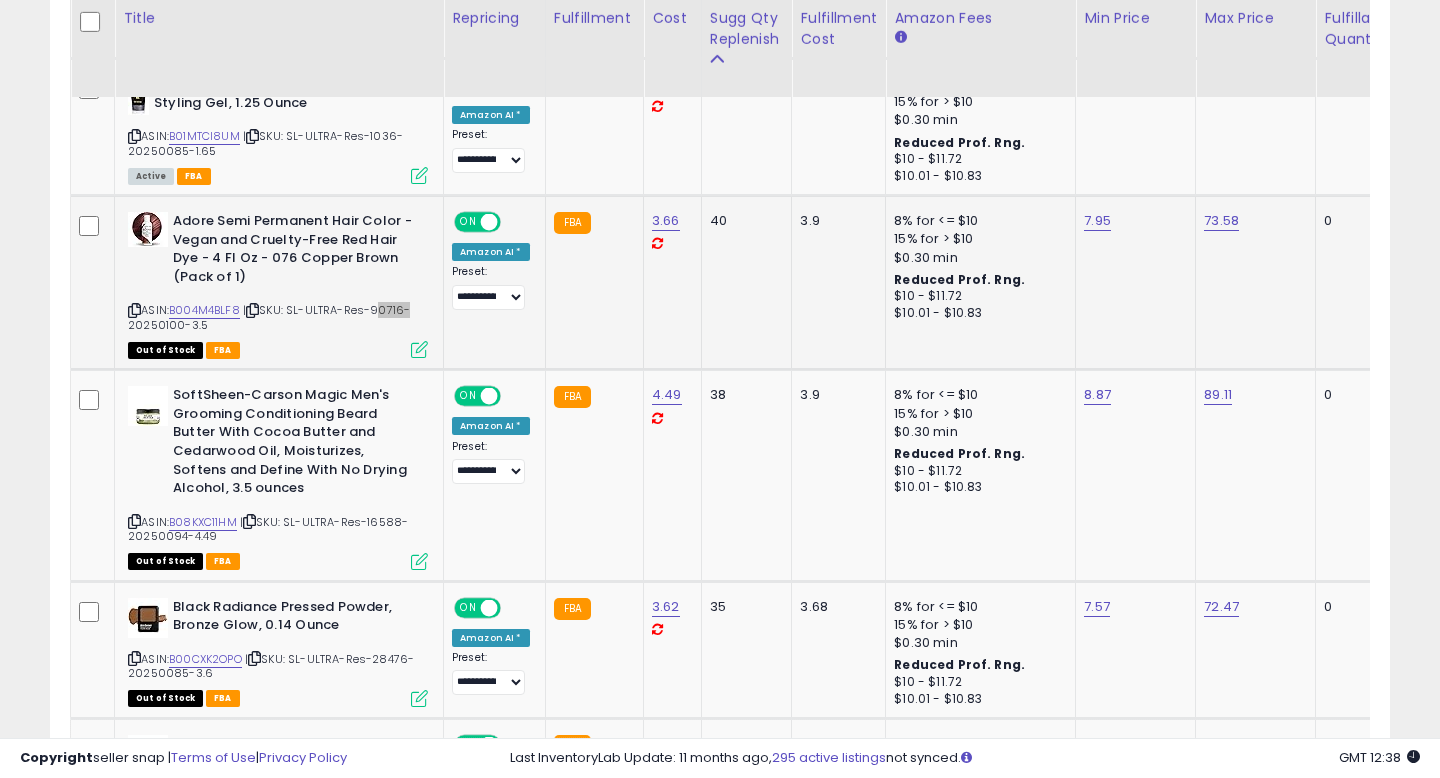 click on "|   SKU: SL-ULTRA-Res-90716-20250100-3.5" at bounding box center (269, 317) 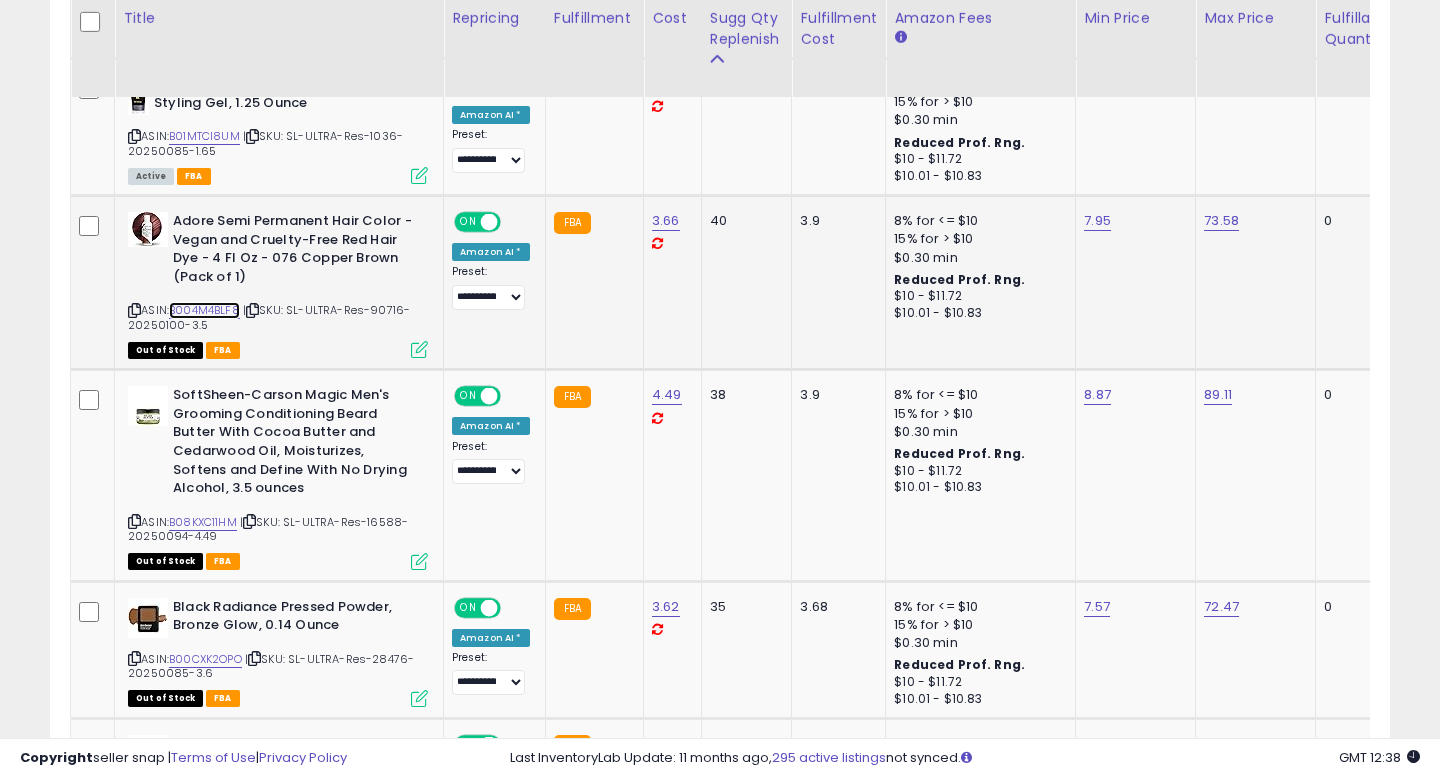 click on "B004M4BLF8" at bounding box center [204, 310] 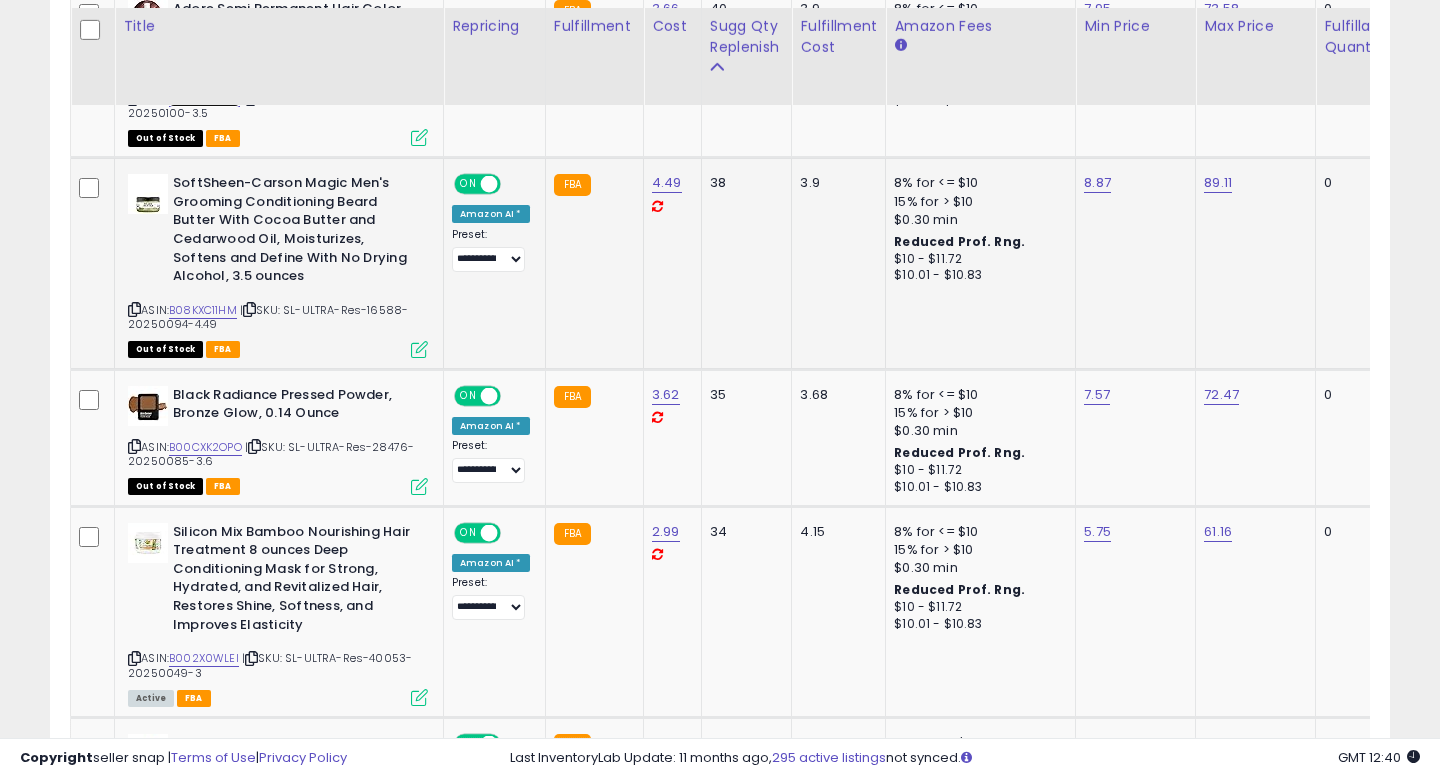 scroll, scrollTop: 1595, scrollLeft: 0, axis: vertical 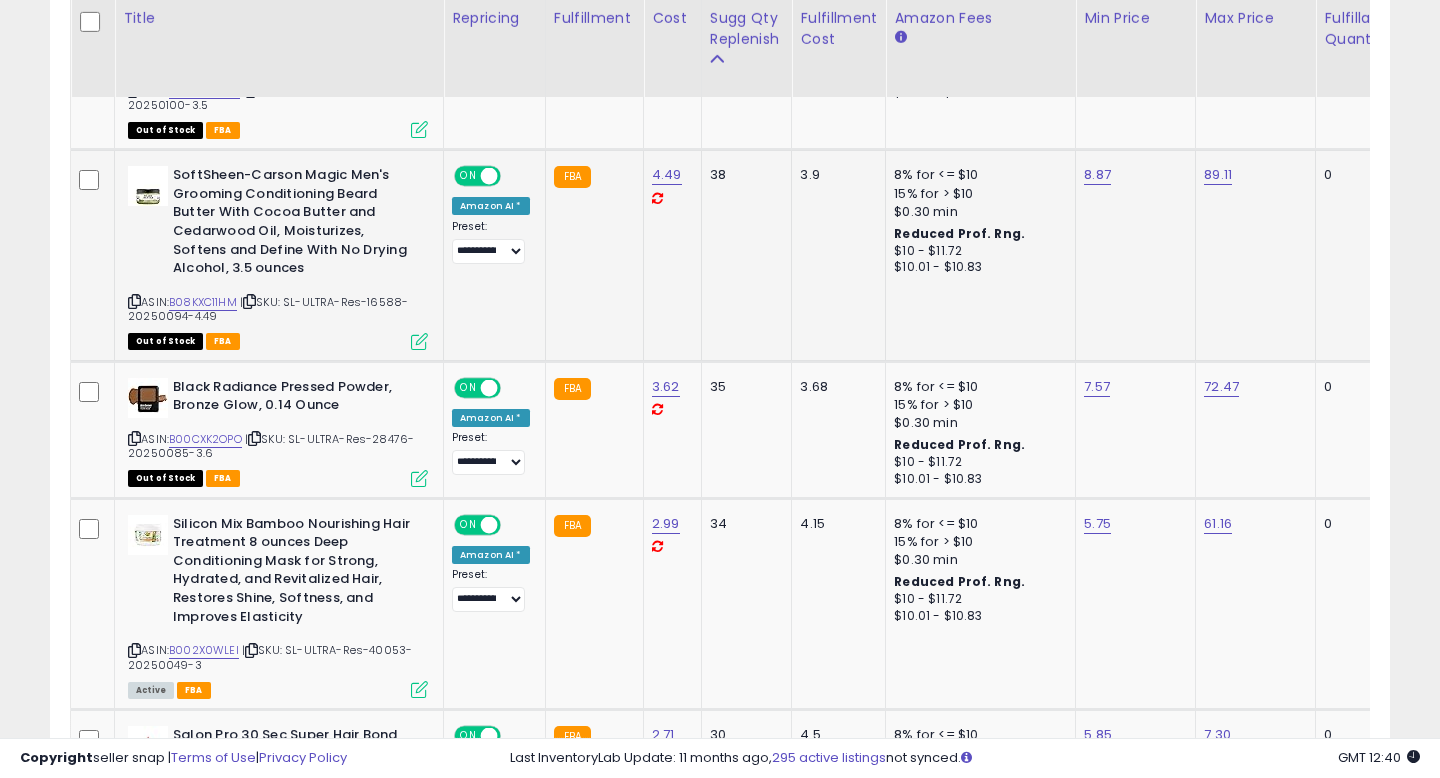 click on "ASIN:  B08KXC11HM    |   SKU: SL-ULTRA-Res-16588-20250094-4.49 Out of Stock FBA" at bounding box center [278, 256] 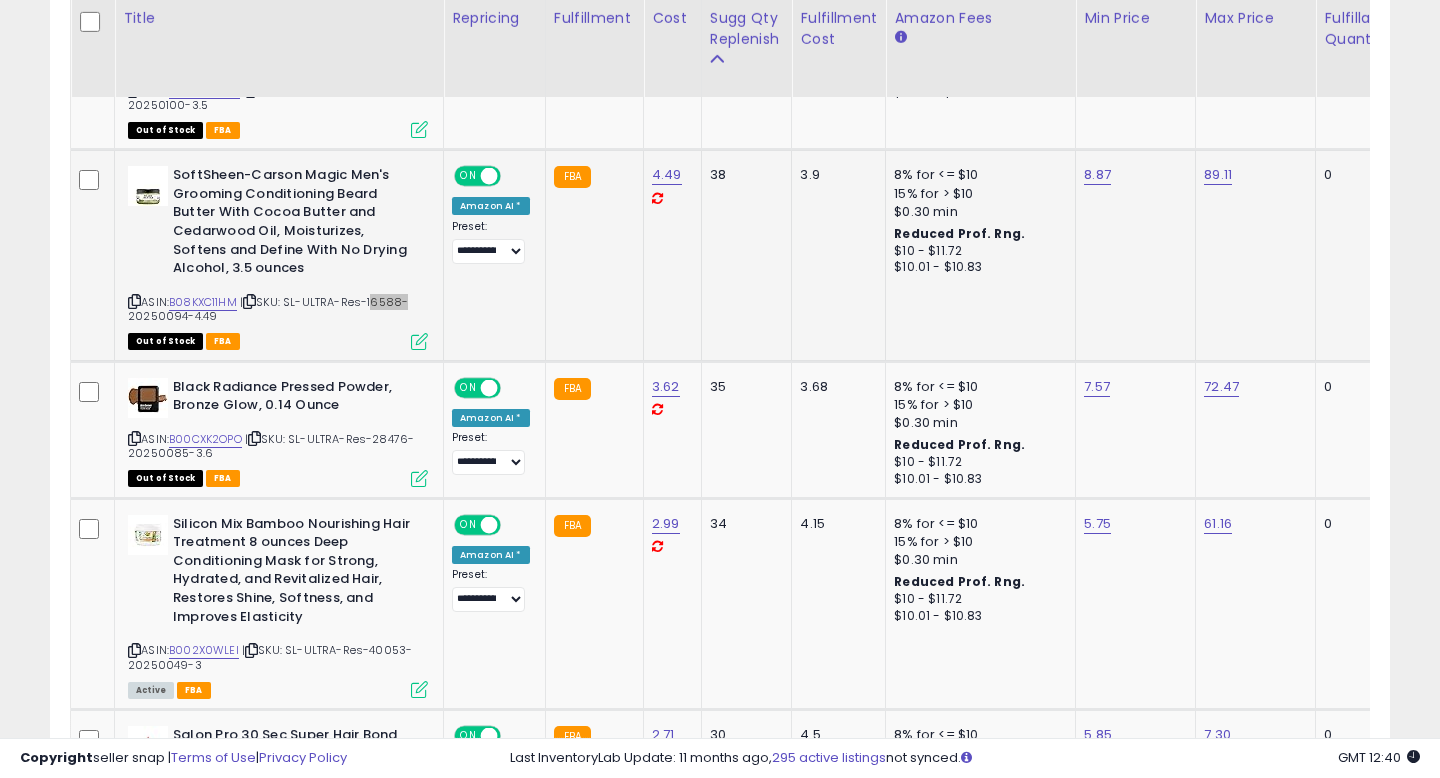 click on "|   SKU: SL-ULTRA-Res-16588-20250094-4.49" at bounding box center (268, 309) 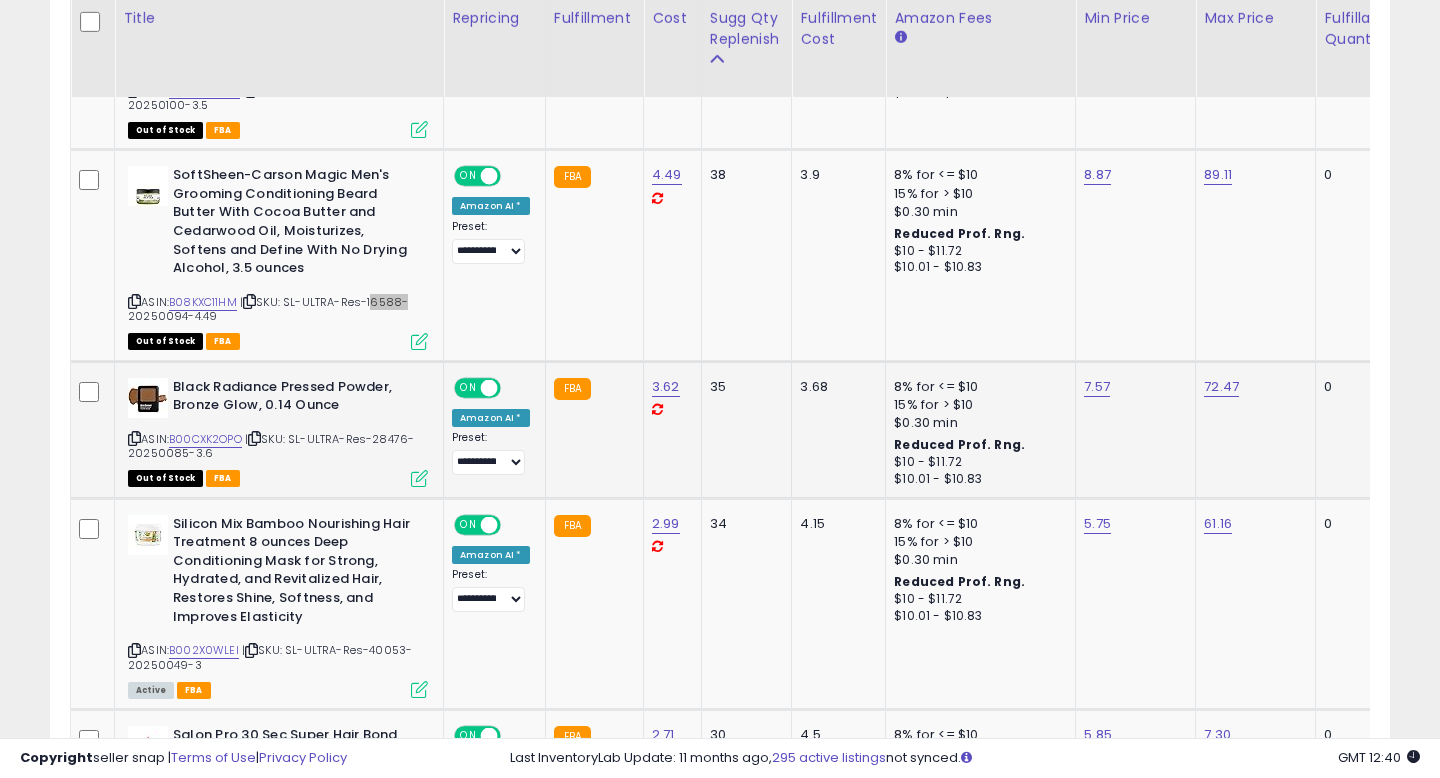 click on "|   SKU: SL-ULTRA-Res-28476-20250085-3.6" at bounding box center (271, 446) 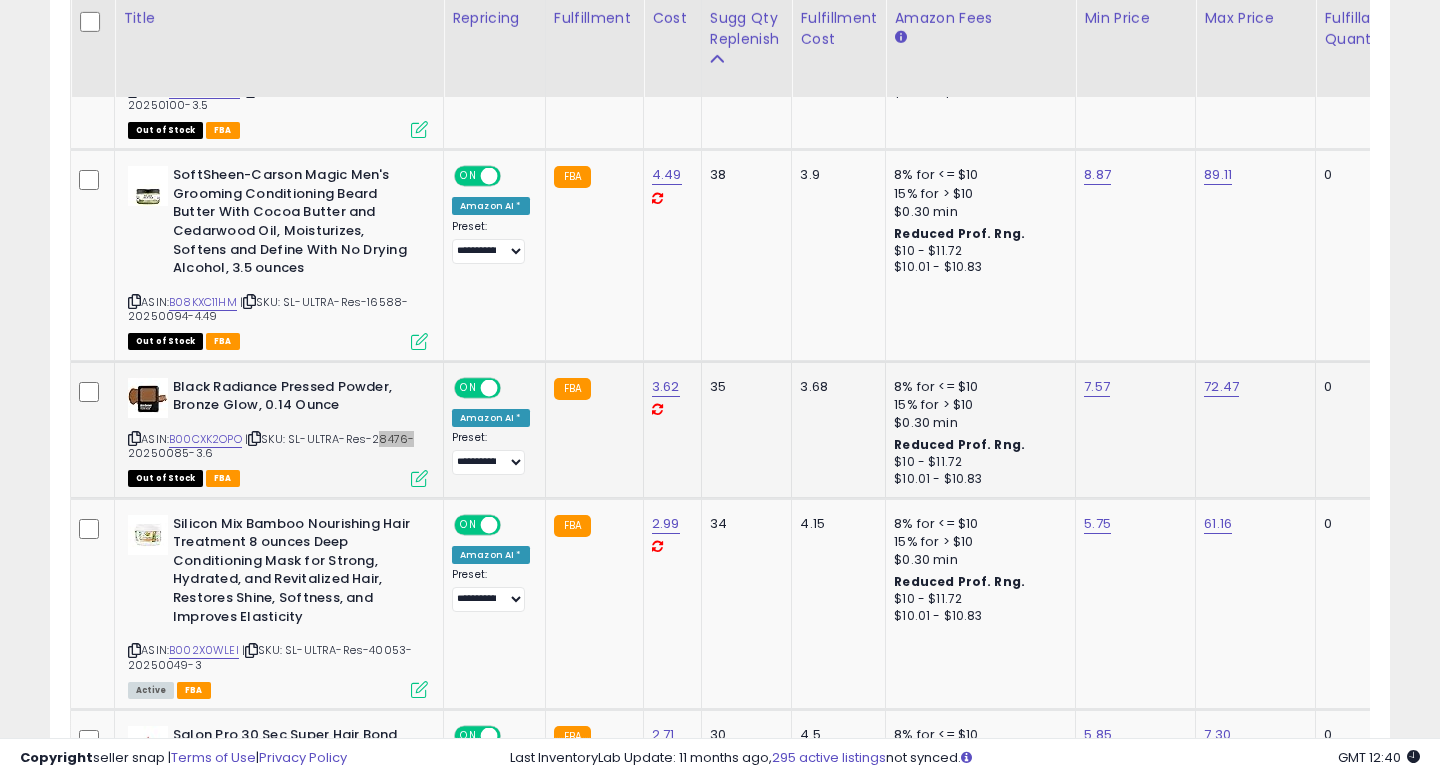 click on "|   SKU: SL-ULTRA-Res-28476-20250085-3.6" at bounding box center (271, 446) 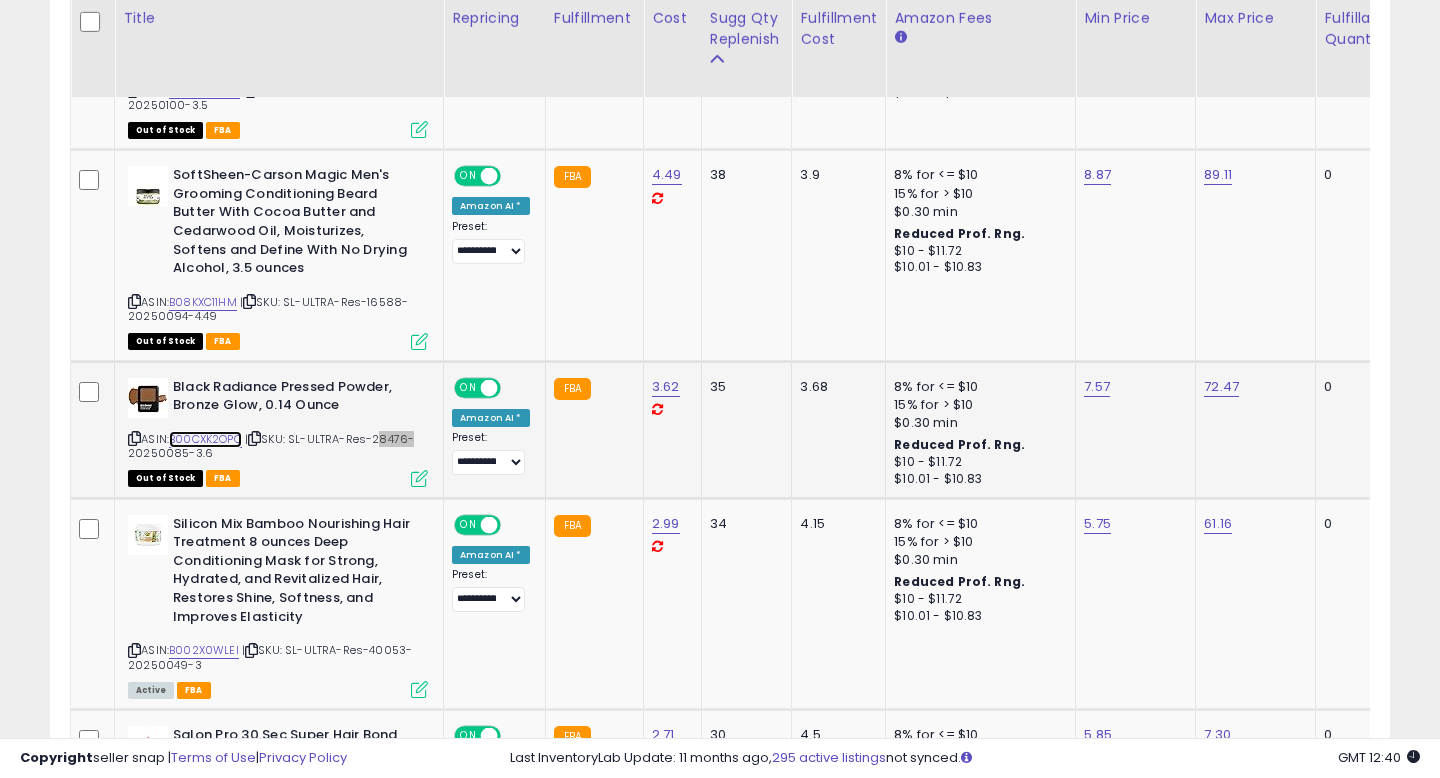 click on "B00CXK2OPO" at bounding box center (205, 439) 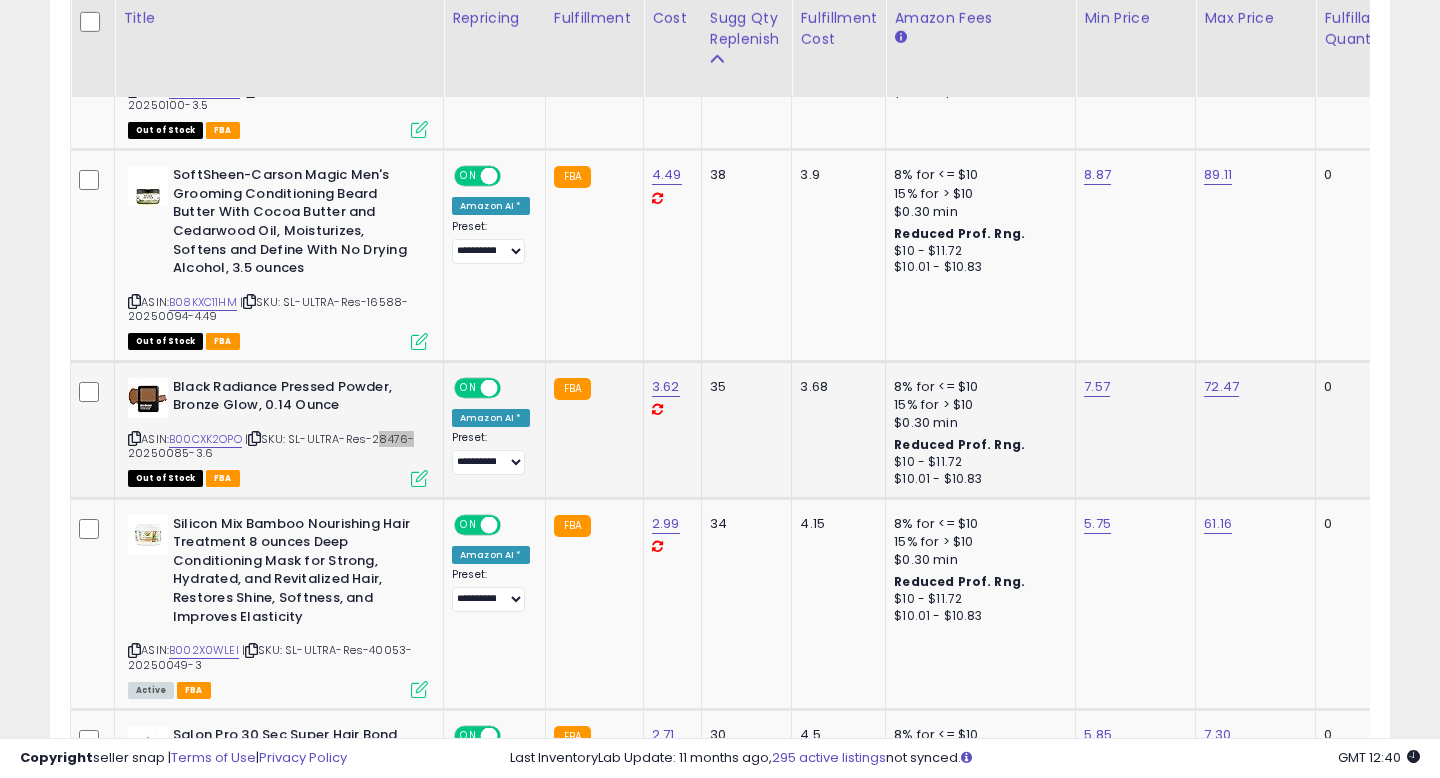click on "**********" at bounding box center [720, 1097] 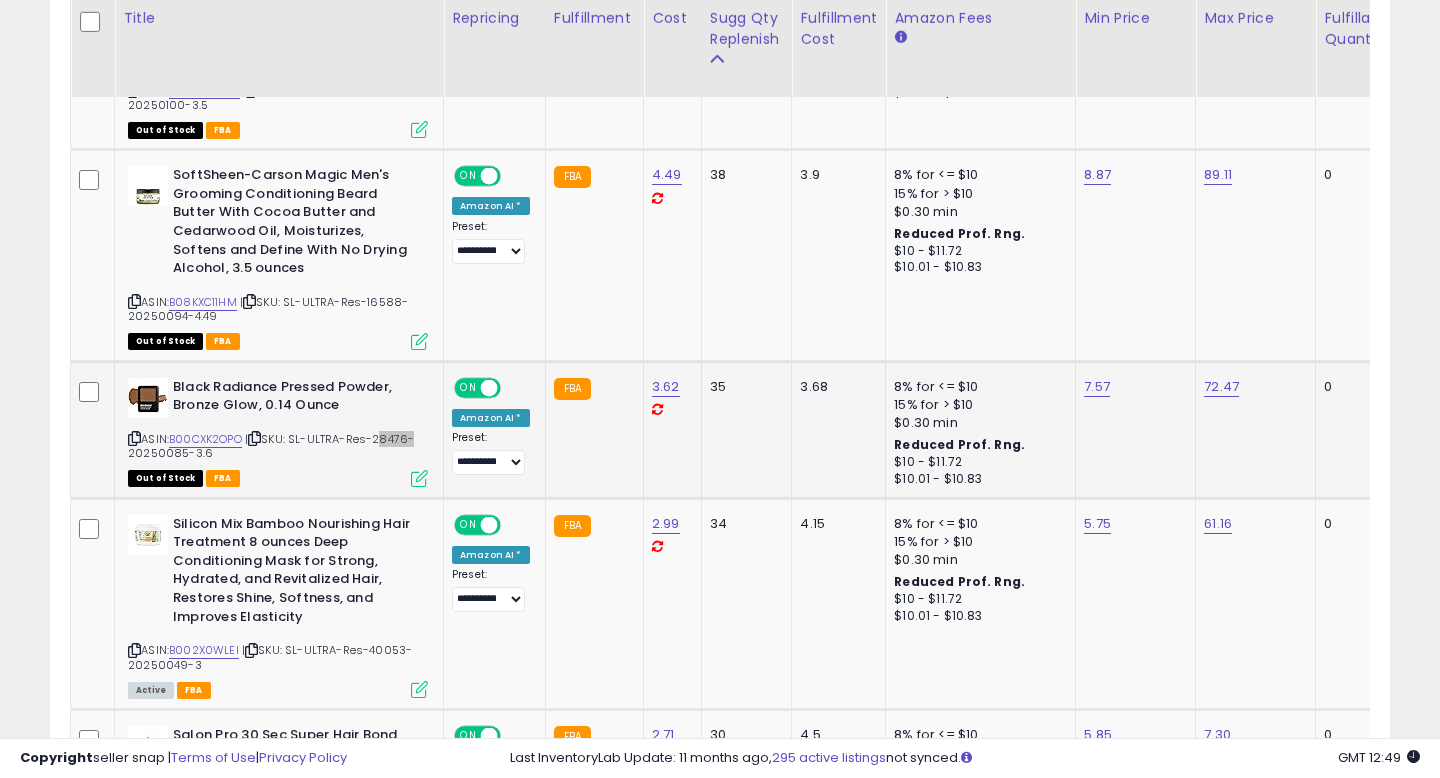 click on "|   SKU: SL-ULTRA-Res-28476-20250085-3.6" at bounding box center (271, 446) 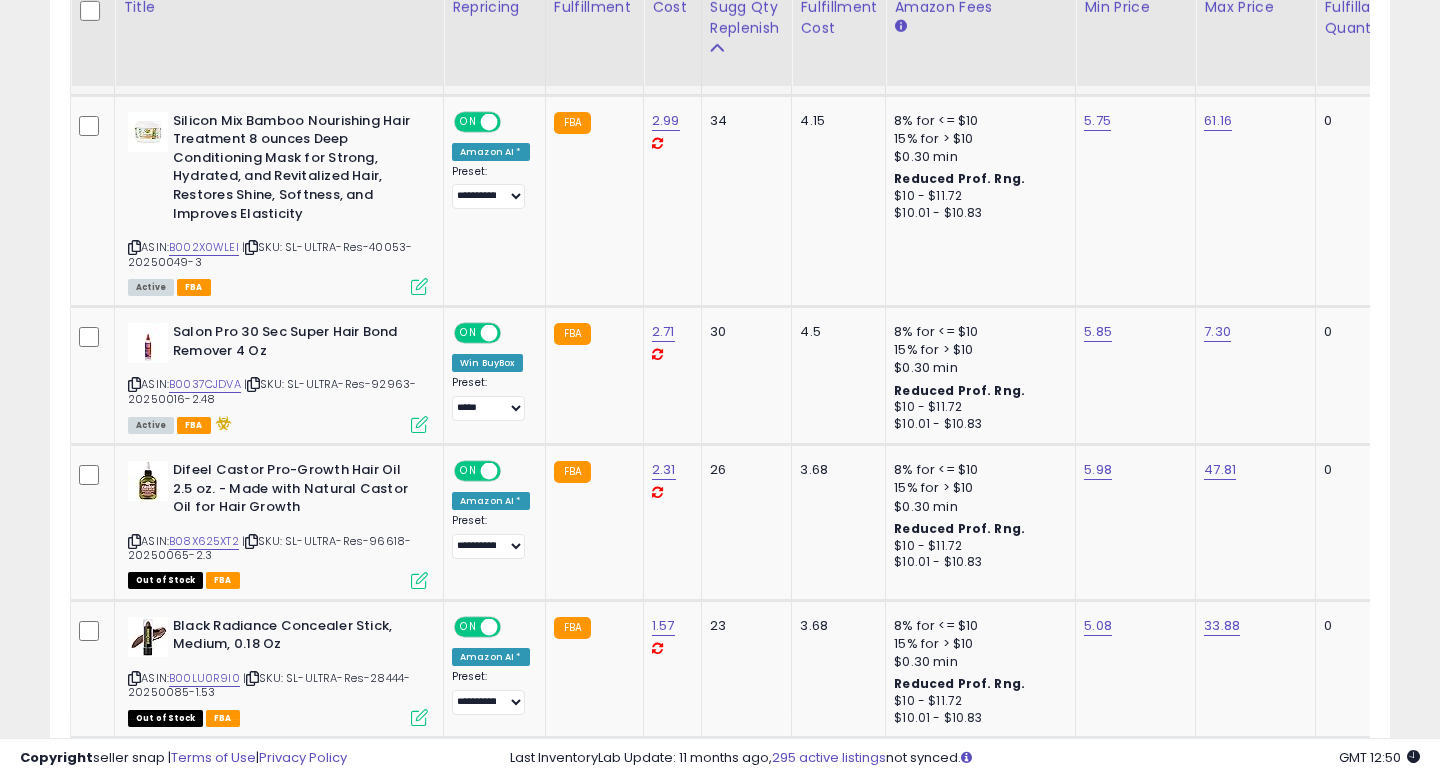 scroll, scrollTop: 2002, scrollLeft: 0, axis: vertical 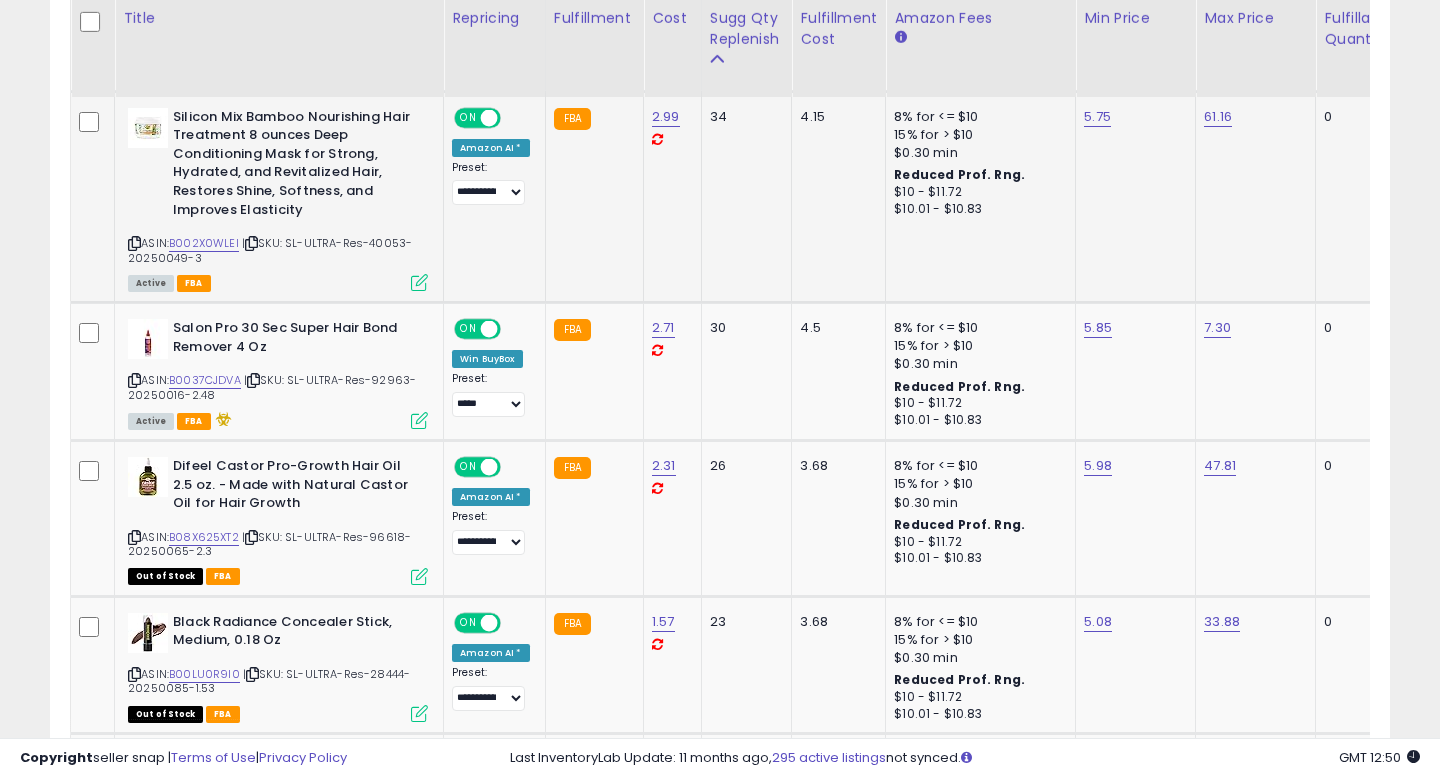 click on "|   SKU: SL-ULTRA-Res-40053-20250049-3" at bounding box center (270, 250) 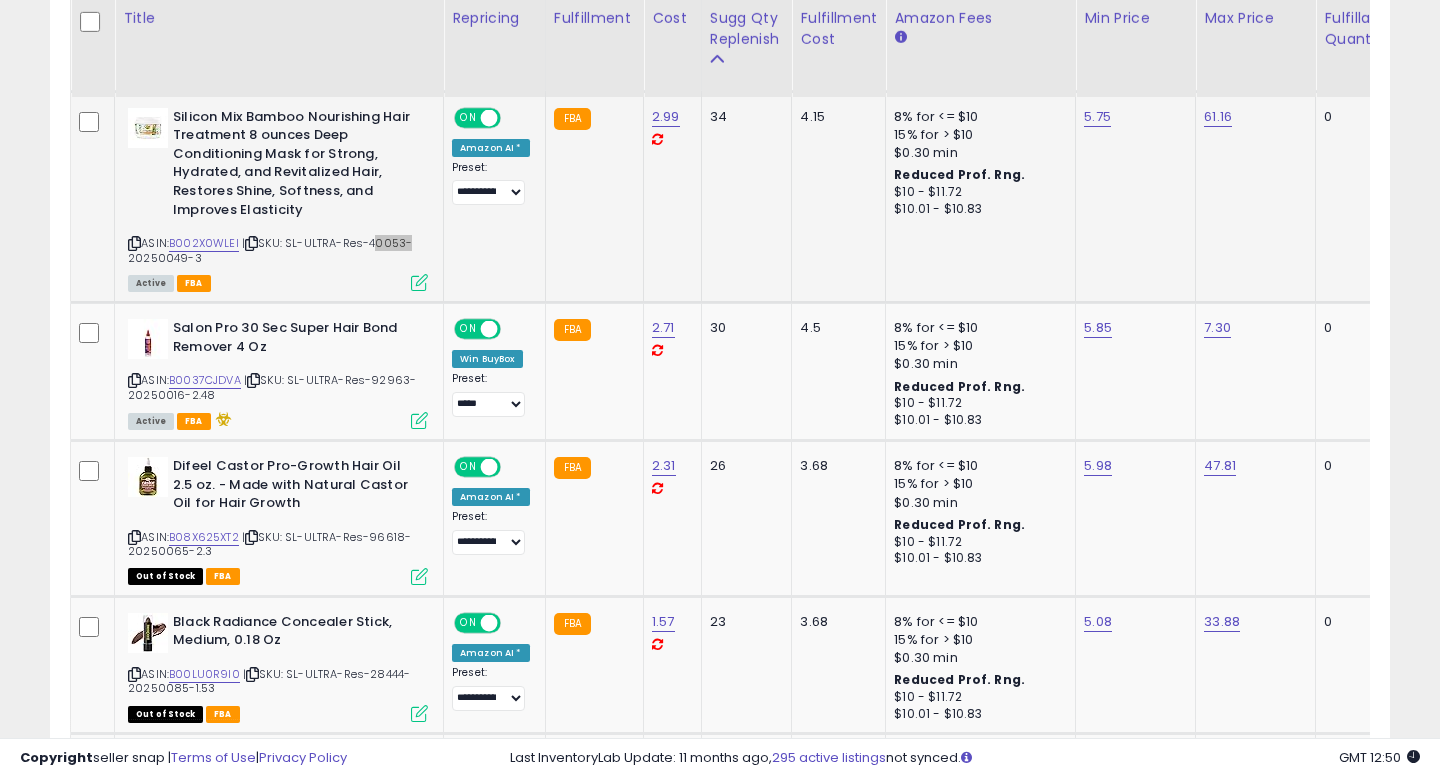 click on "|   SKU: SL-ULTRA-Res-40053-20250049-3" at bounding box center (270, 250) 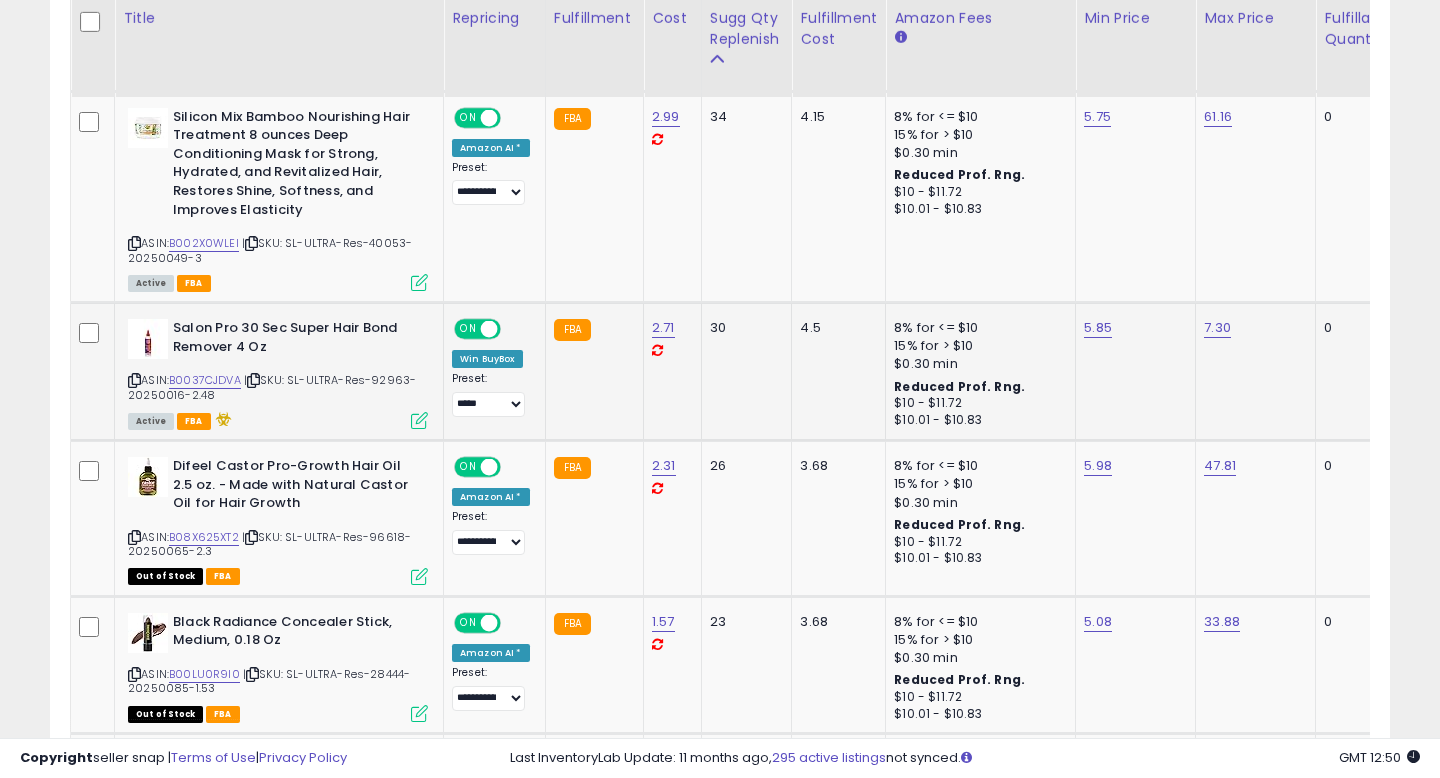 click on "|   SKU: SL-ULTRA-Res-92963-20250016-2.48" at bounding box center [272, 387] 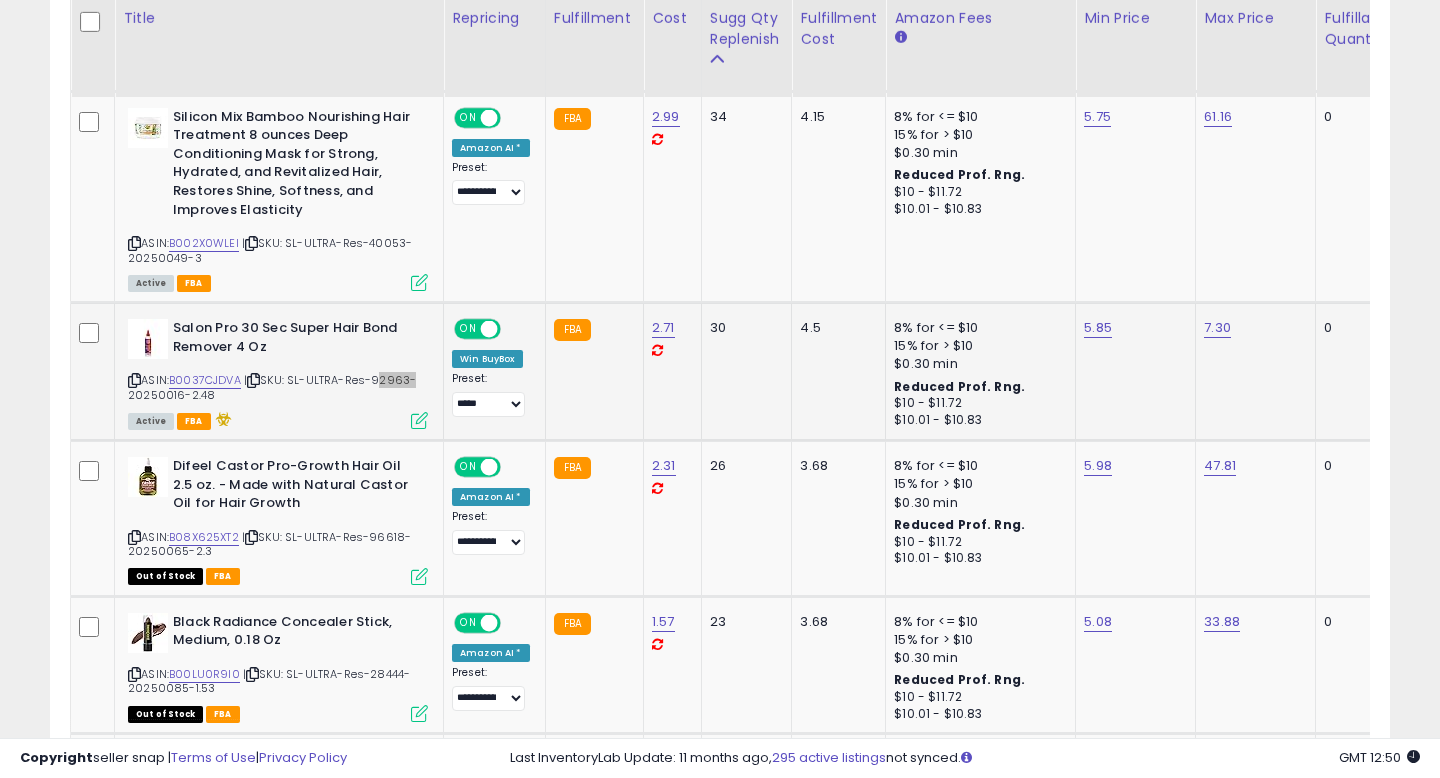 click on "|   SKU: SL-ULTRA-Res-92963-20250016-2.48" at bounding box center (272, 387) 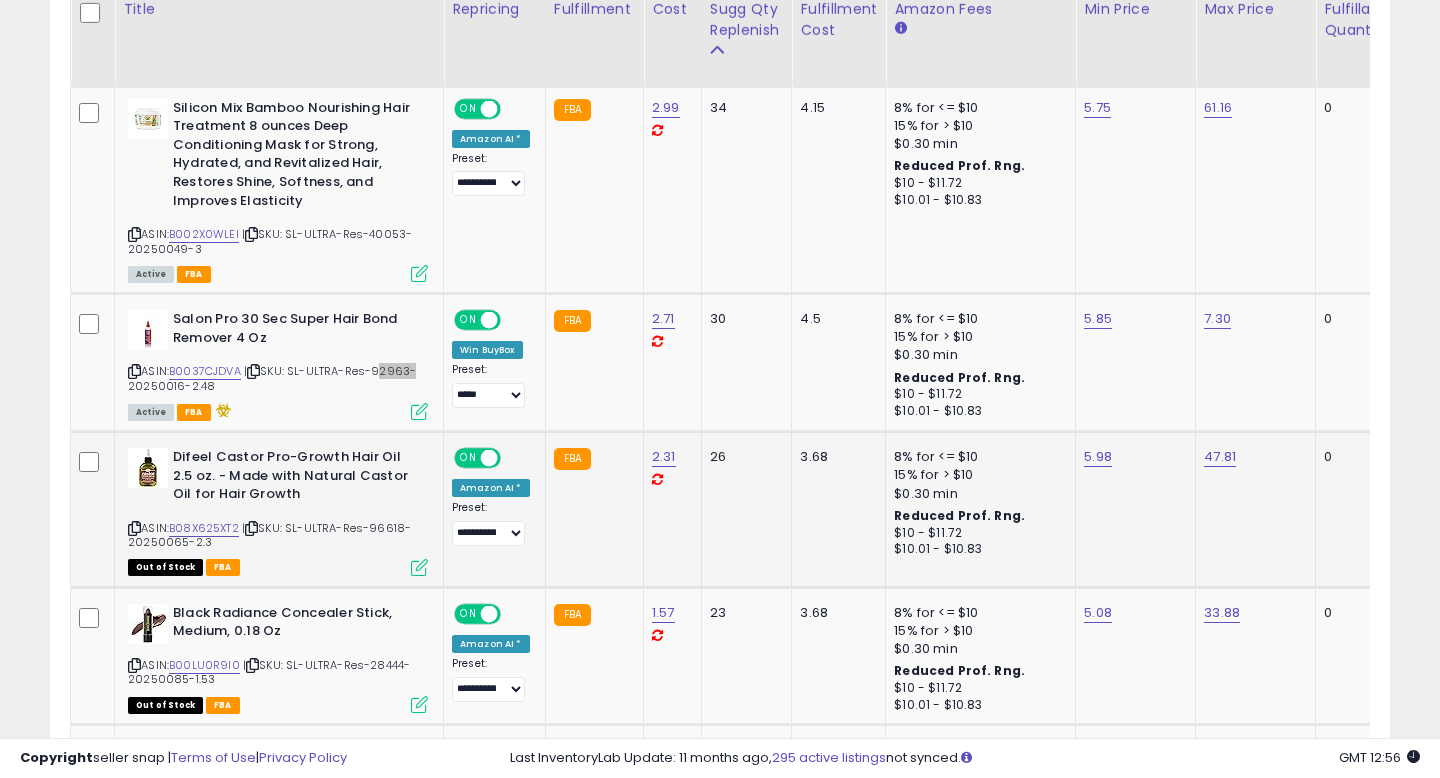 scroll, scrollTop: 2012, scrollLeft: 0, axis: vertical 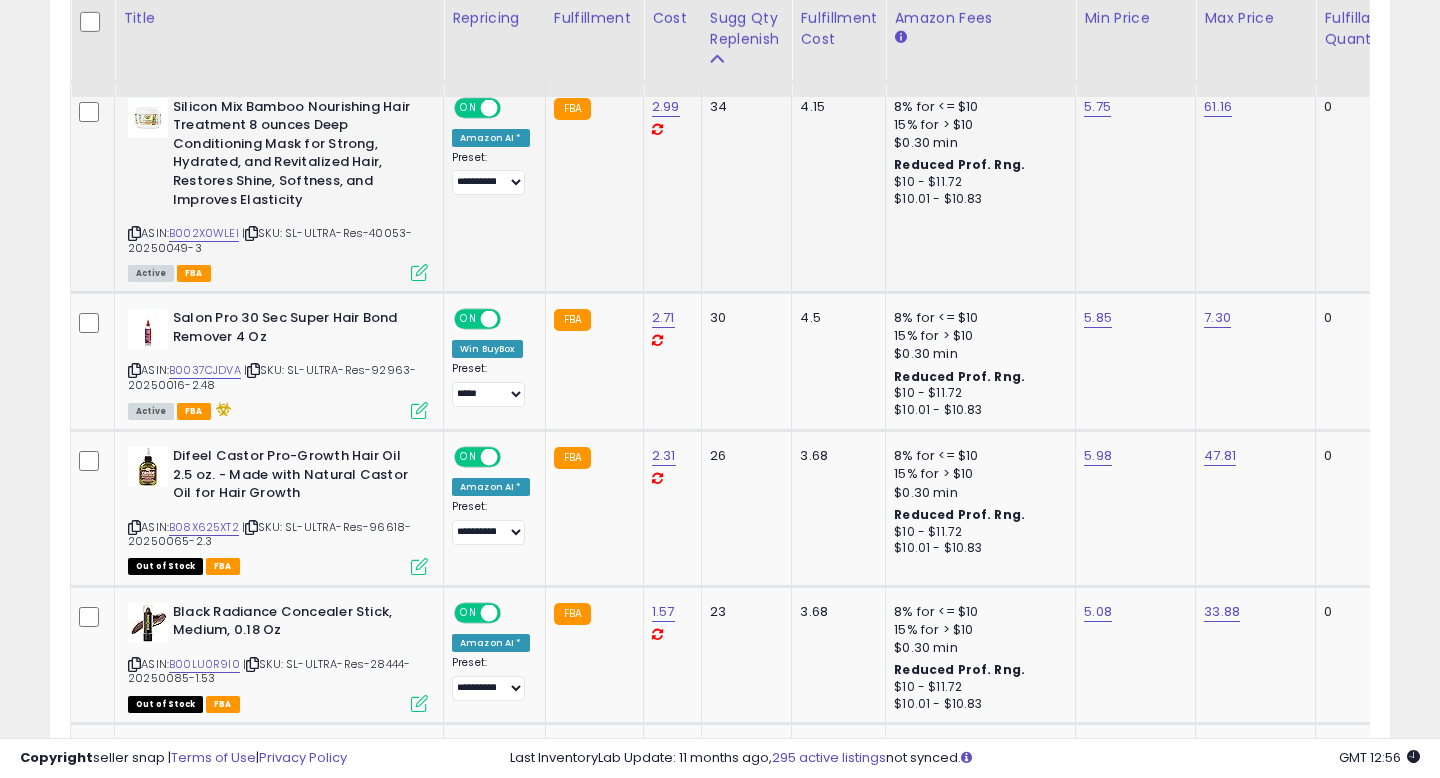 click on "|   SKU: SL-ULTRA-Res-40053-20250049-3" at bounding box center [270, 240] 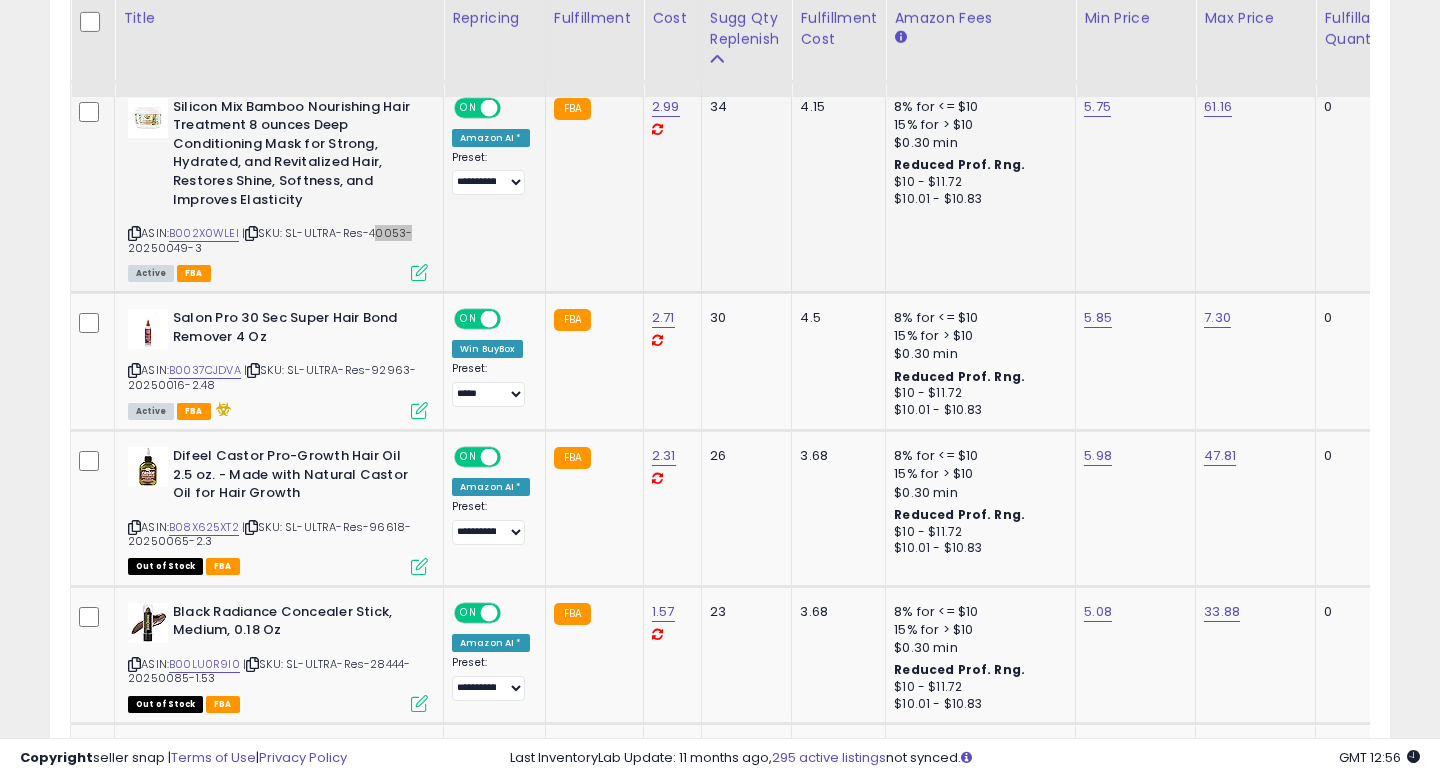 click on "|   SKU: SL-ULTRA-Res-40053-20250049-3" at bounding box center (270, 240) 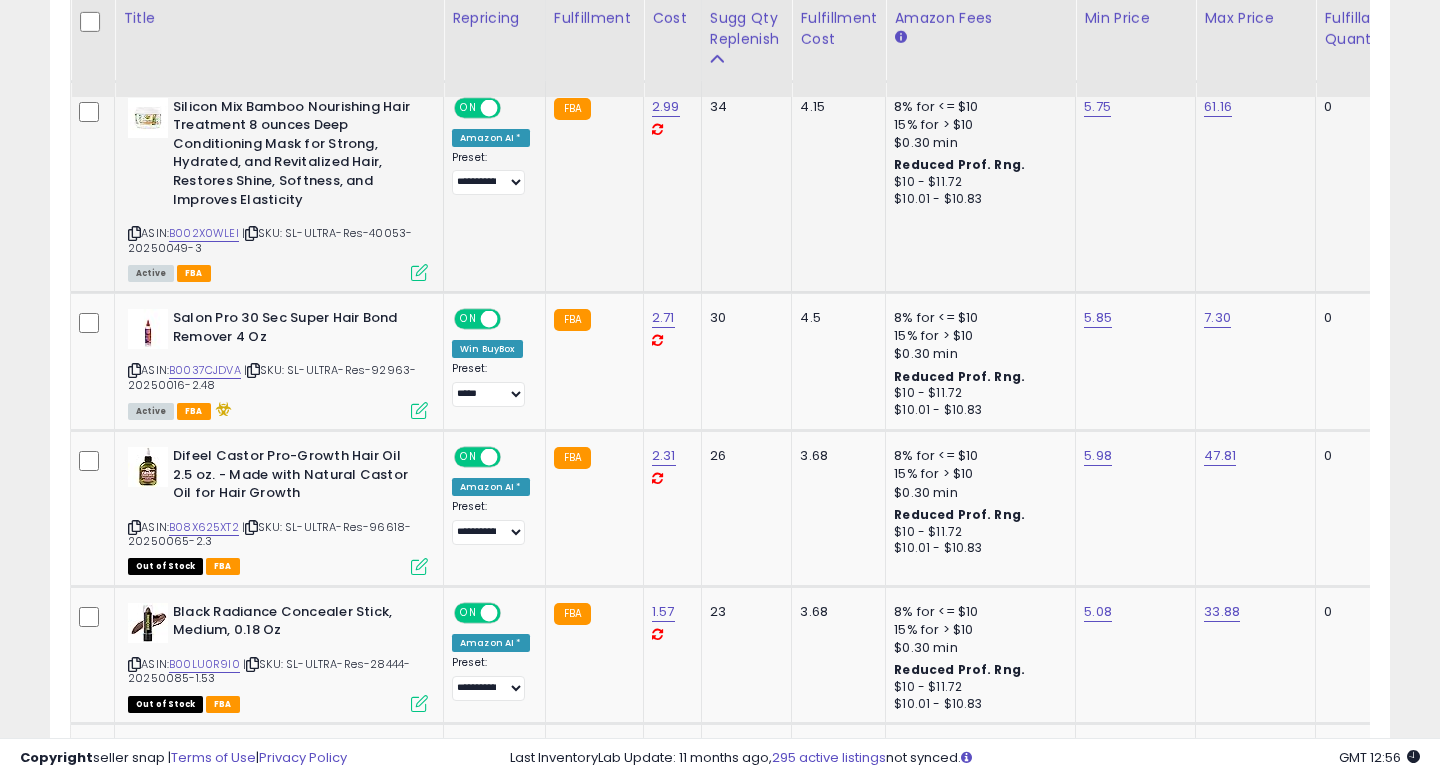 click on "ASIN:  B002X0WLEI    |   SKU: SL-ULTRA-Res-40053-20250049-3 Active FBA" at bounding box center (278, 188) 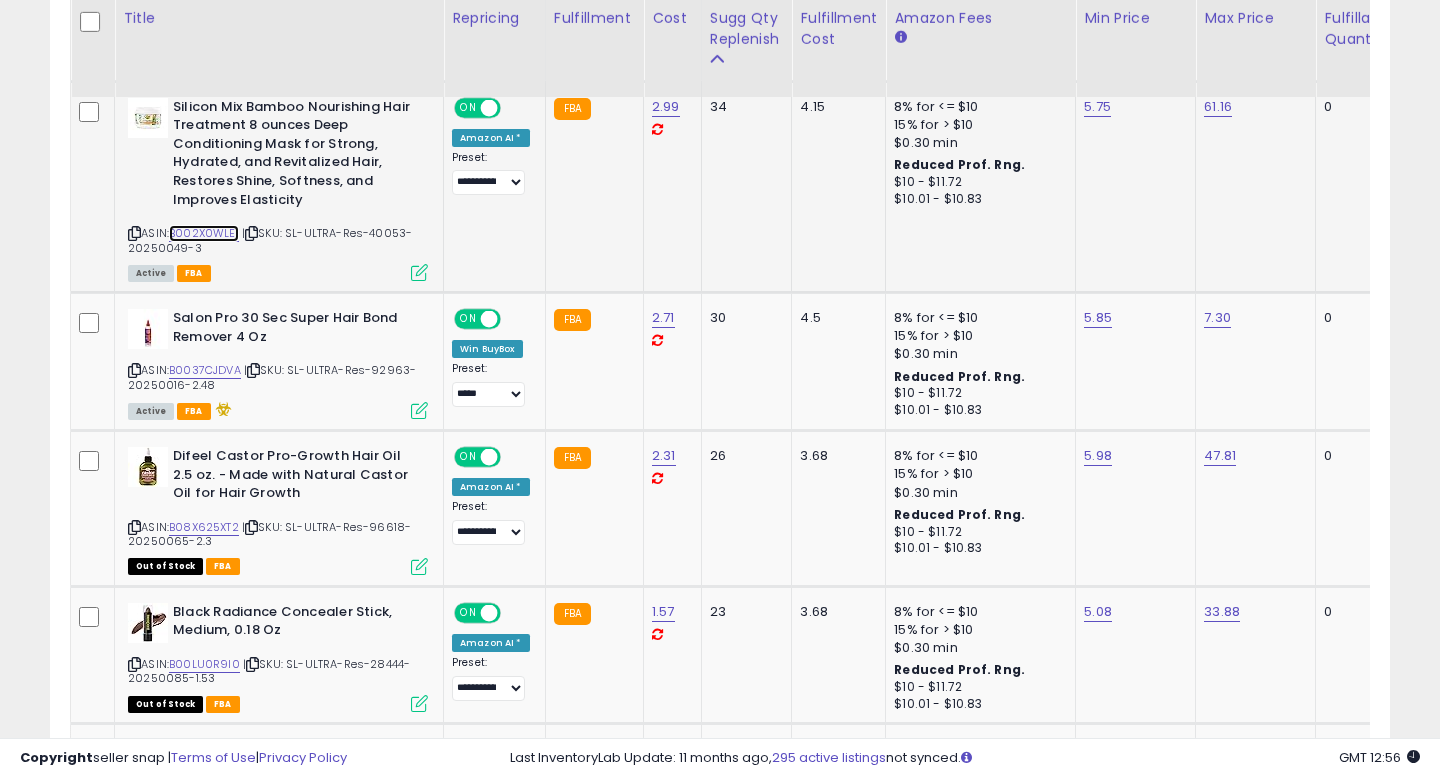 click on "B002X0WLEI" at bounding box center (204, 233) 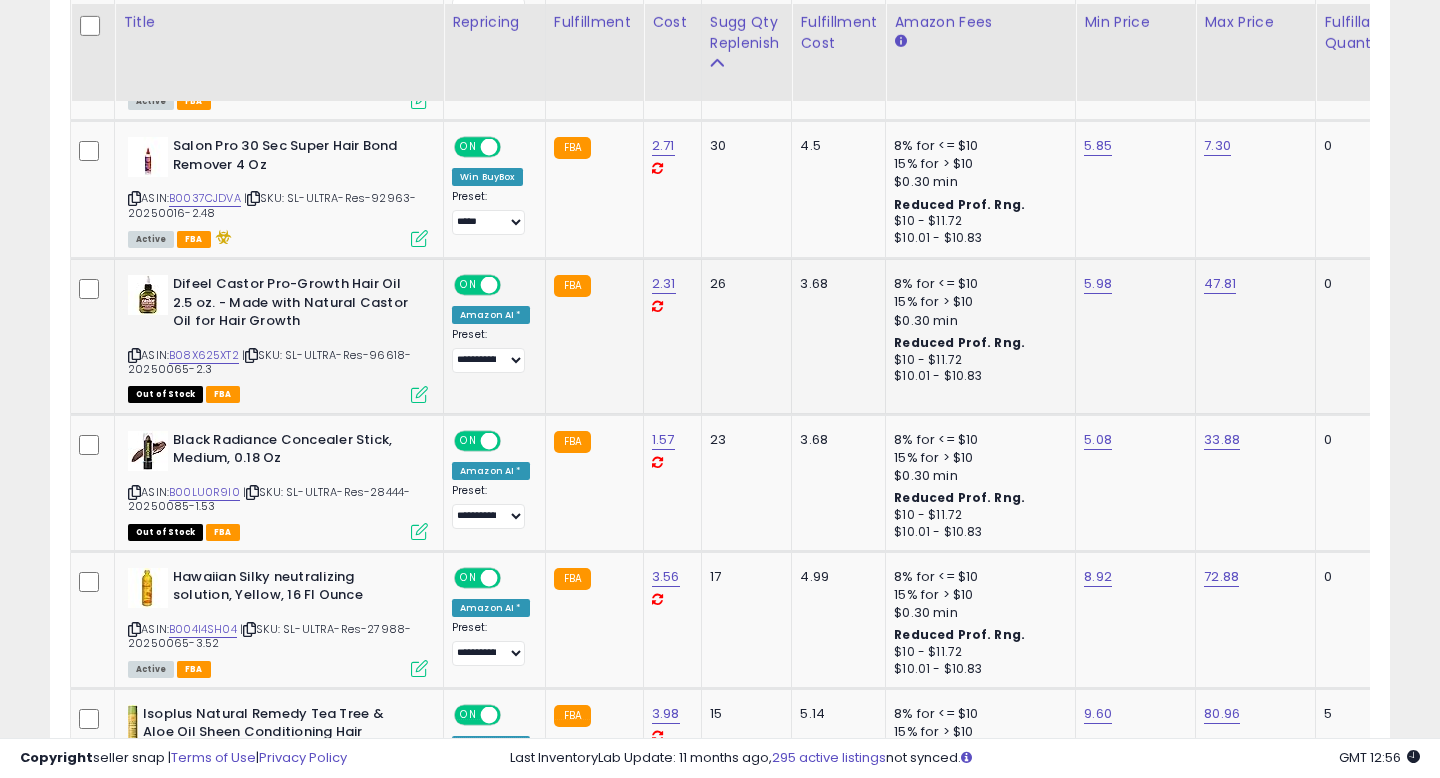 scroll, scrollTop: 2208, scrollLeft: 0, axis: vertical 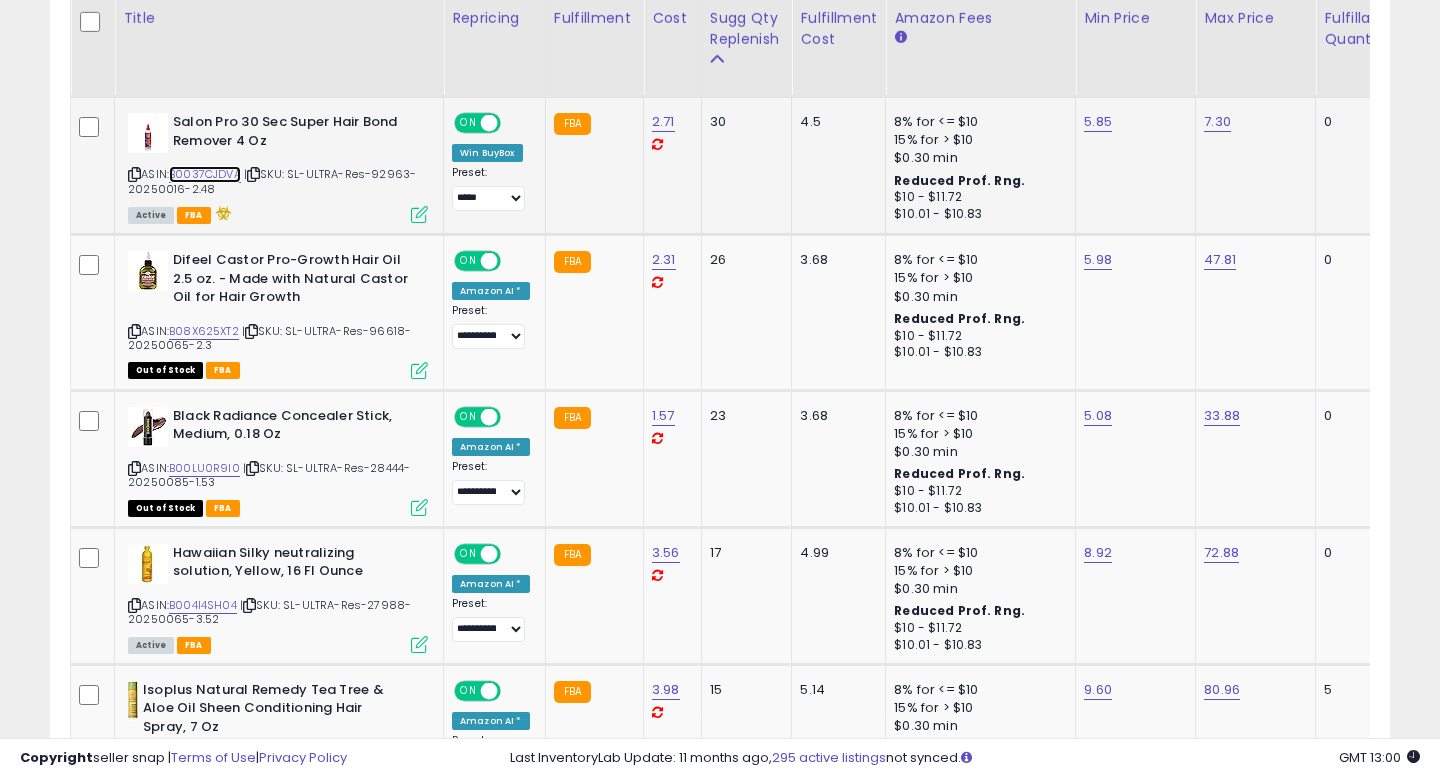 click on "B0037CJDVA" at bounding box center (205, 174) 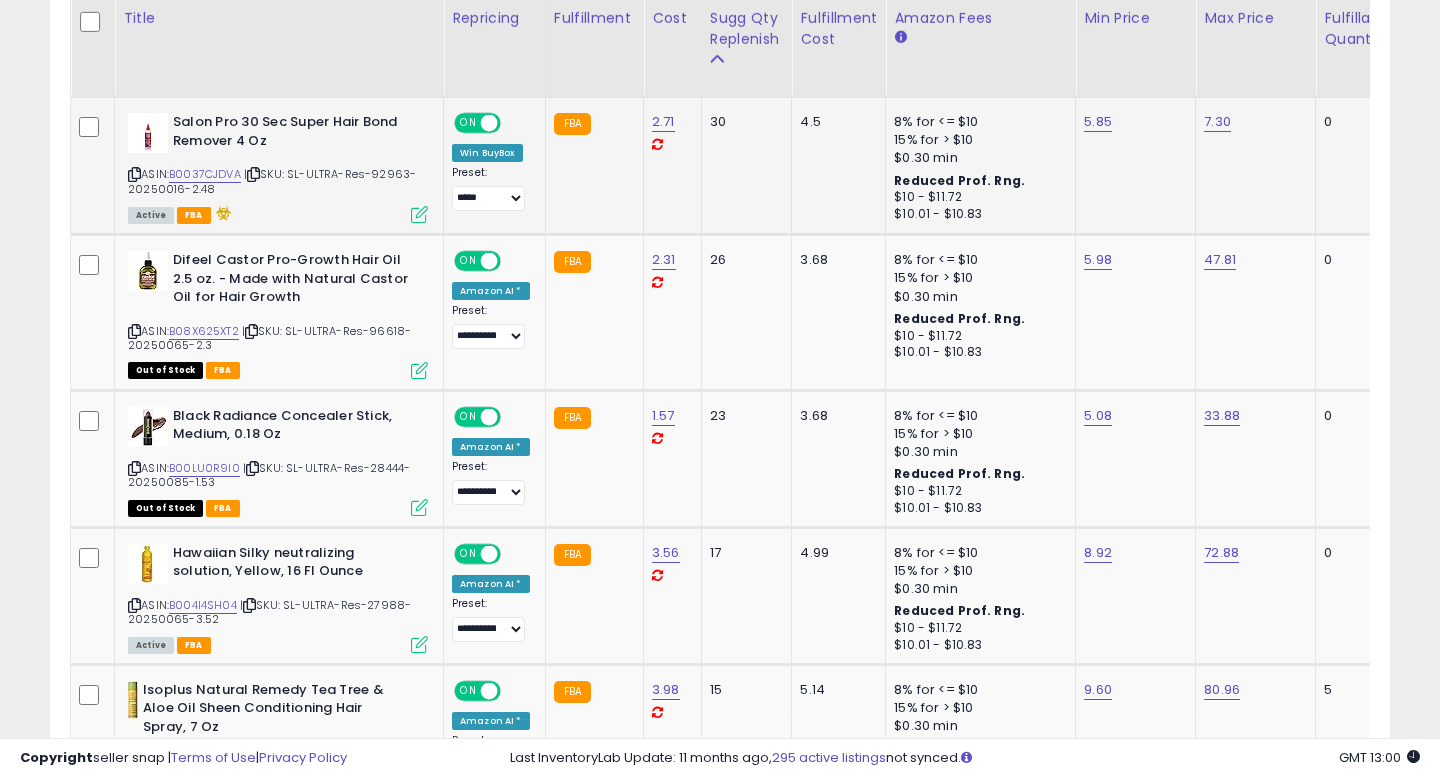 click on "|   SKU: SL-ULTRA-Res-92963-20250016-2.48" at bounding box center (272, 181) 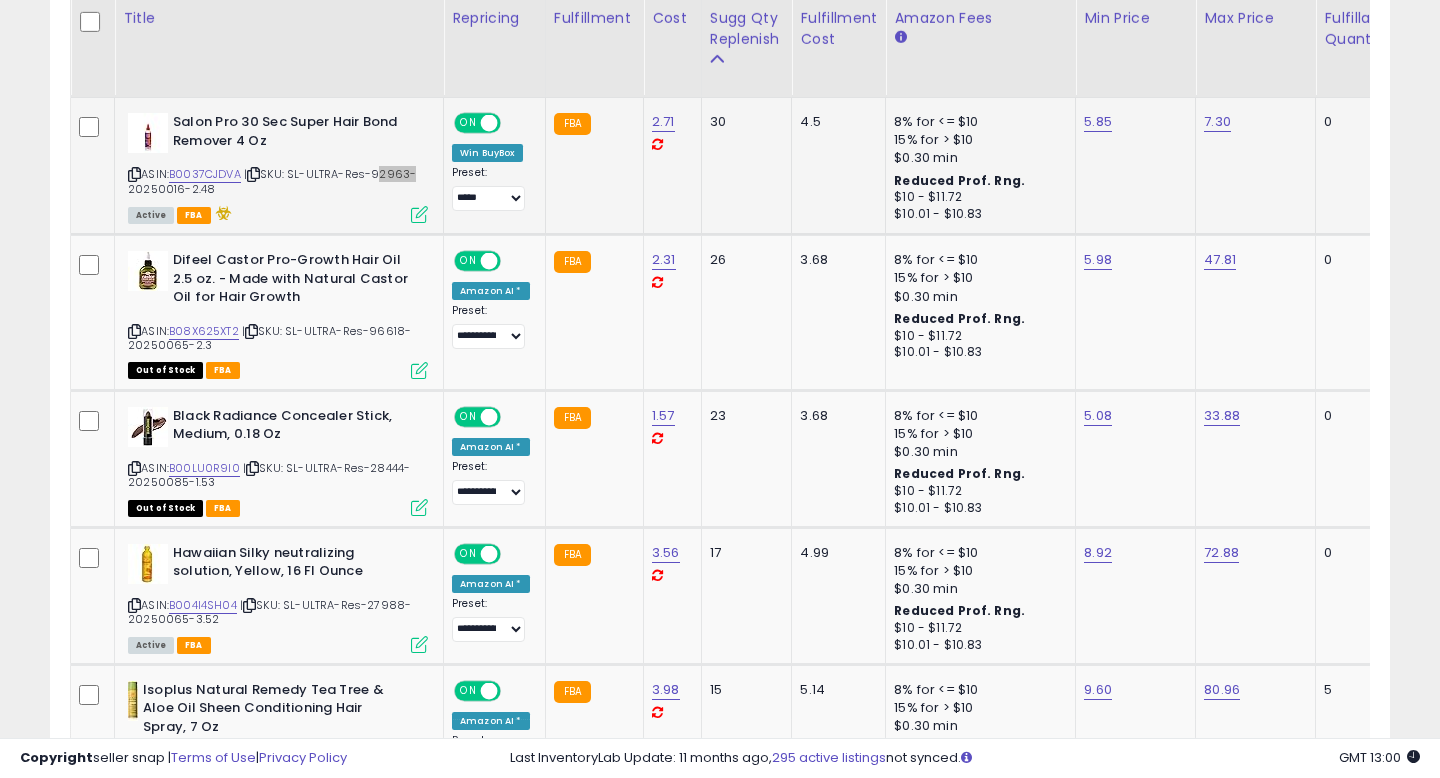 click on "|   SKU: SL-ULTRA-Res-92963-20250016-2.48" at bounding box center (272, 181) 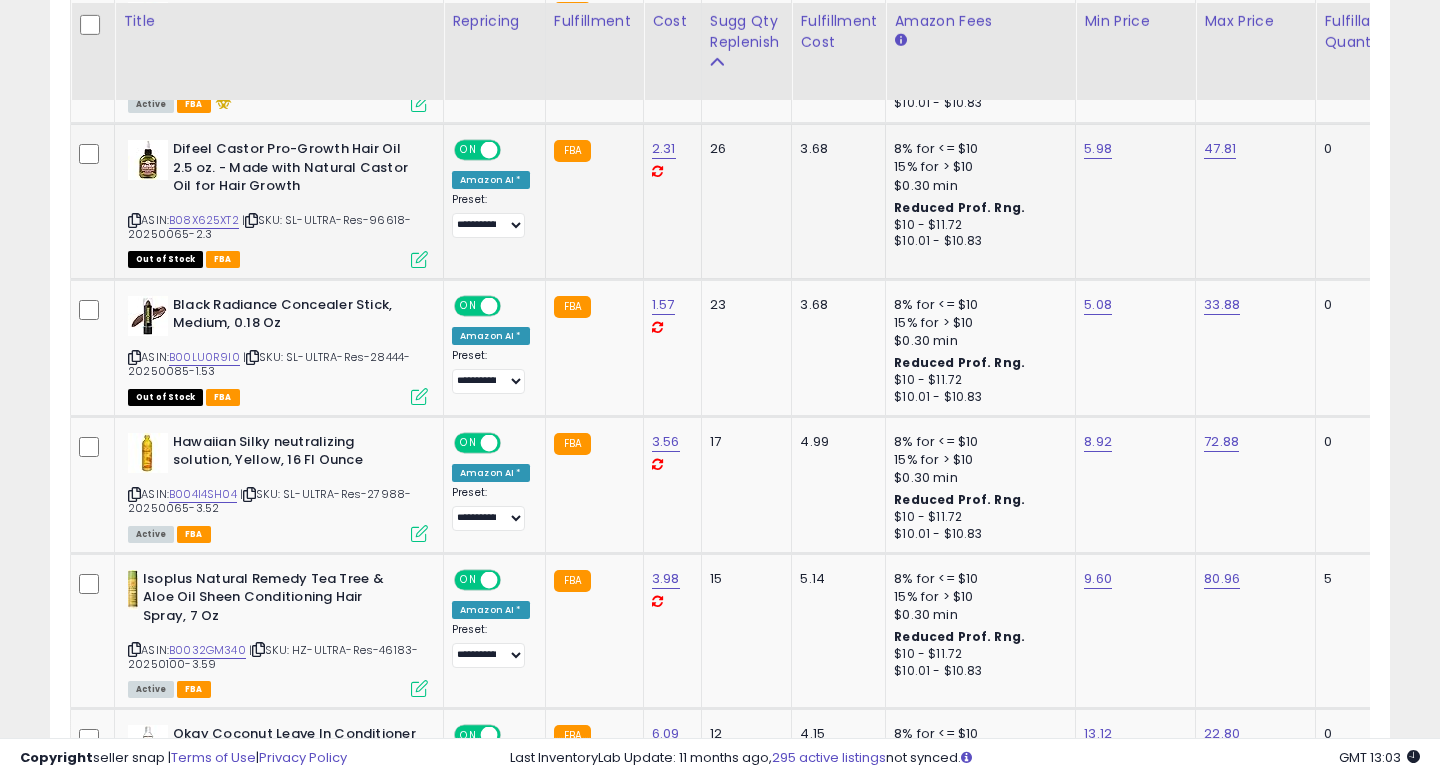 scroll, scrollTop: 2343, scrollLeft: 0, axis: vertical 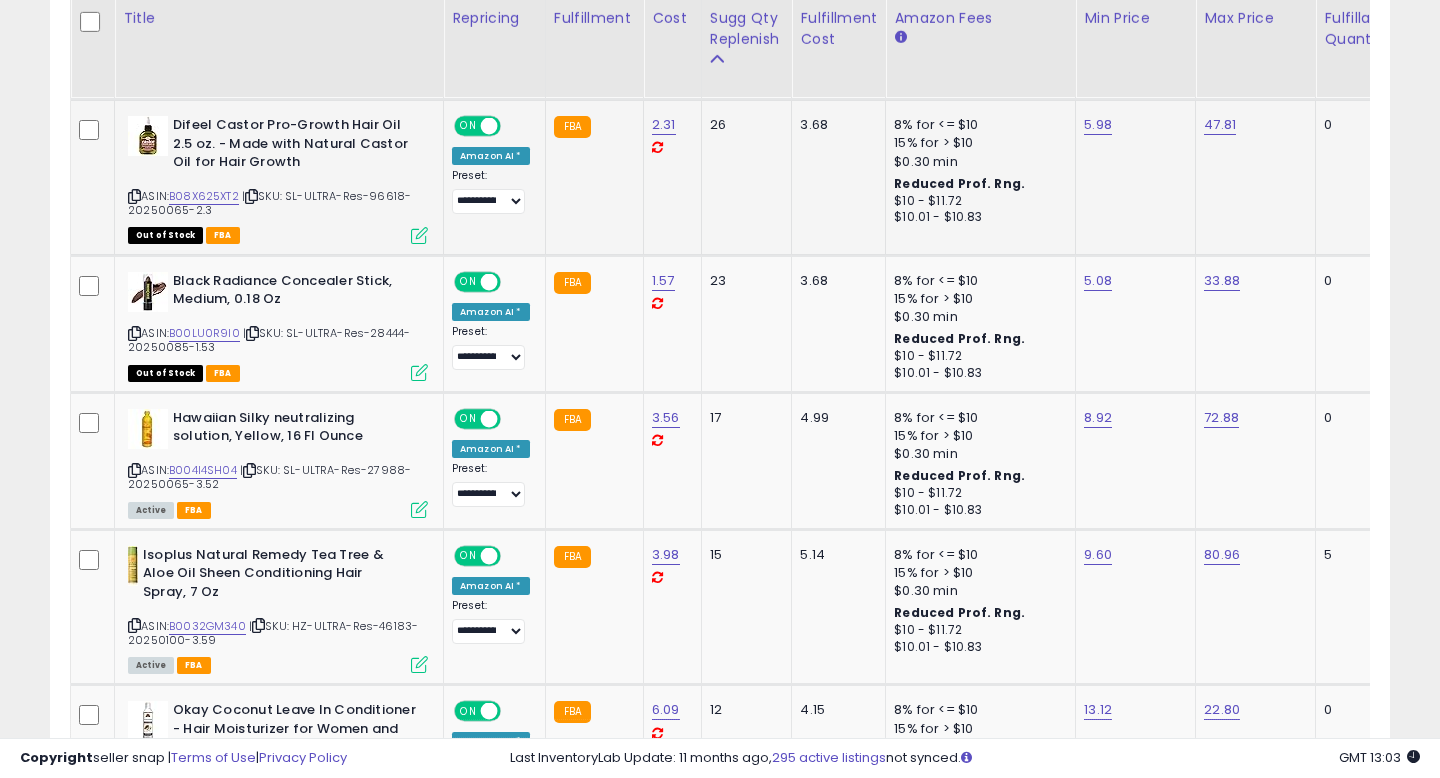 click on "|   SKU: SL-ULTRA-Res-96618-20250065-2.3" at bounding box center (269, 203) 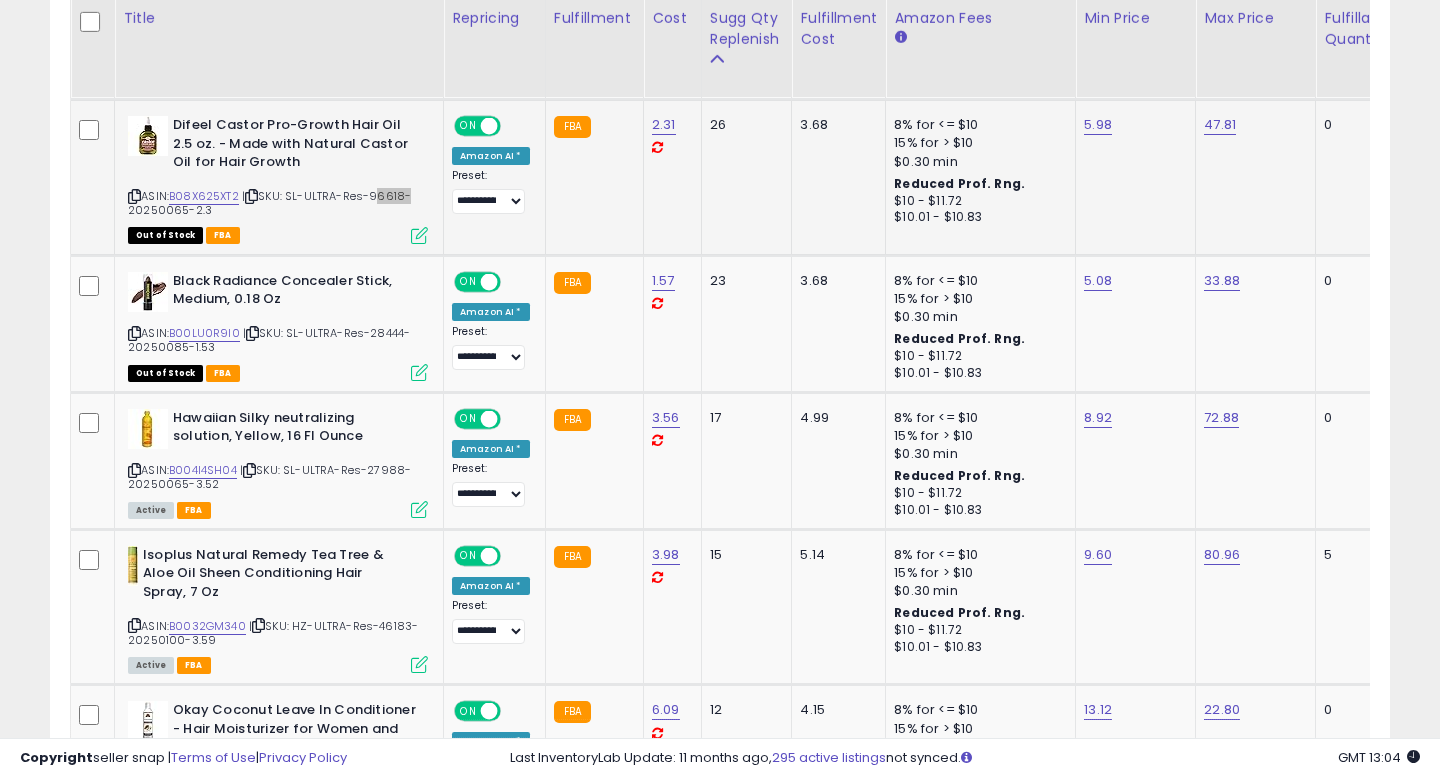 click on "|   SKU: SL-ULTRA-Res-96618-20250065-2.3" at bounding box center (269, 203) 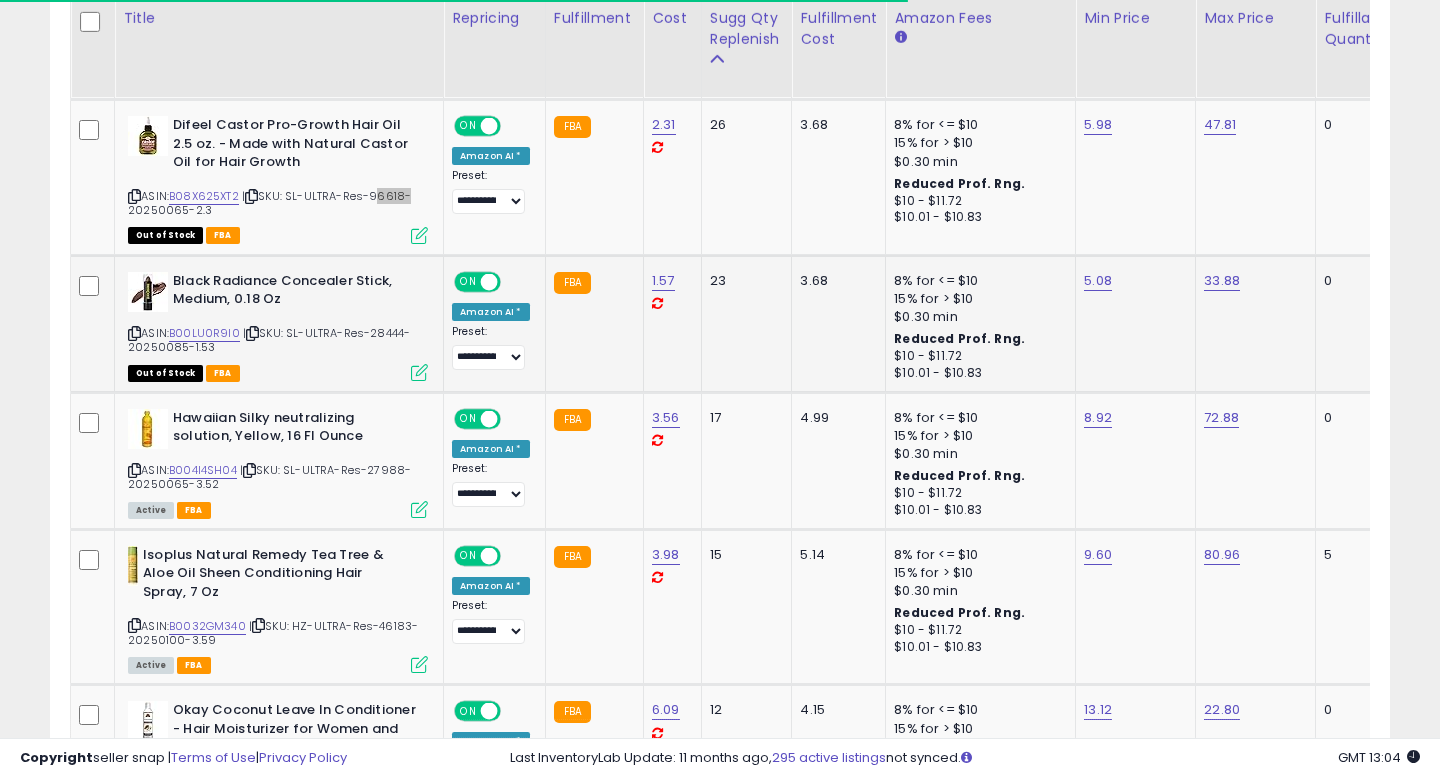 click on "|   SKU: SL-ULTRA-Res-28444-20250085-1.53" at bounding box center [269, 340] 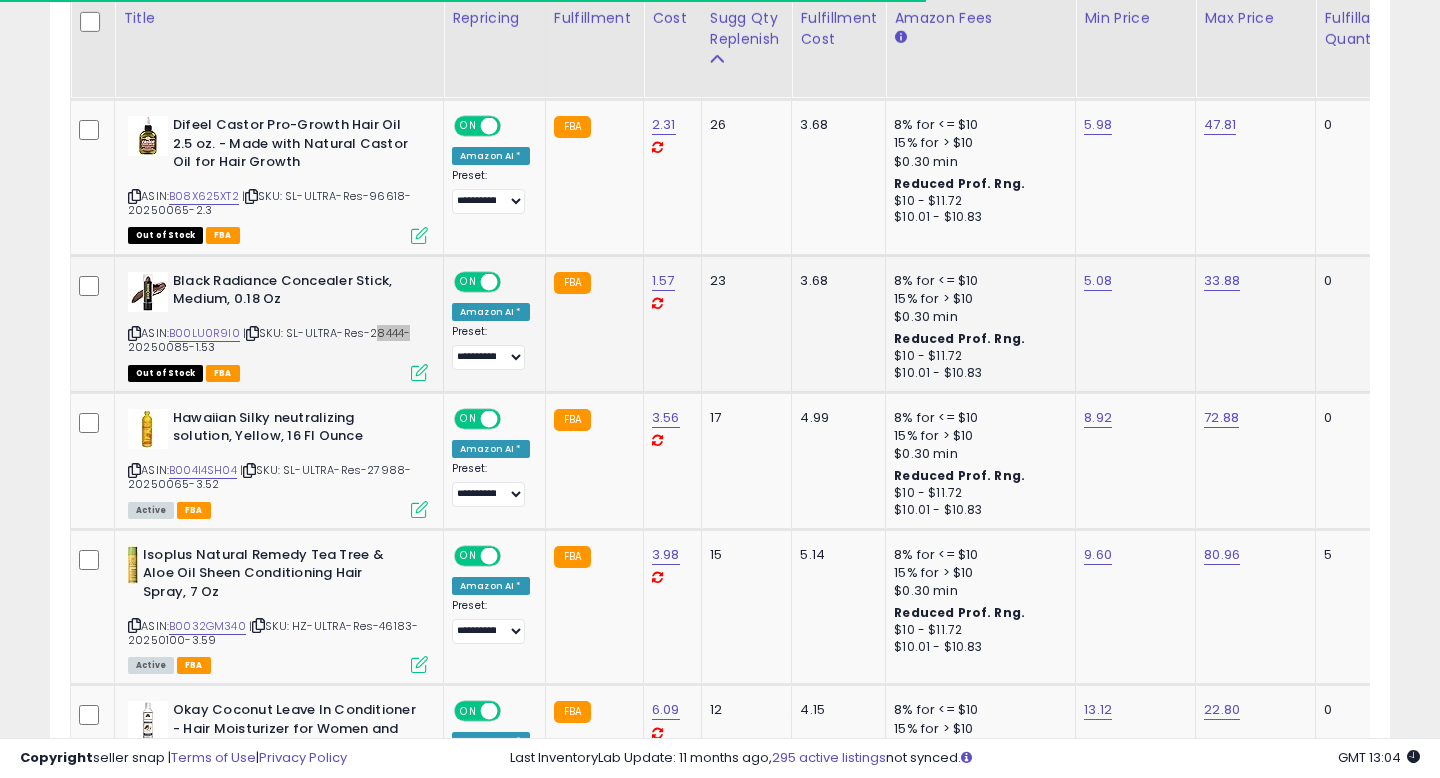 click on "|   SKU: SL-ULTRA-Res-28444-20250085-1.53" at bounding box center (269, 340) 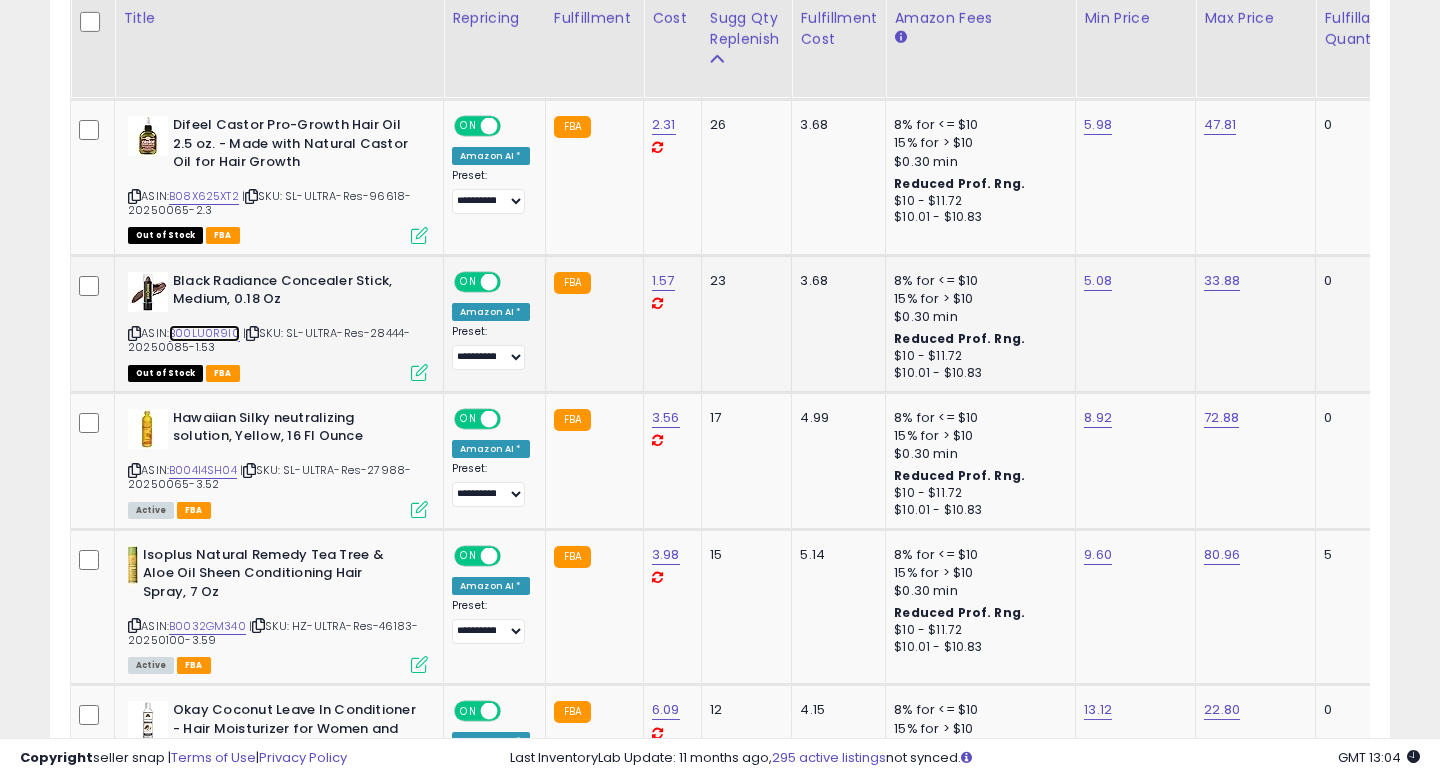 click on "B00LU0R9I0" at bounding box center [204, 333] 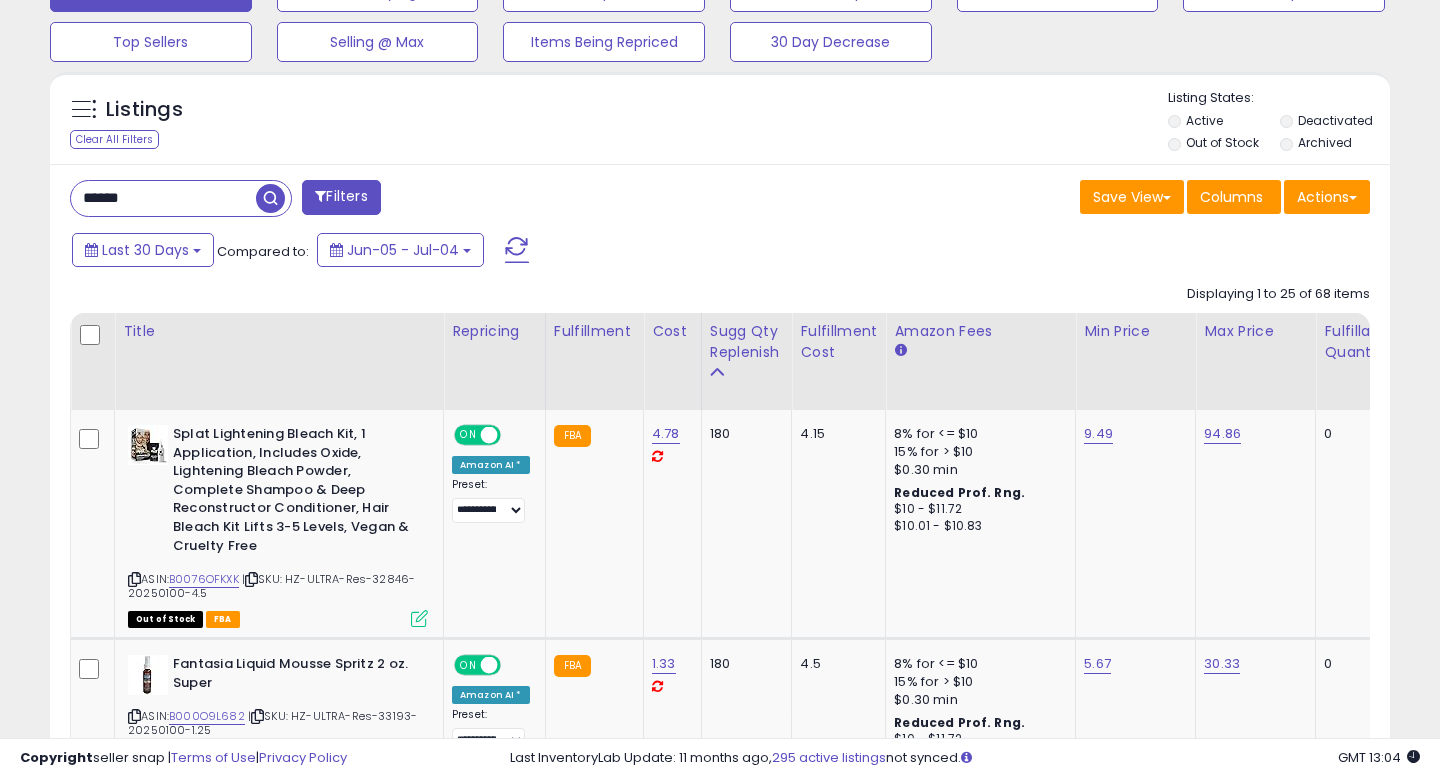 scroll, scrollTop: 581, scrollLeft: 0, axis: vertical 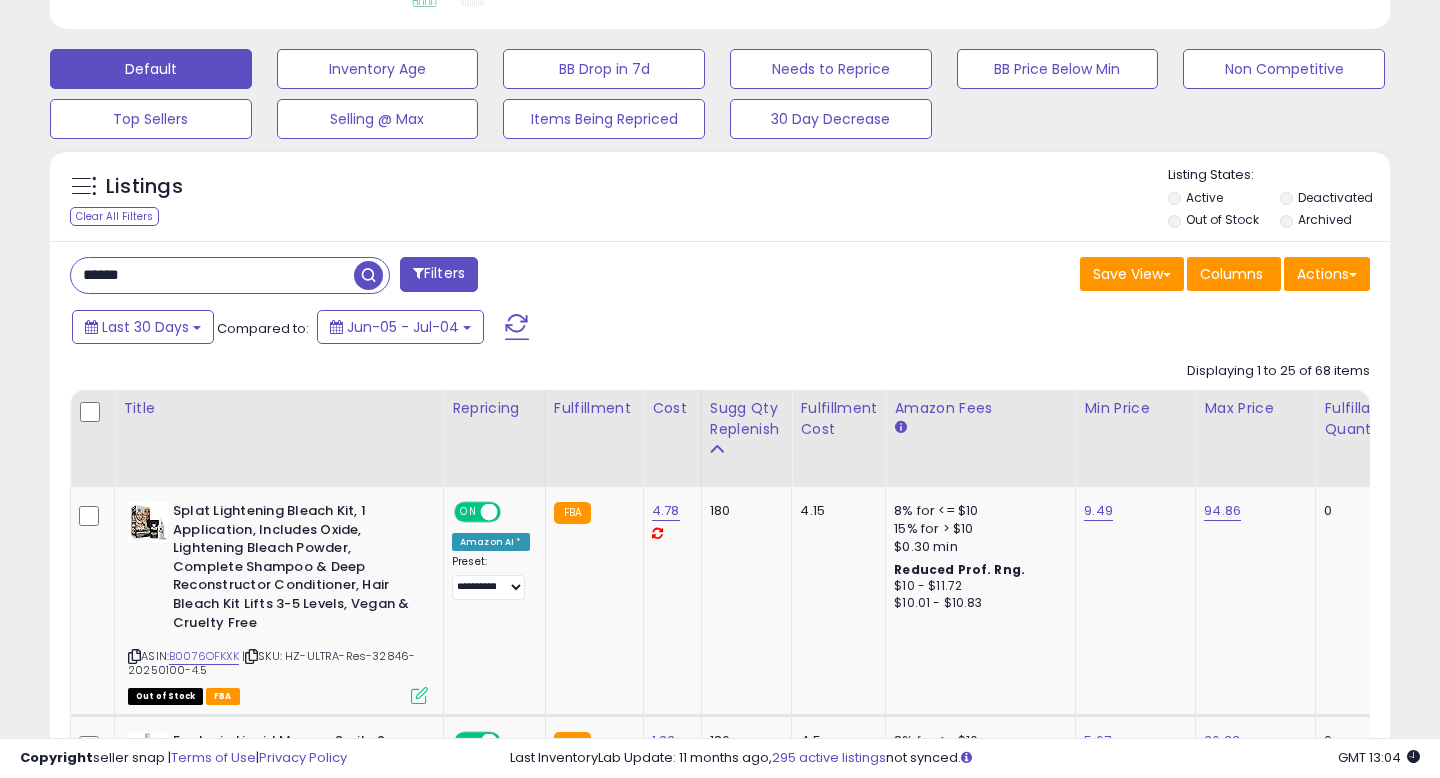 click on "******" at bounding box center (212, 275) 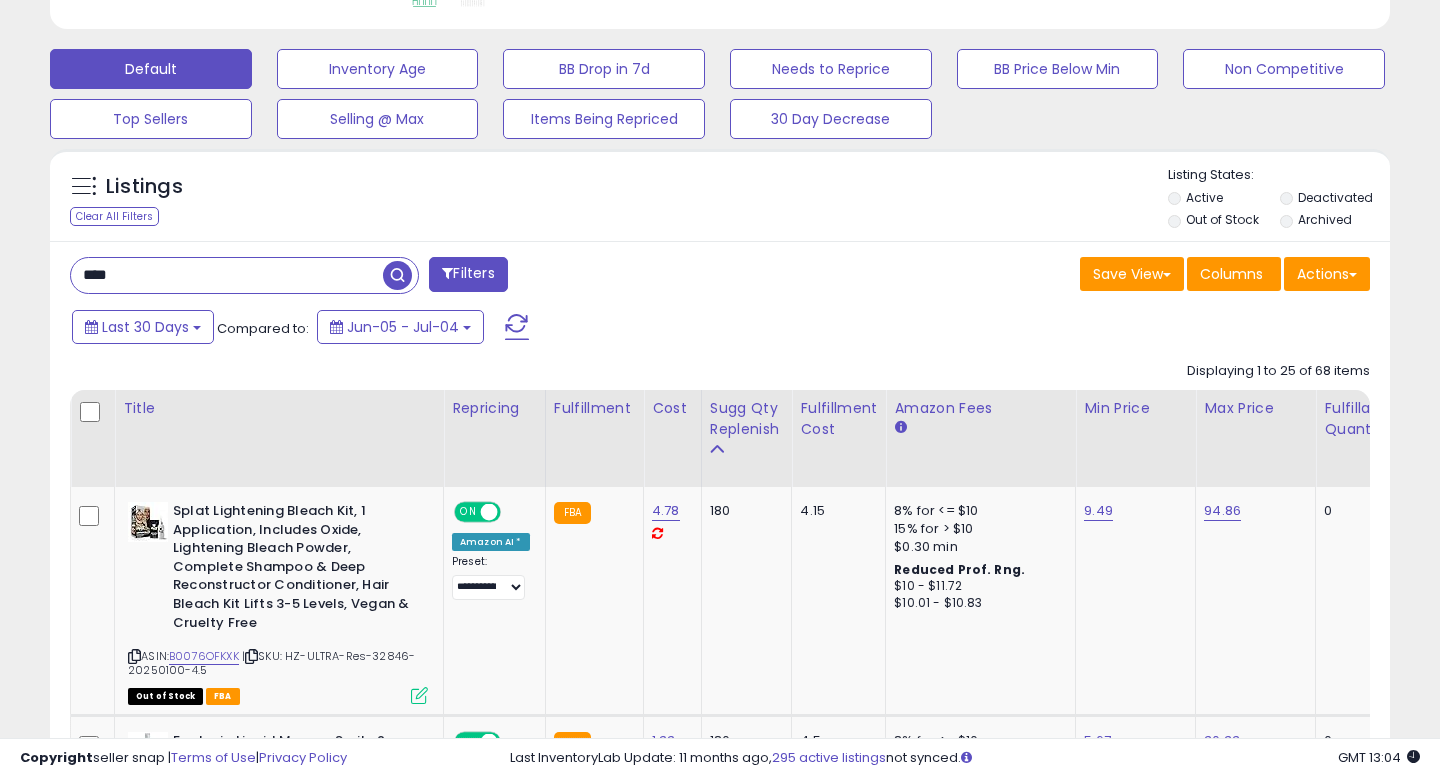 type on "****" 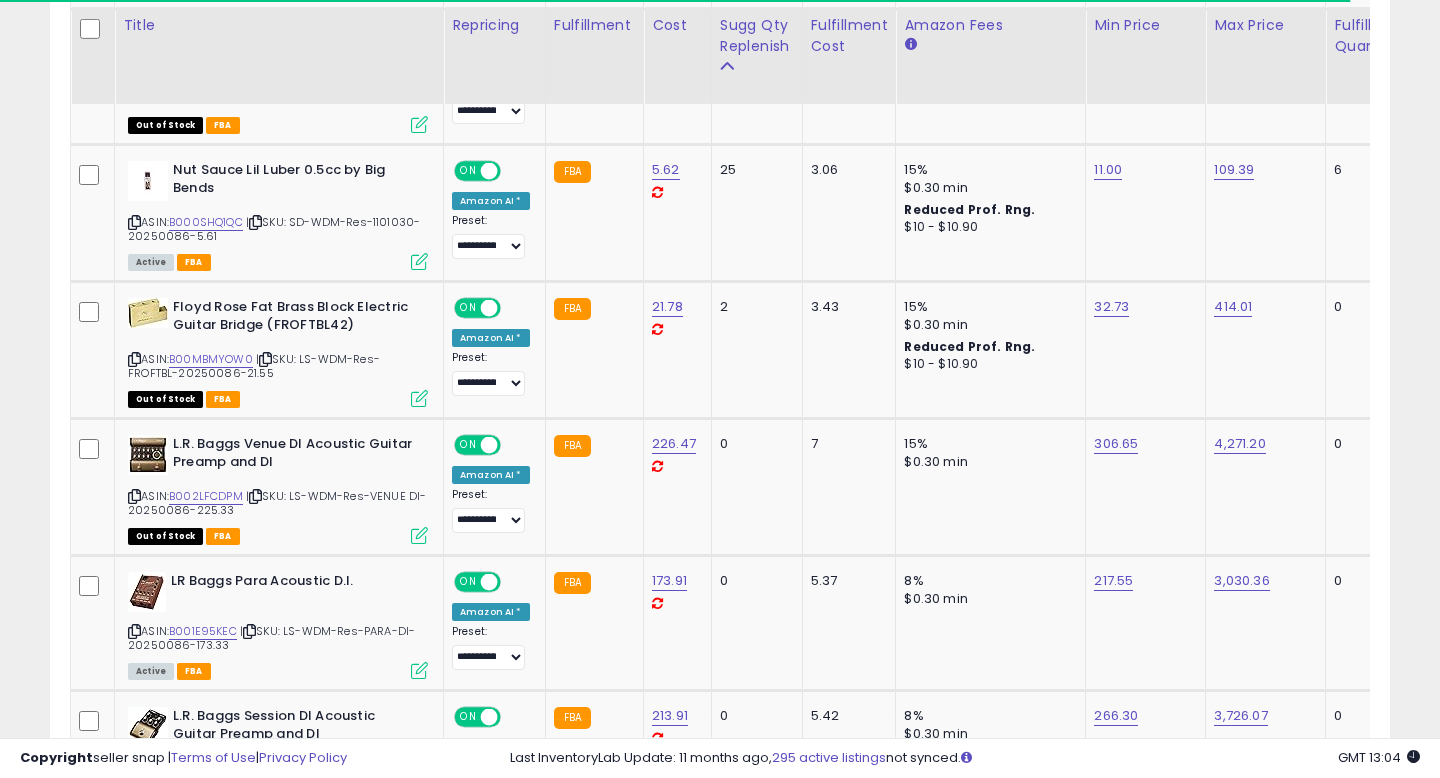 scroll, scrollTop: 1422, scrollLeft: 0, axis: vertical 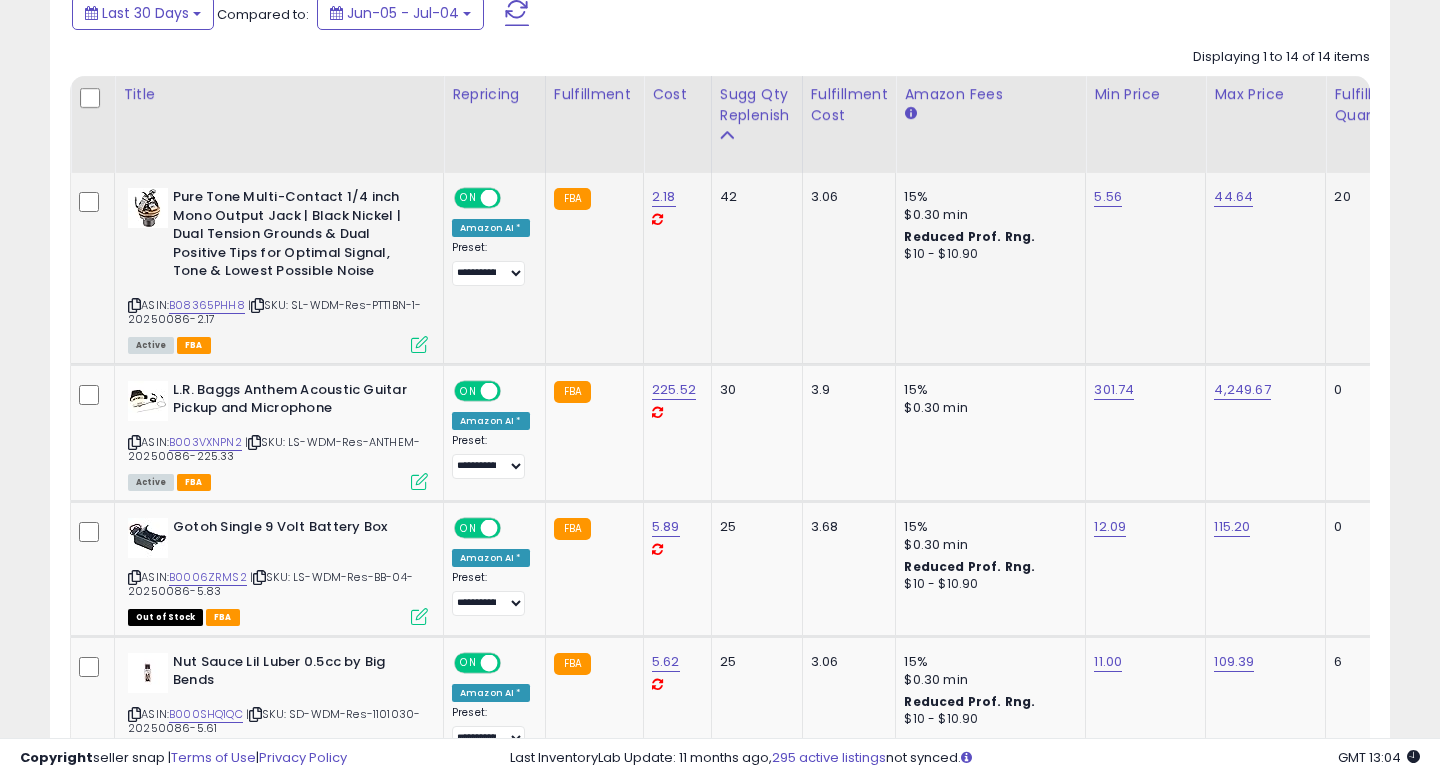 click on "|   SKU: SL-WDM-Res-PTT1BN-1-20250086-2.17" at bounding box center (275, 312) 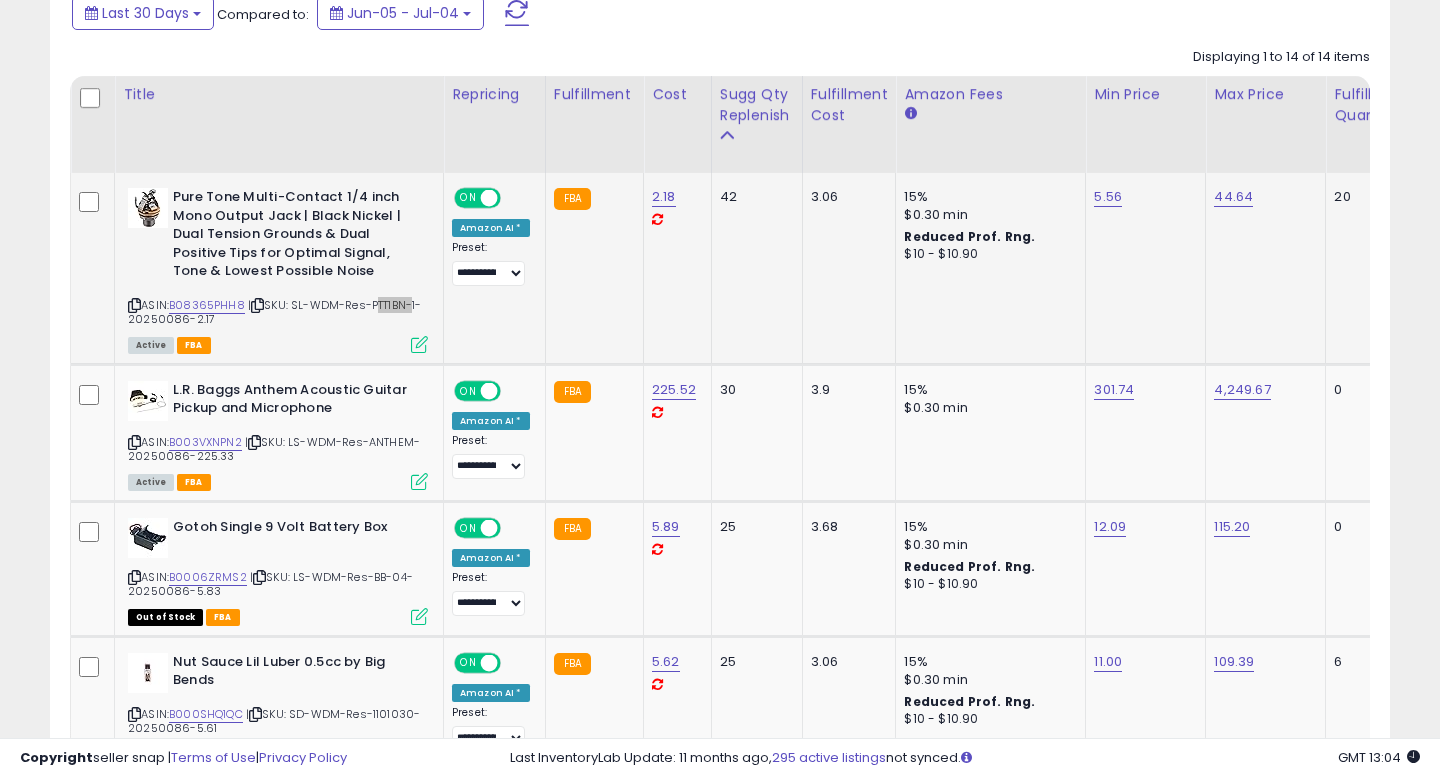 click on "|   SKU: SL-WDM-Res-PTT1BN-1-20250086-2.17" at bounding box center [275, 312] 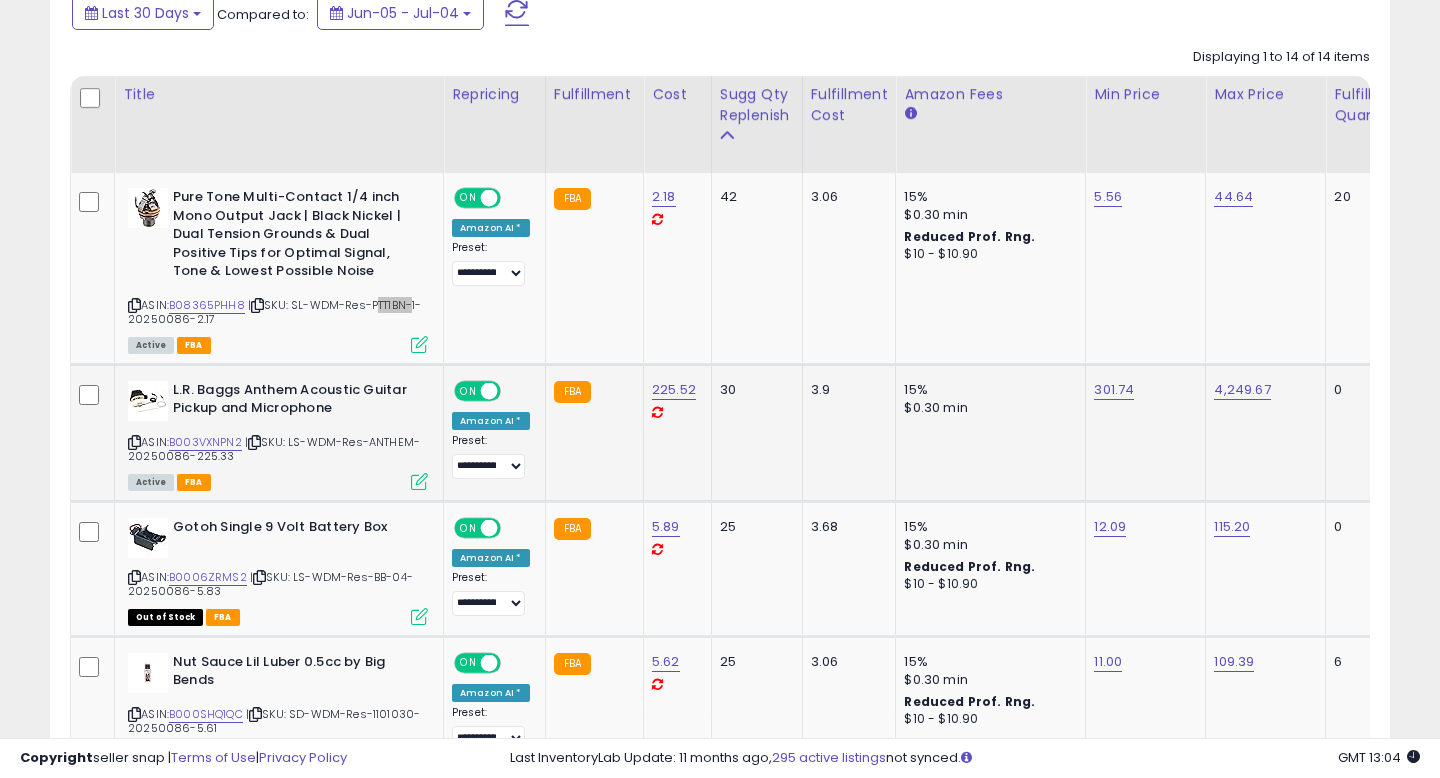 click on "|   SKU: LS-WDM-Res-ANTHEM-20250086-225.33" at bounding box center [274, 449] 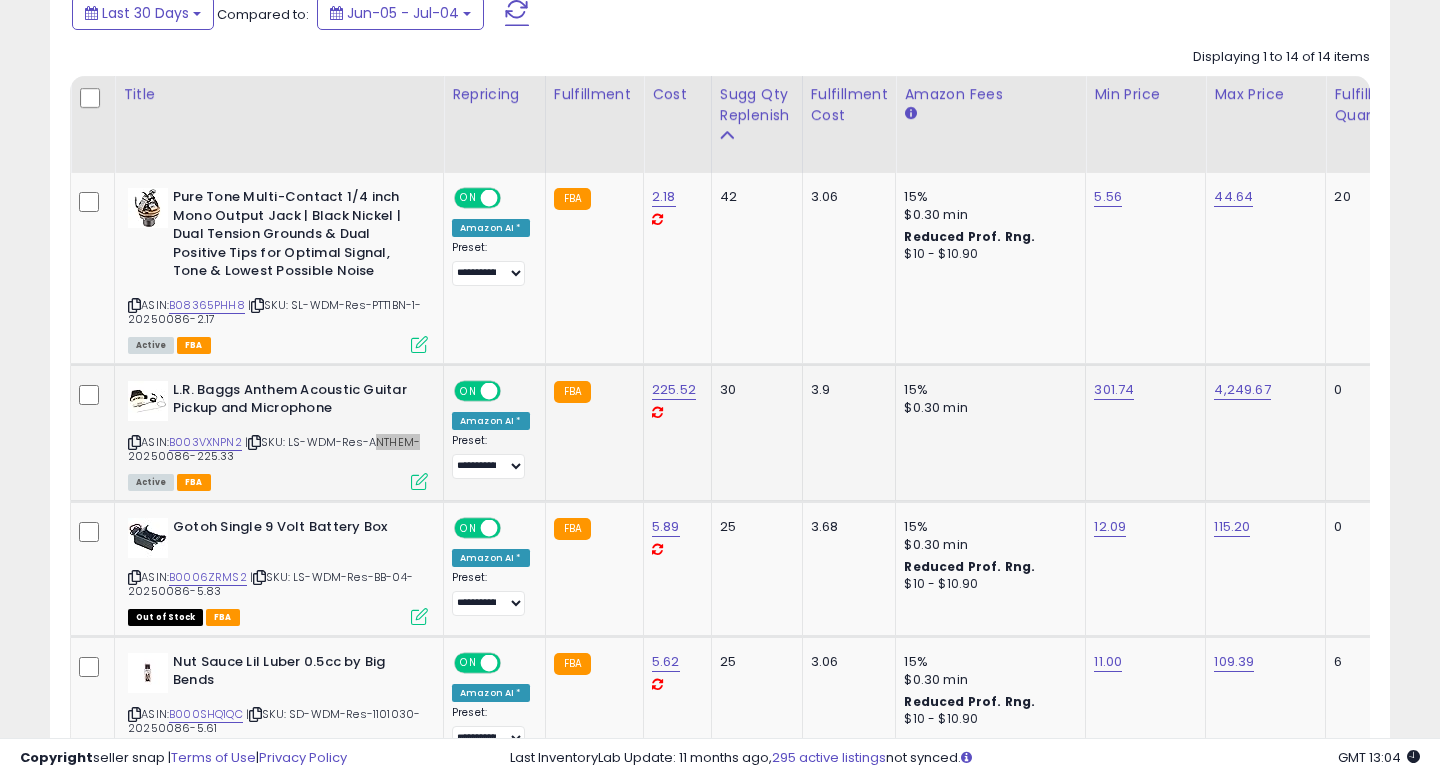 click on "|   SKU: LS-WDM-Res-ANTHEM-20250086-225.33" at bounding box center (274, 449) 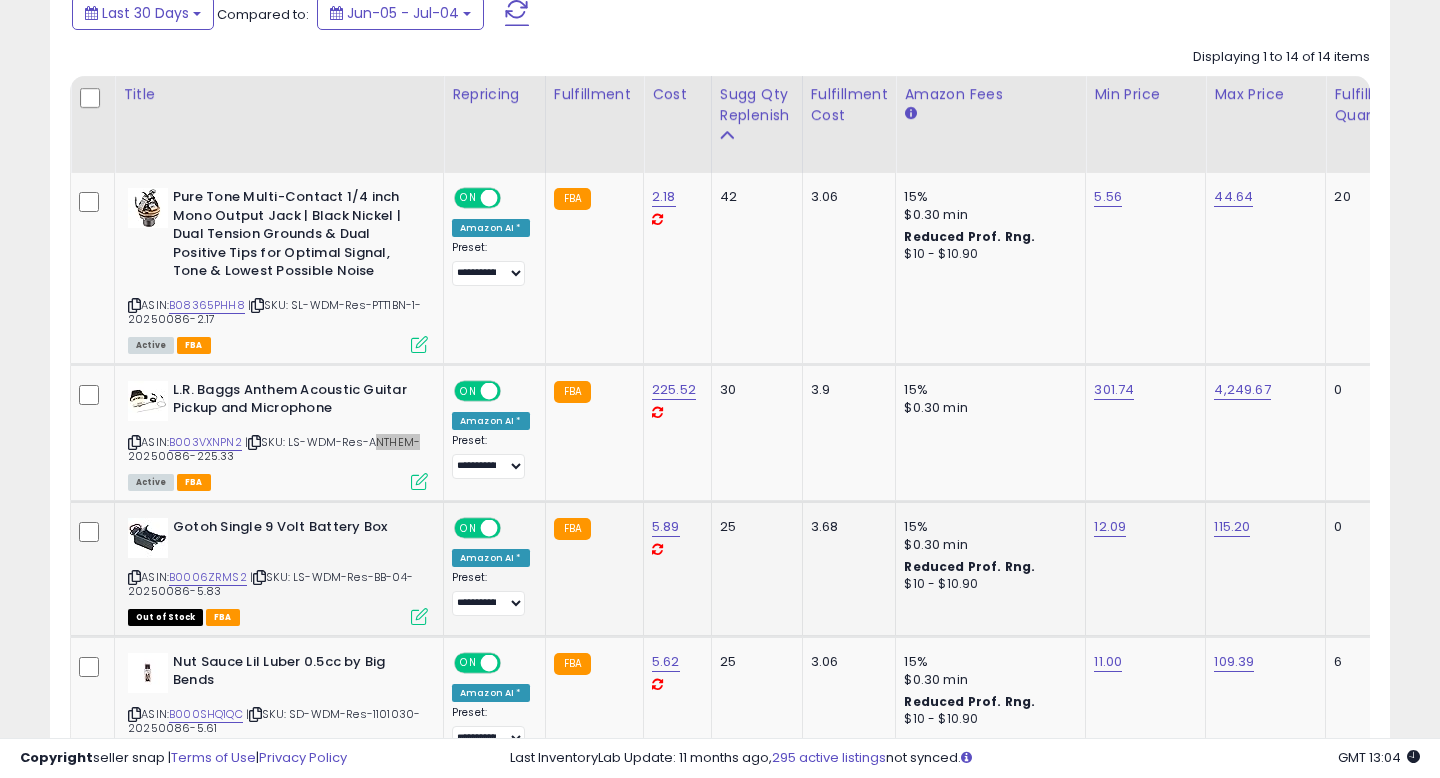 click on "|   SKU: LS-WDM-Res-BB-04-20250086-5.83" at bounding box center [270, 584] 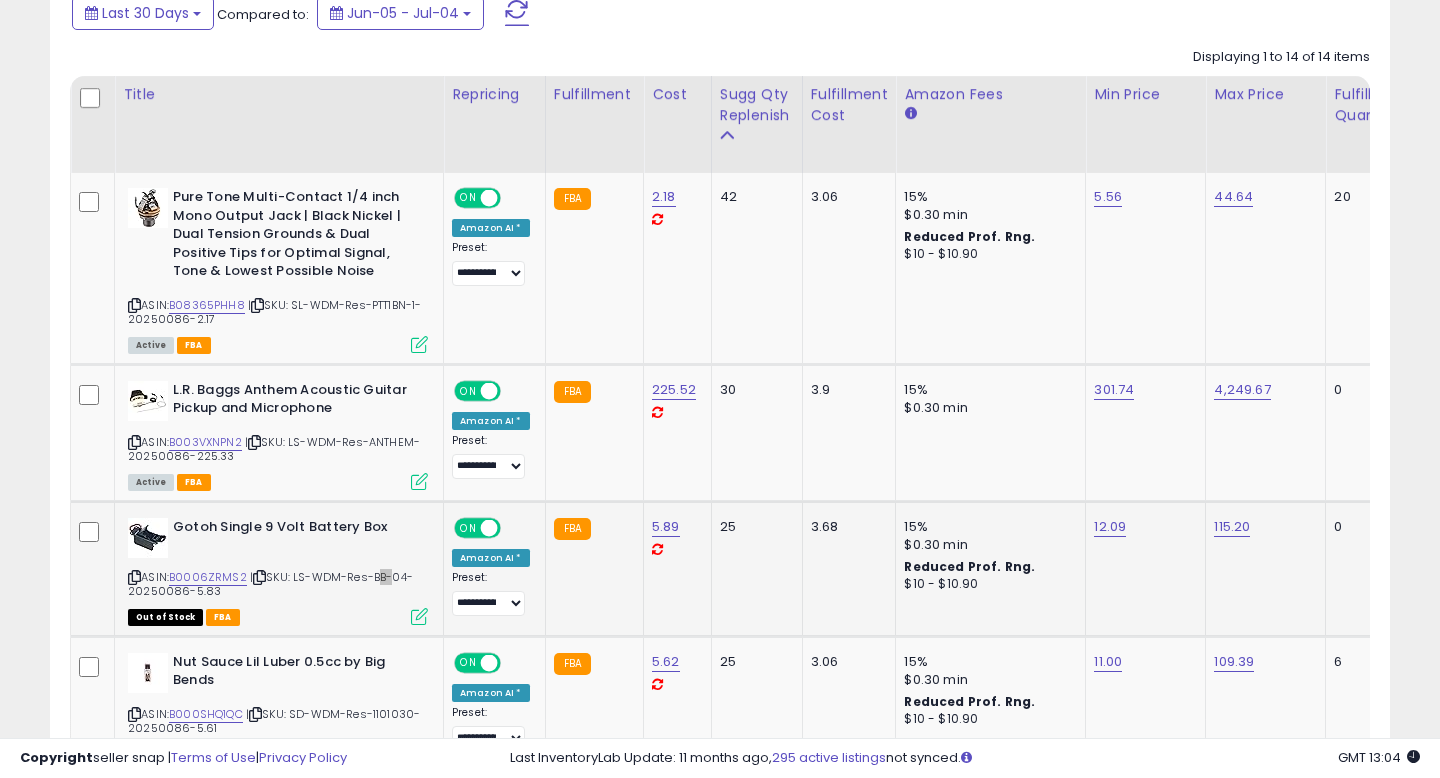 click on "|   SKU: LS-WDM-Res-BB-04-20250086-5.83" at bounding box center [270, 584] 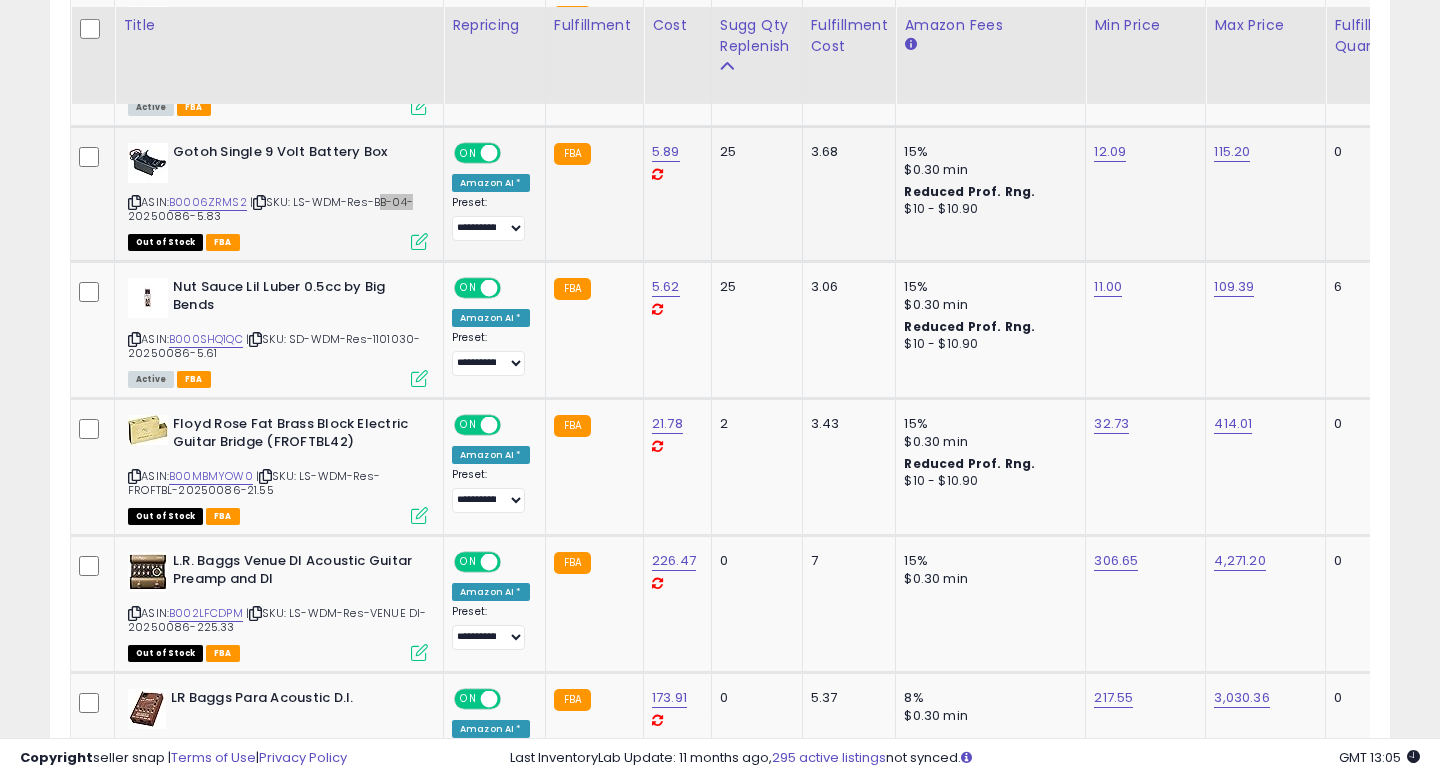 scroll, scrollTop: 1277, scrollLeft: 0, axis: vertical 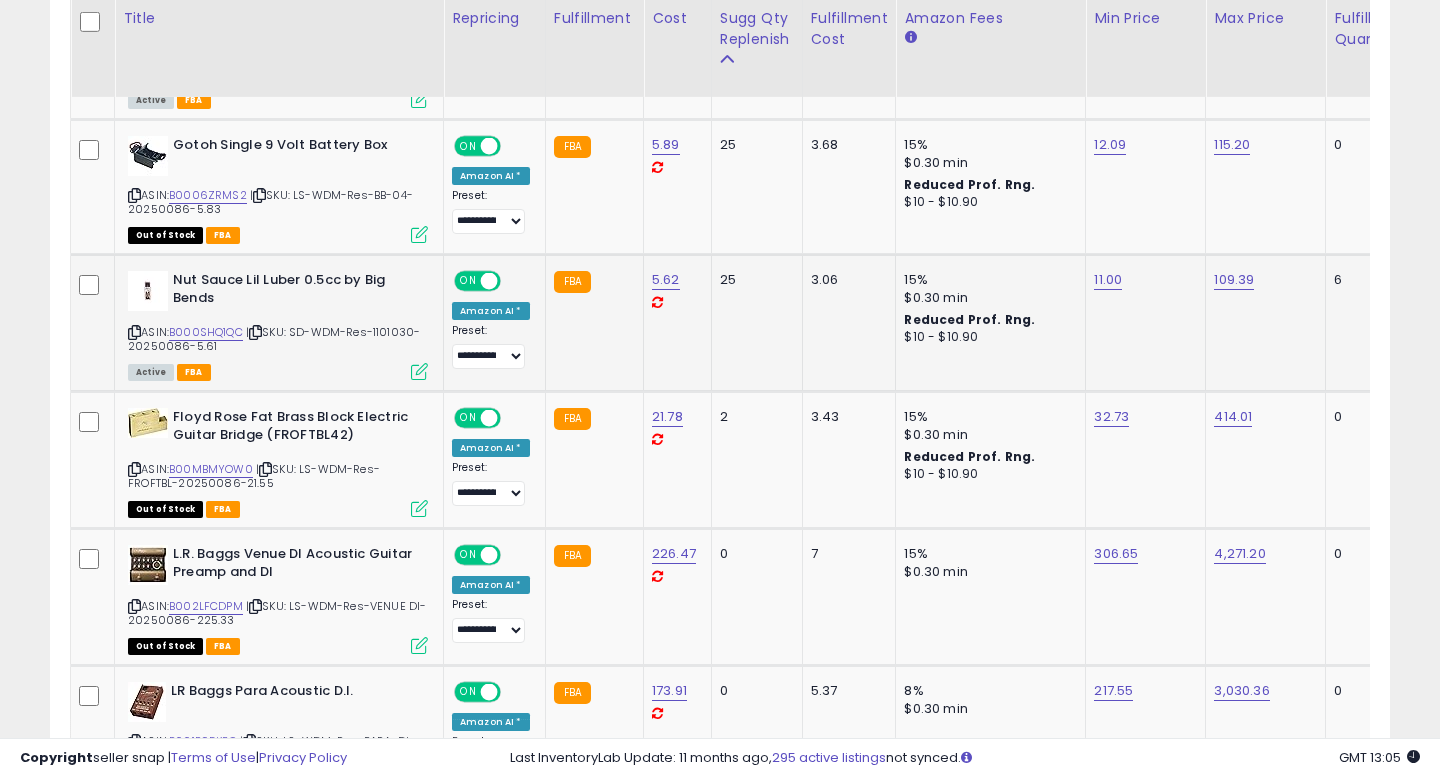 click on "|   SKU: SD-WDM-Res-1101030-20250086-5.61" at bounding box center (274, 339) 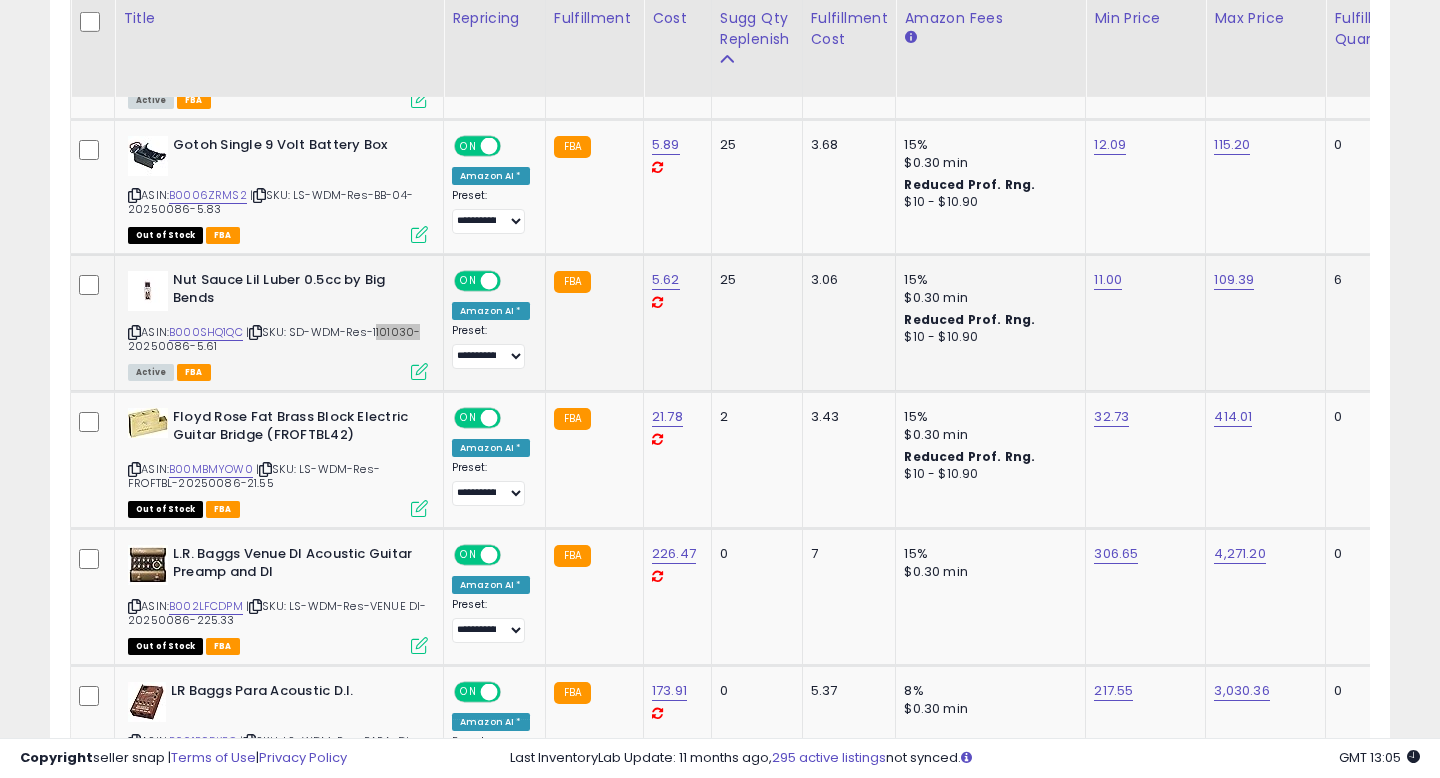 click on "|   SKU: SD-WDM-Res-1101030-20250086-5.61" at bounding box center (274, 339) 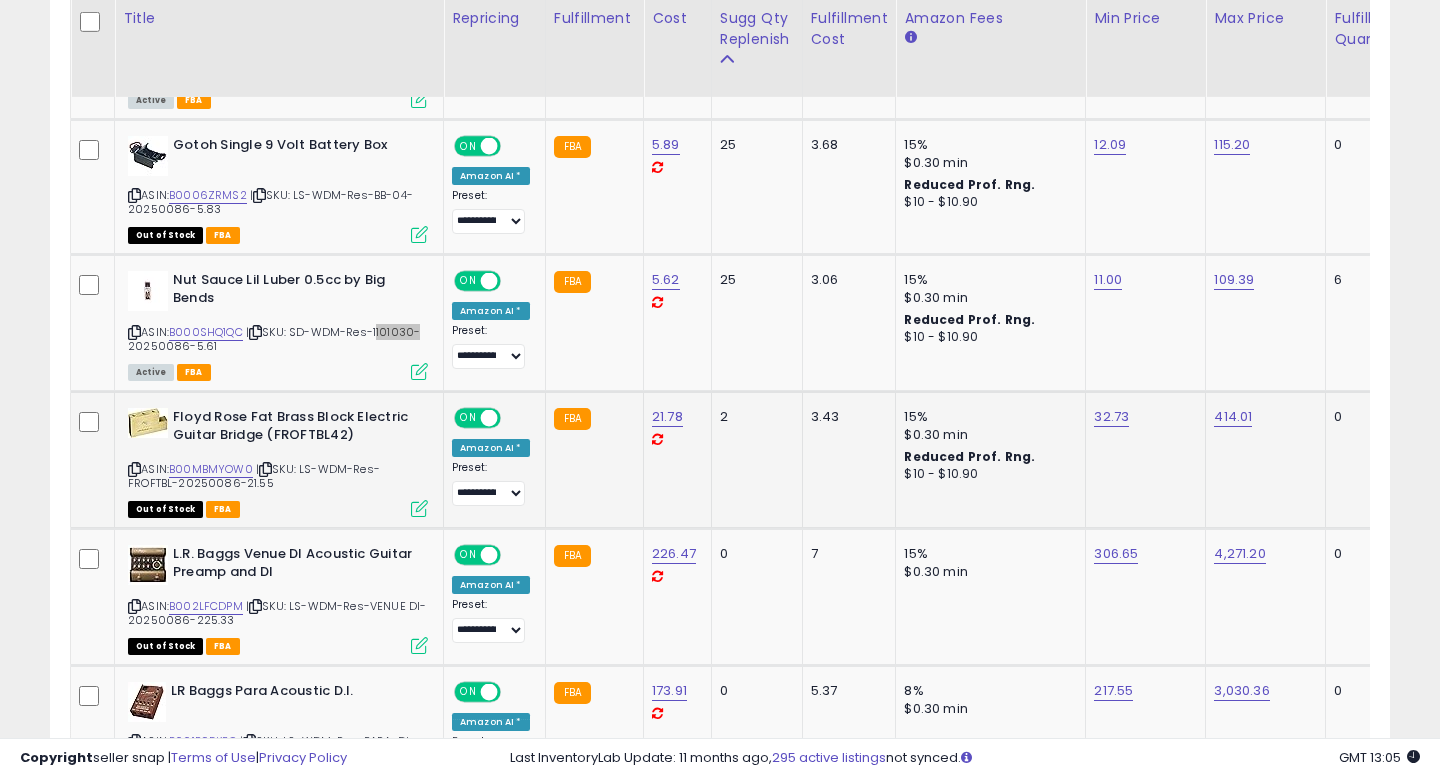 click on "|   SKU: LS-WDM-Res-FROFTBL-20250086-21.55" at bounding box center (254, 476) 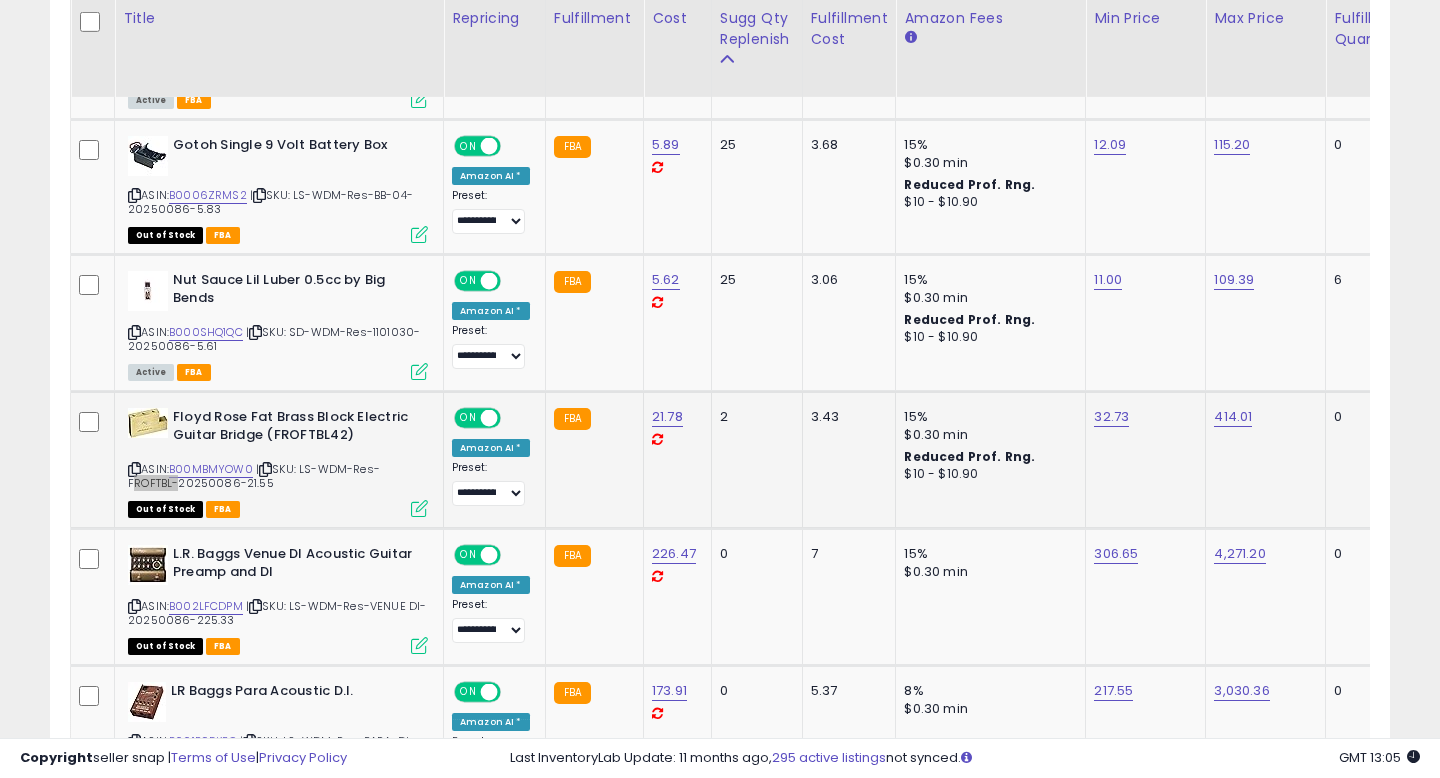 click on "|   SKU: LS-WDM-Res-FROFTBL-20250086-21.55" at bounding box center (254, 476) 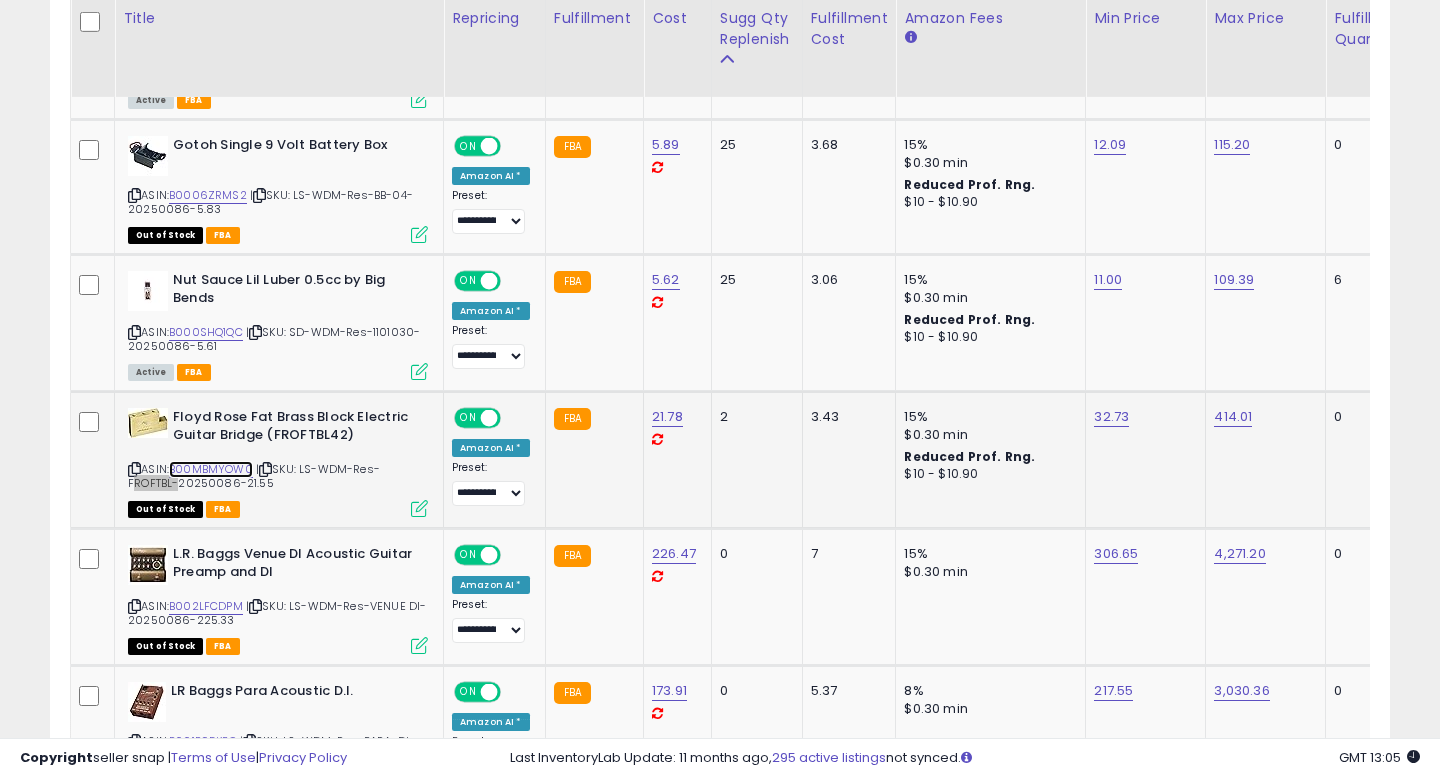 click on "B00MBMYOW0" at bounding box center [211, 469] 